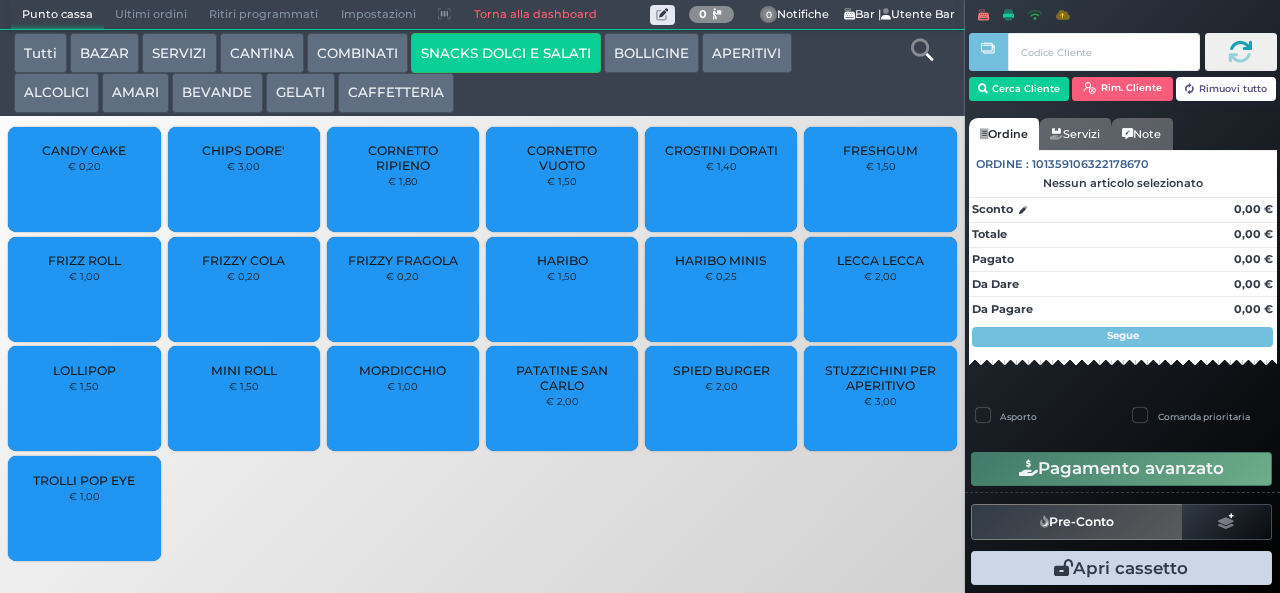 scroll, scrollTop: 0, scrollLeft: 0, axis: both 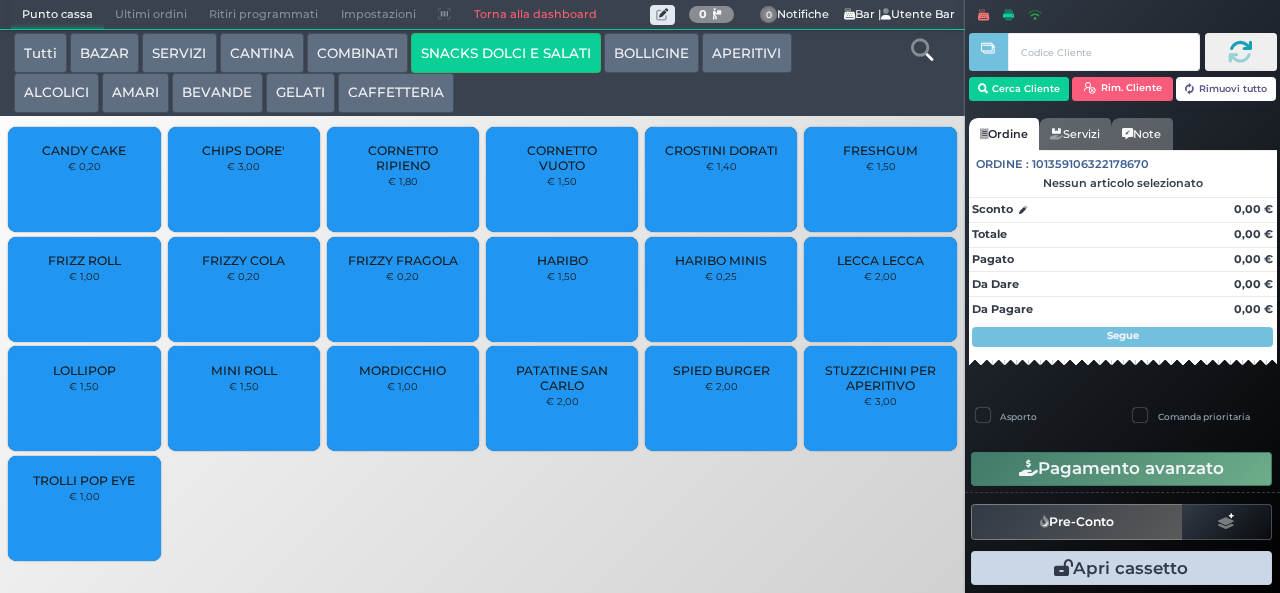 click on "PATATINE SAN CARLO" at bounding box center (562, 378) 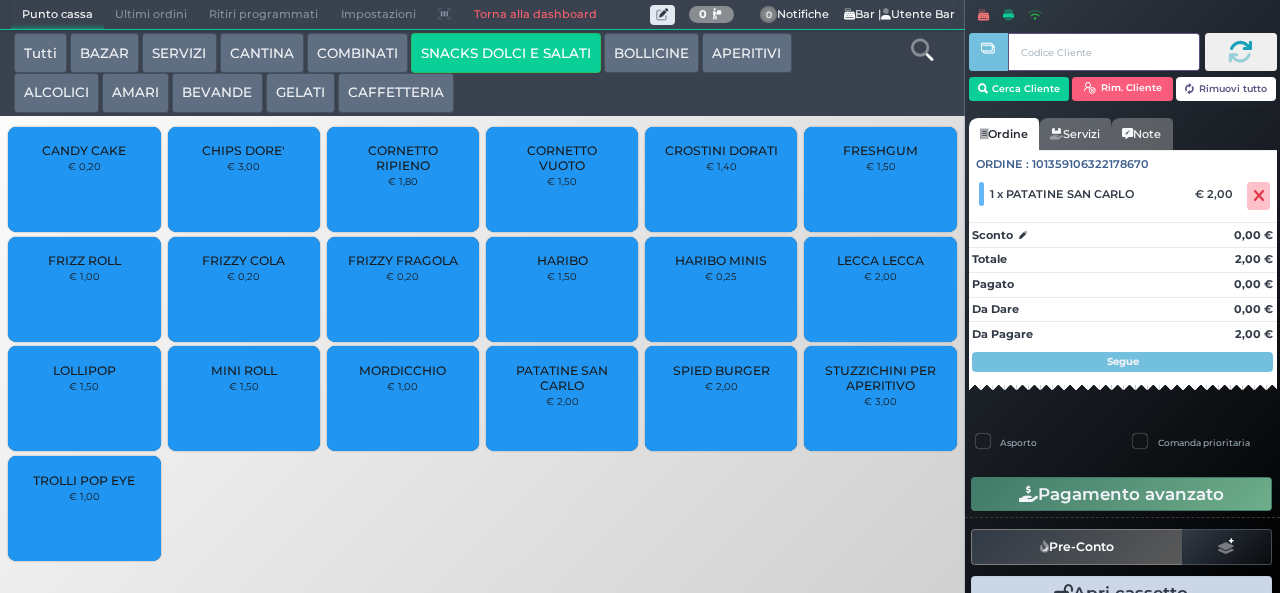 type 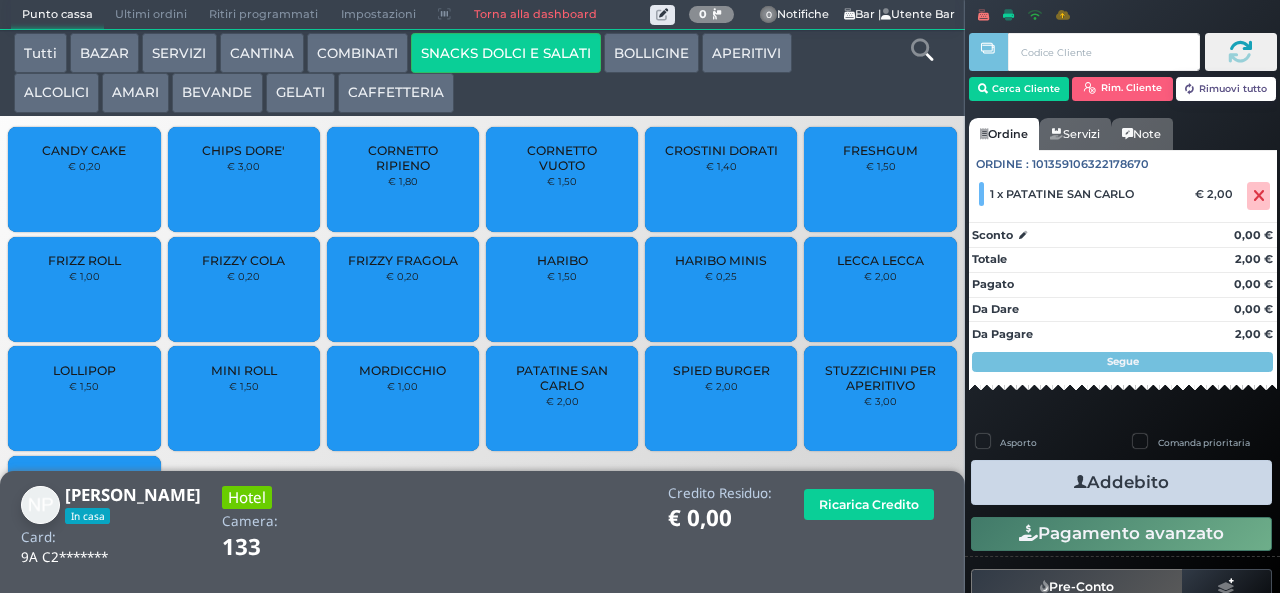 click at bounding box center [1080, 482] 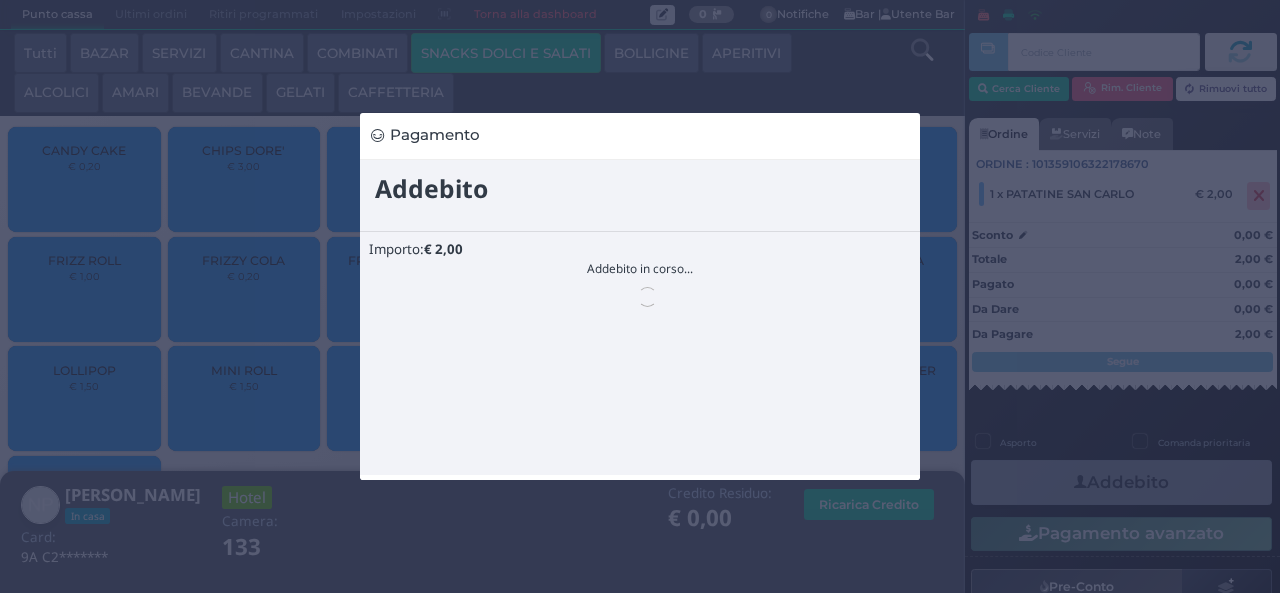 scroll, scrollTop: 0, scrollLeft: 0, axis: both 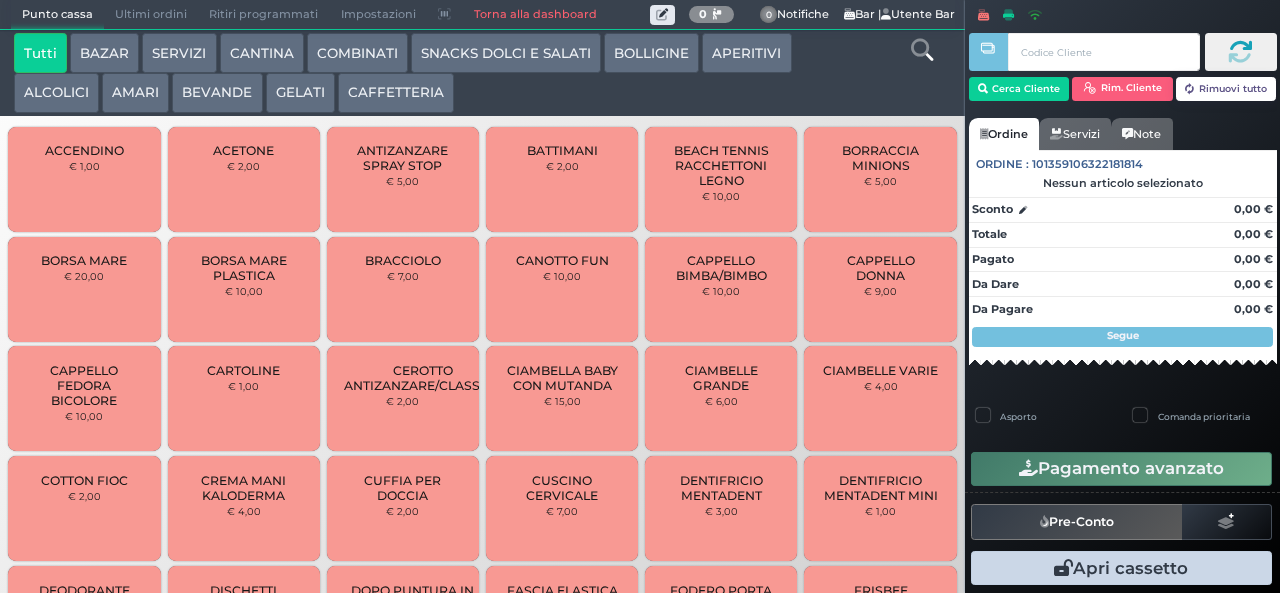 click on "SNACKS DOLCI E SALATI" at bounding box center (506, 53) 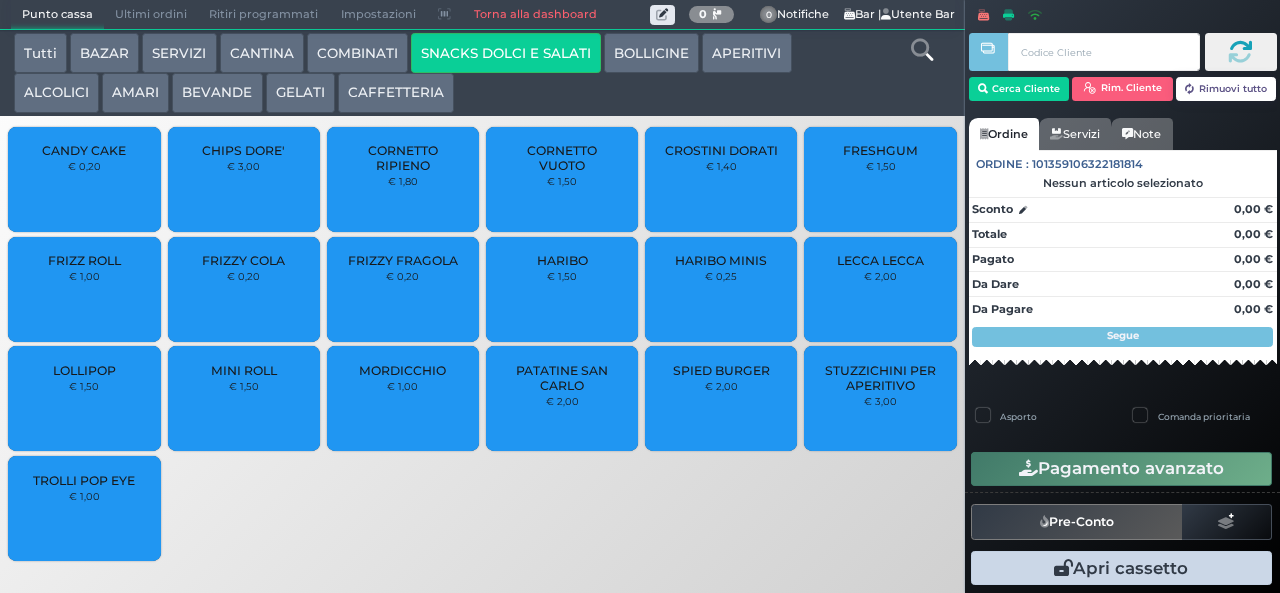 click on "LOLLIPOP" at bounding box center [84, 370] 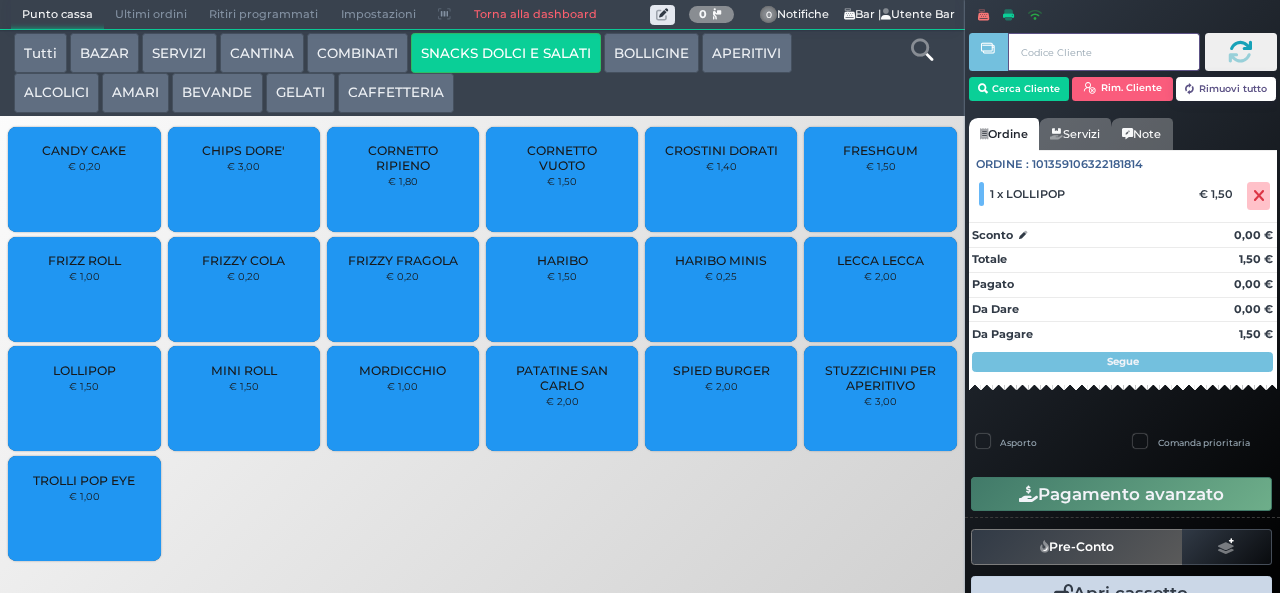 type 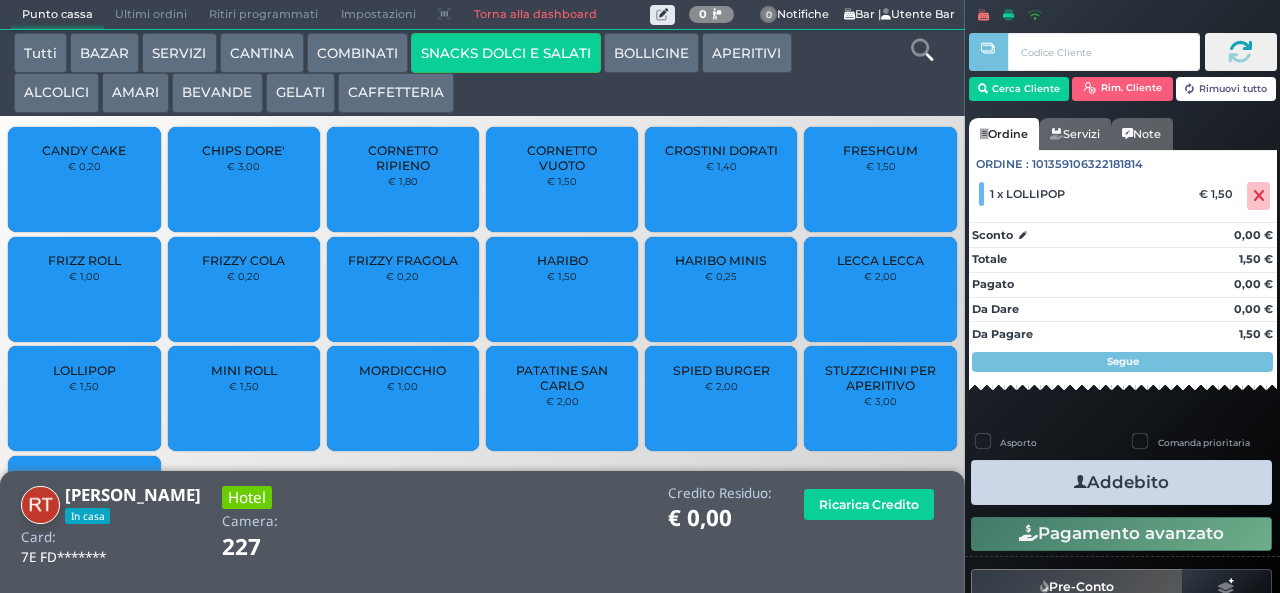 click on "Addebito" at bounding box center (1121, 482) 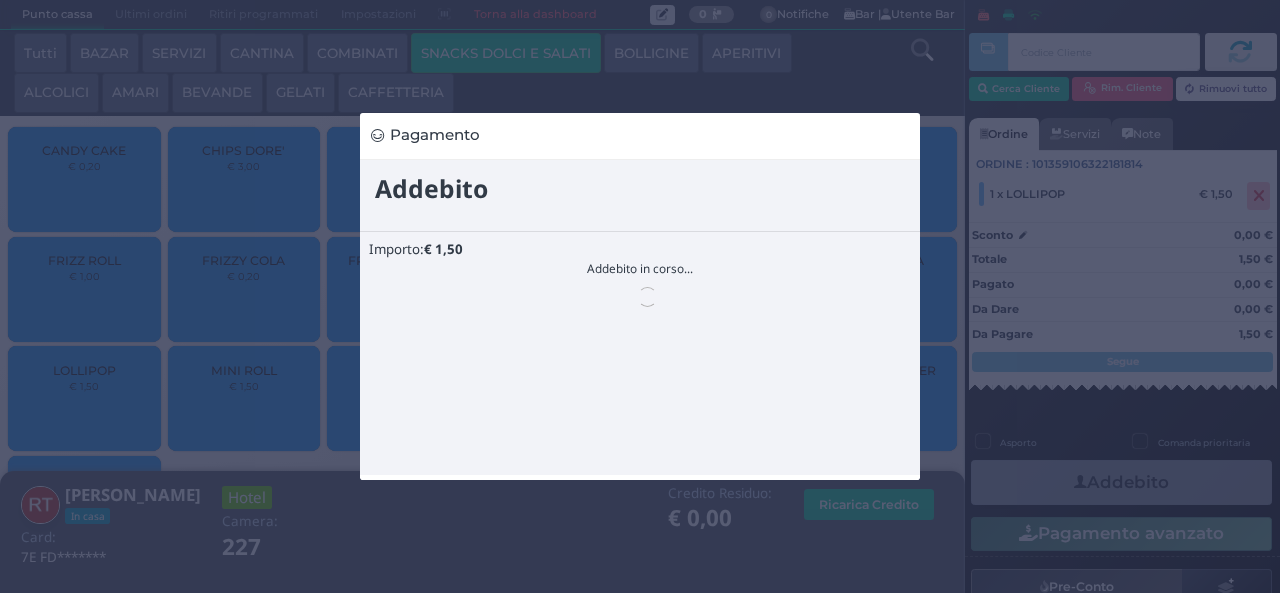 scroll, scrollTop: 0, scrollLeft: 0, axis: both 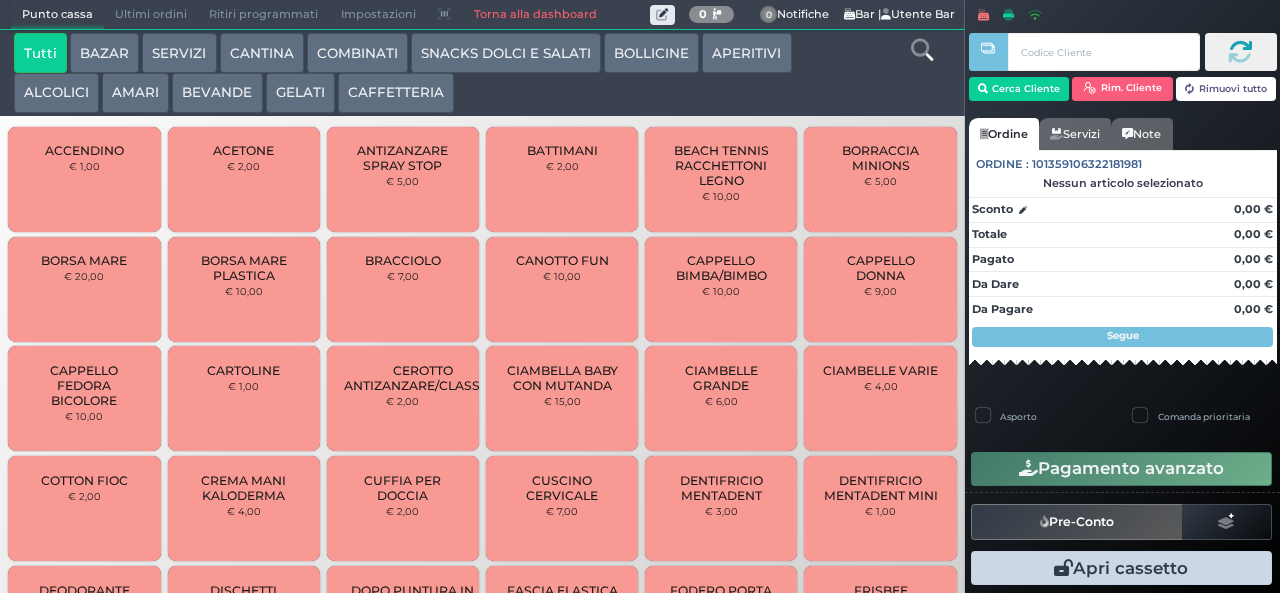 click on "GELATI" at bounding box center [300, 93] 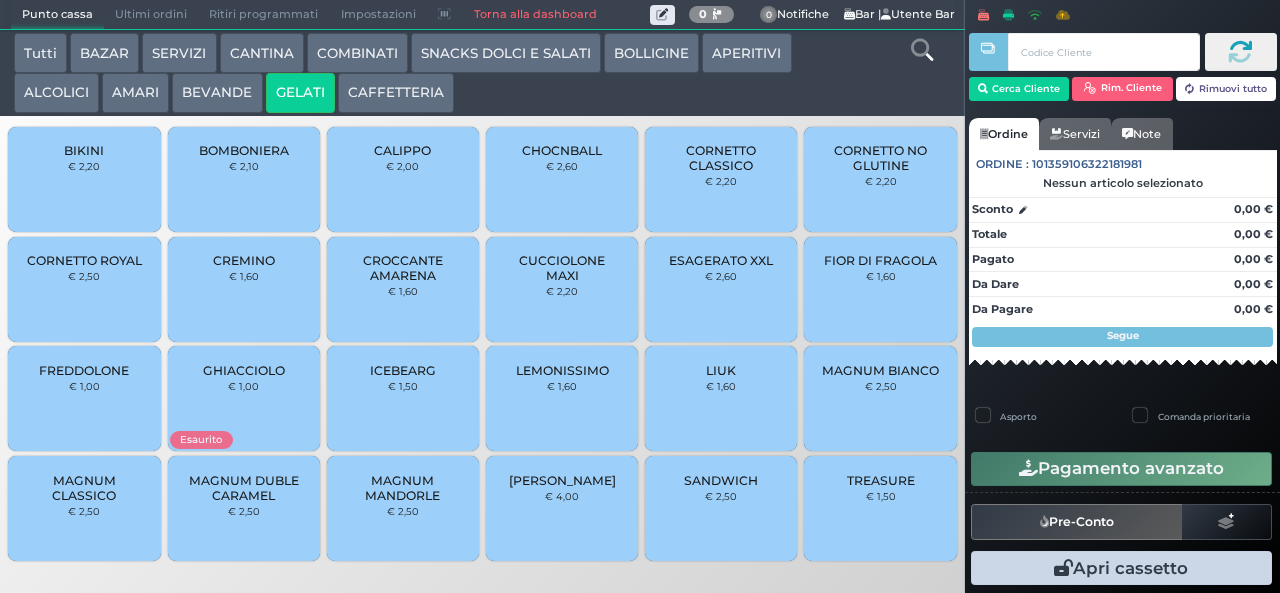 click on "SNACKS DOLCI E SALATI" at bounding box center [506, 53] 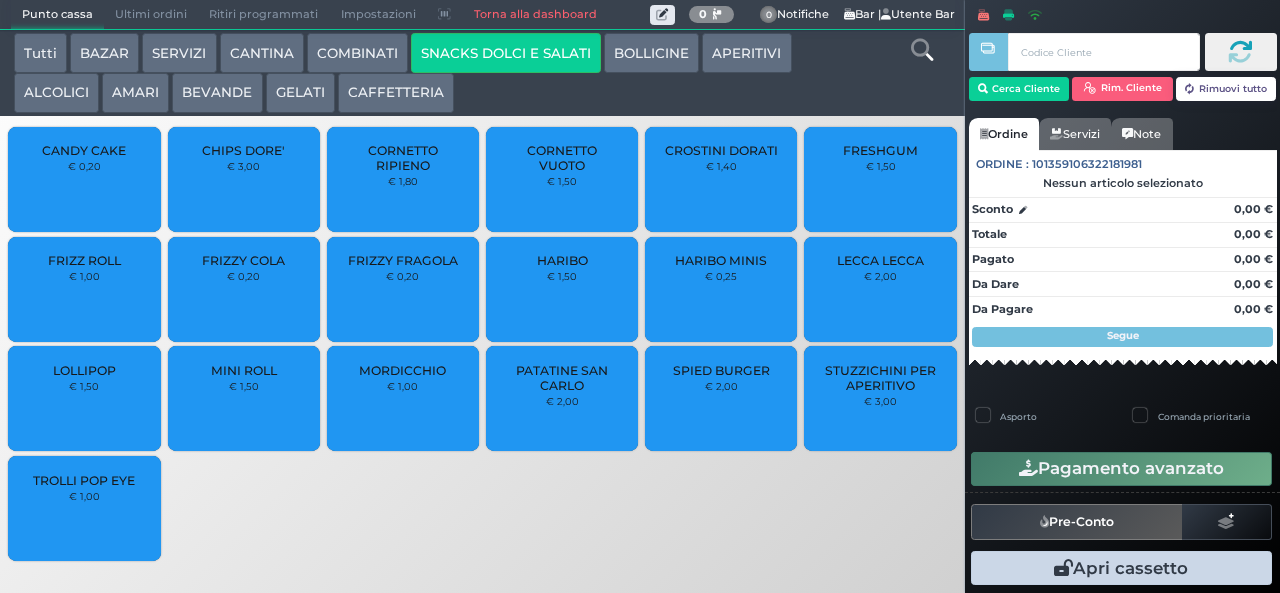 click on "MINI ROLL" at bounding box center (244, 370) 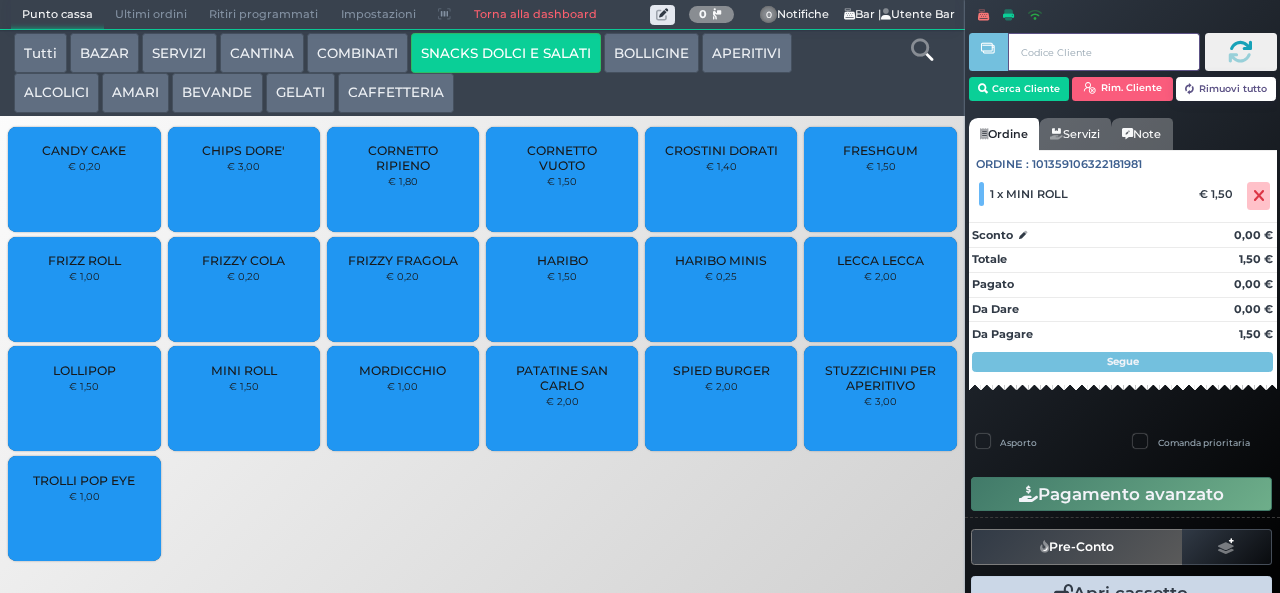 type 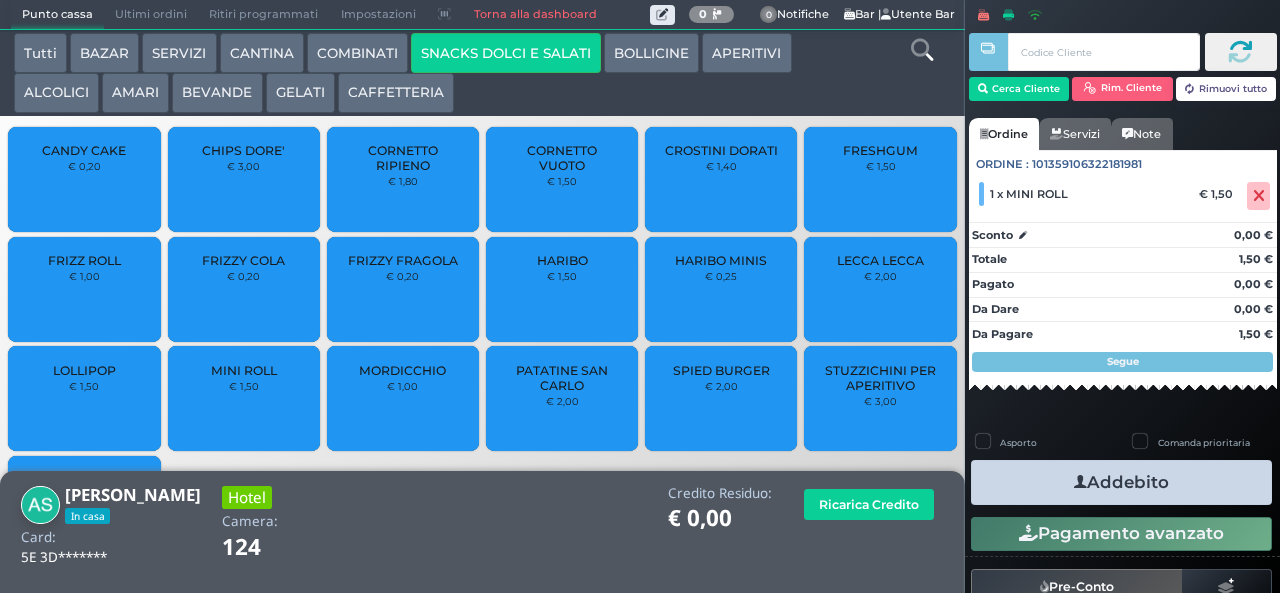 click on "Addebito" at bounding box center (1121, 482) 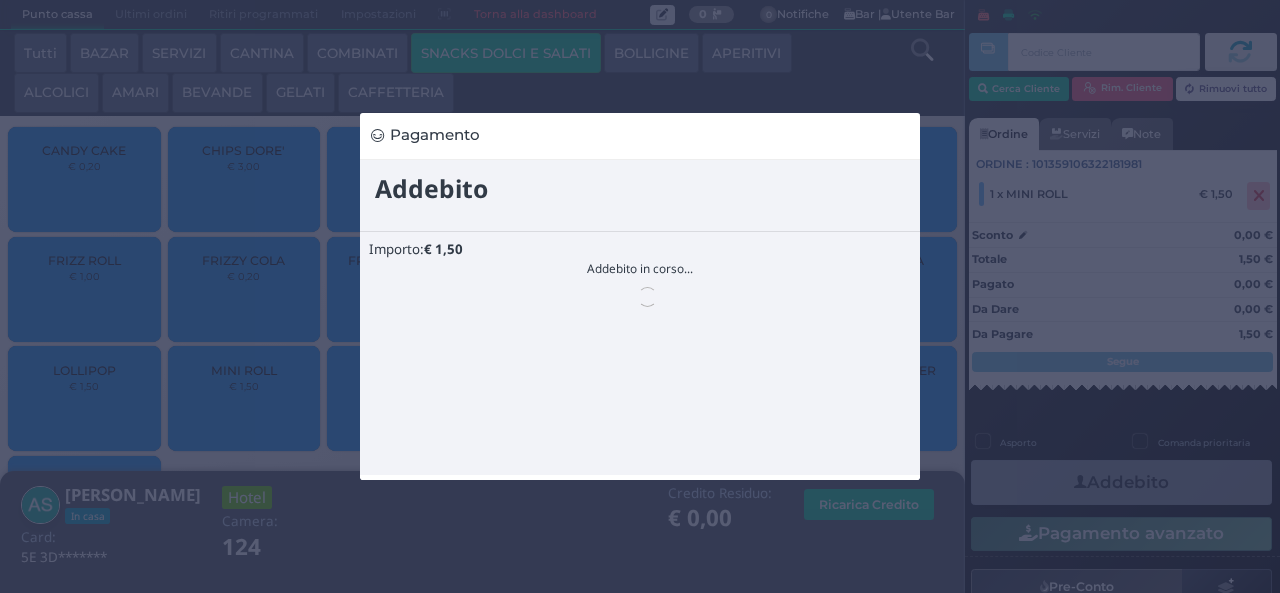 scroll, scrollTop: 0, scrollLeft: 0, axis: both 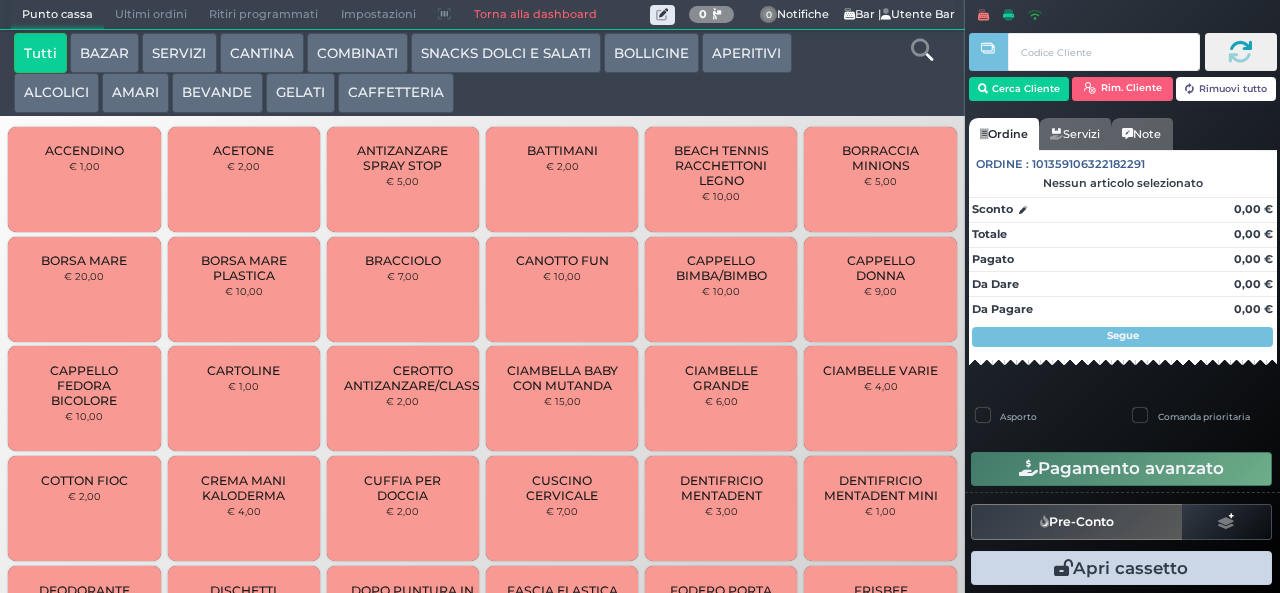 click on "BEVANDE" at bounding box center (217, 93) 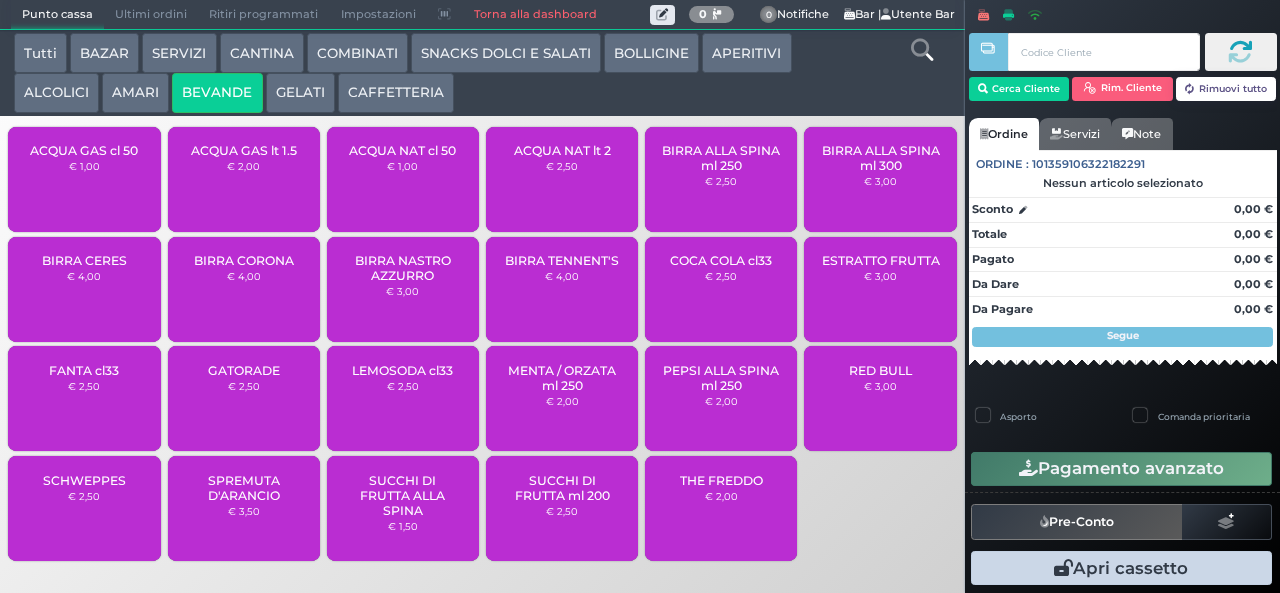 click on "ACQUA NAT lt 2" at bounding box center (562, 150) 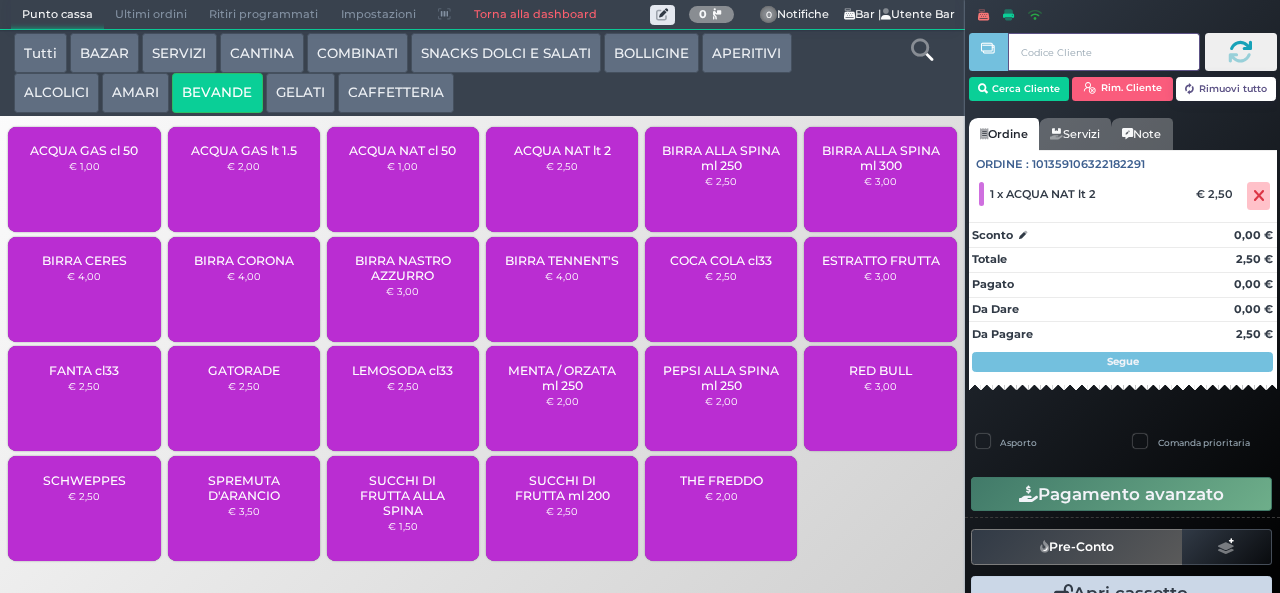 type 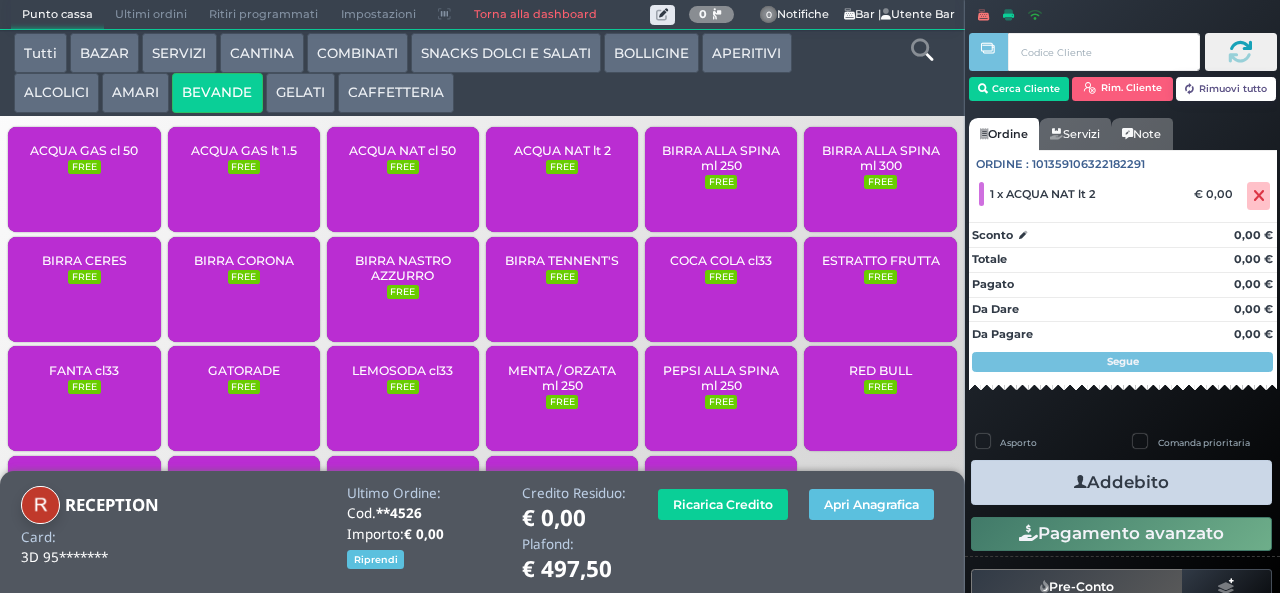 click on "Addebito" at bounding box center [1121, 482] 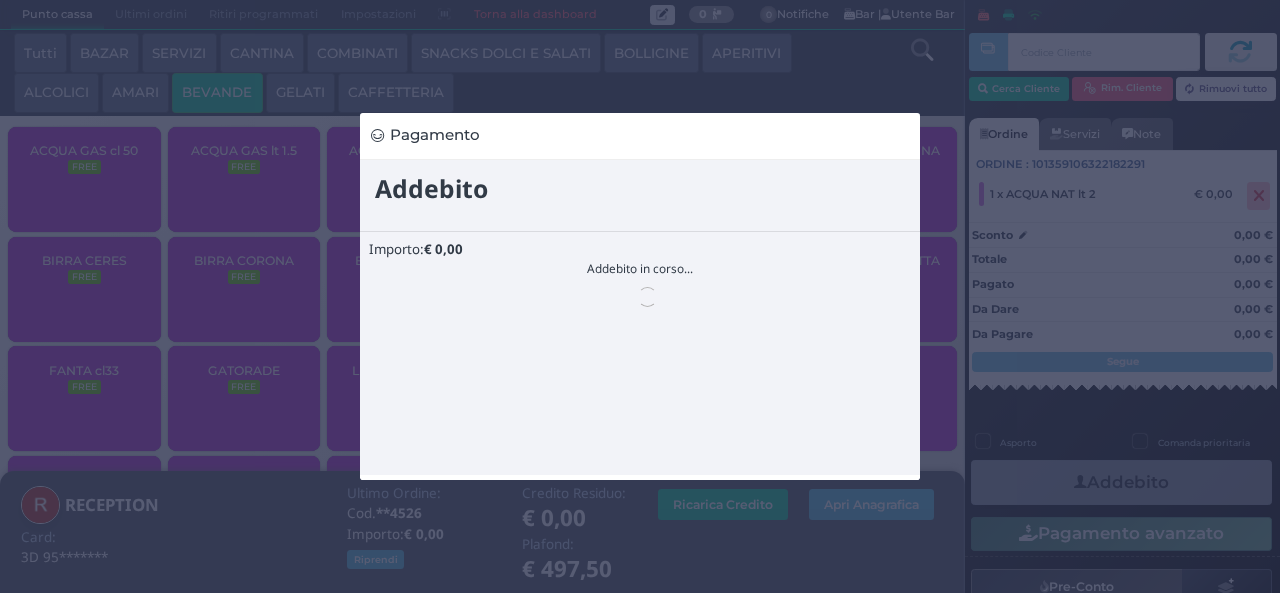 scroll, scrollTop: 0, scrollLeft: 0, axis: both 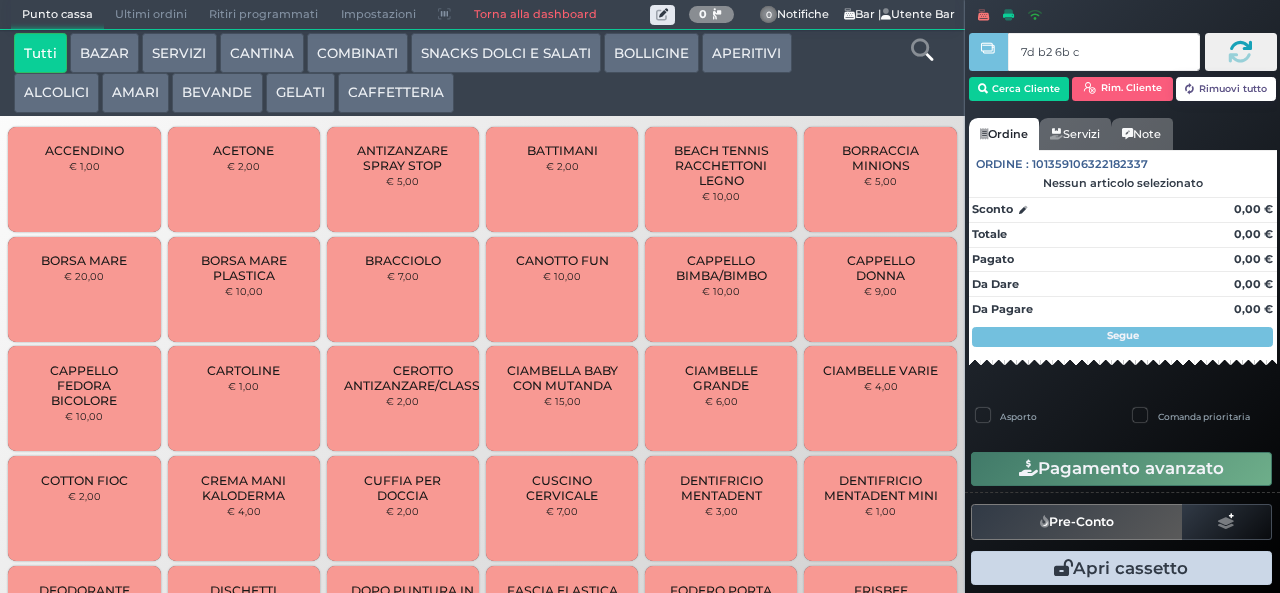 type on "7d b2 6b c3" 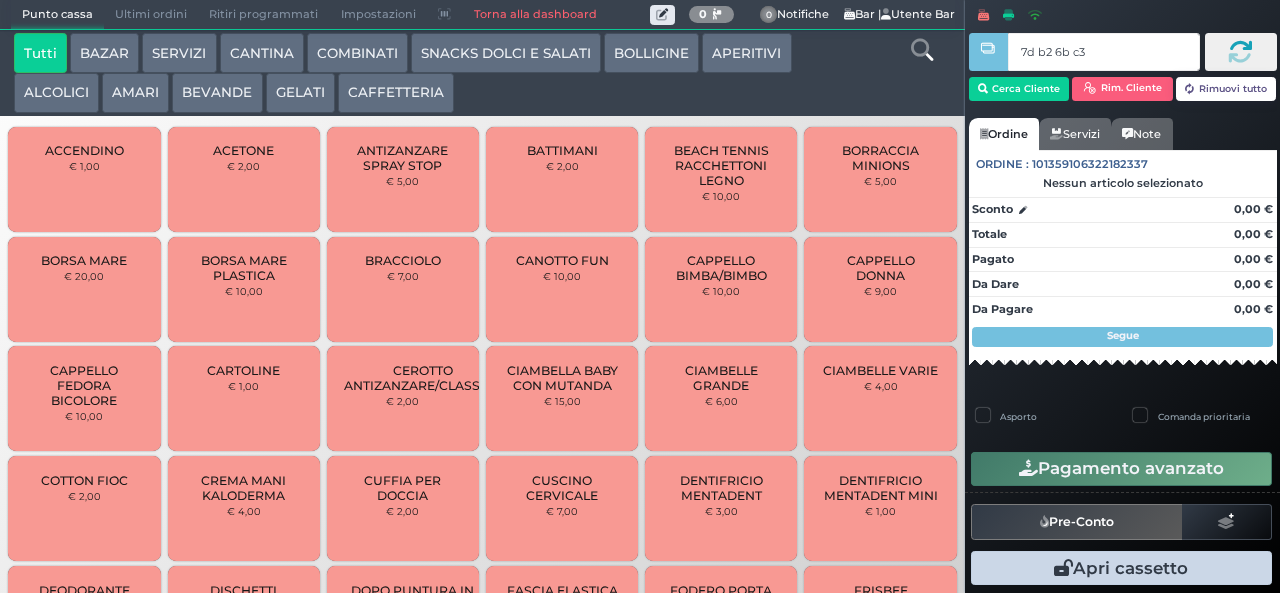 type 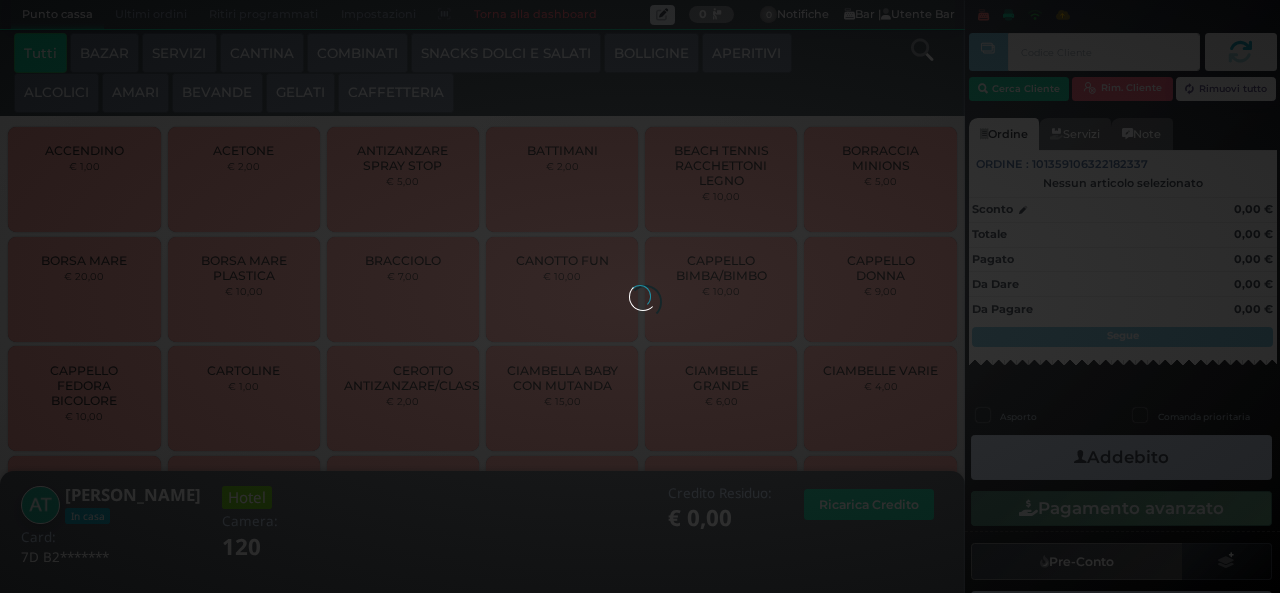 click at bounding box center [640, 296] 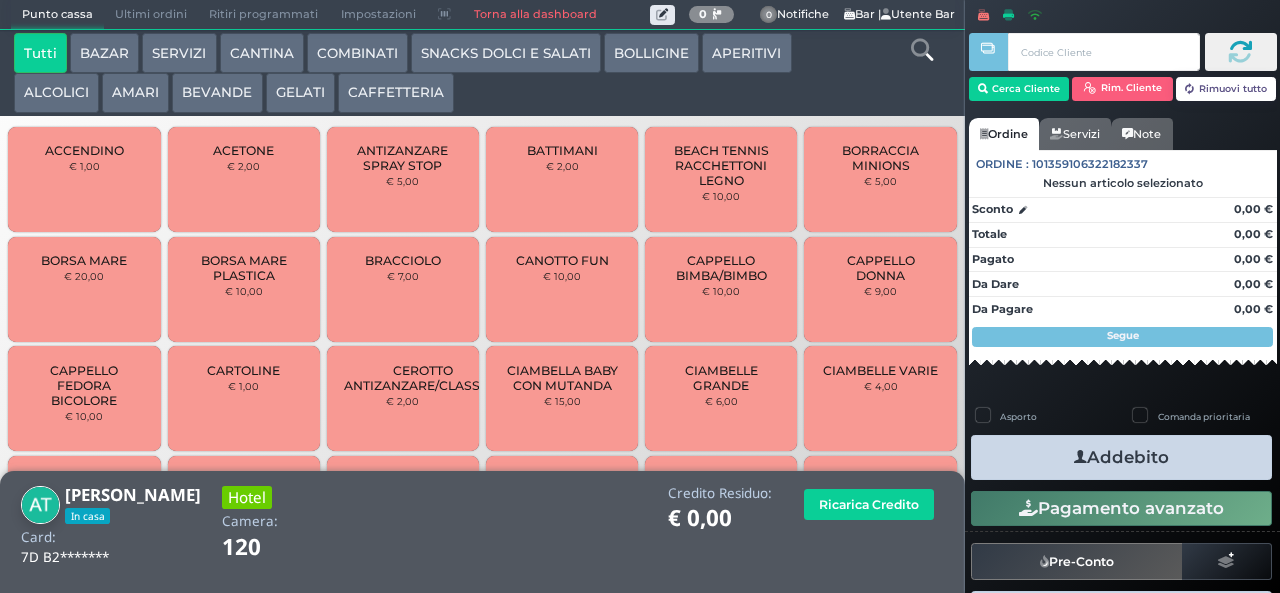 click on "BEVANDE" at bounding box center (217, 93) 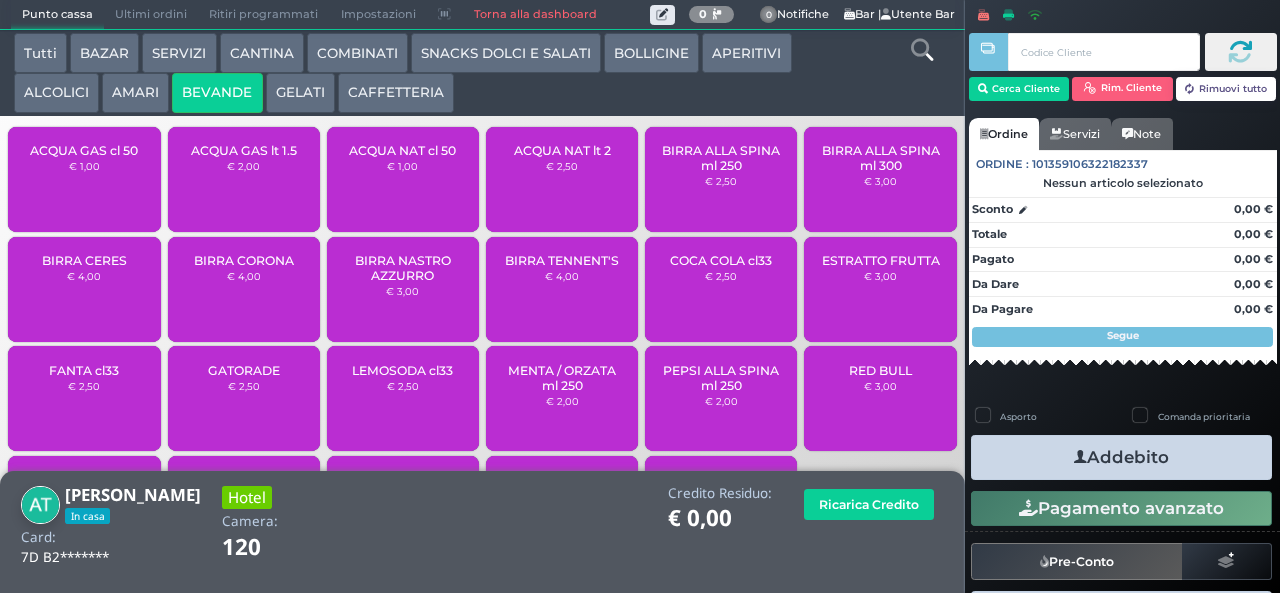 click on "ACQUA NAT cl 50
€ 1,00" at bounding box center (403, 179) 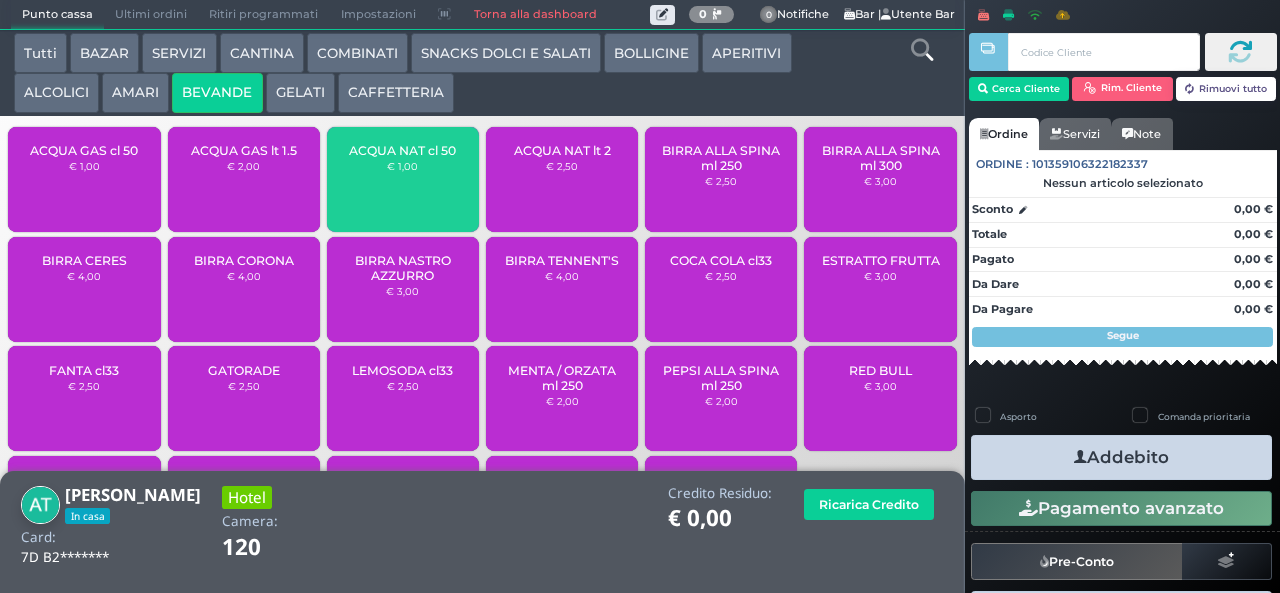 click on "ACQUA NAT cl 50
€ 1,00" at bounding box center [403, 179] 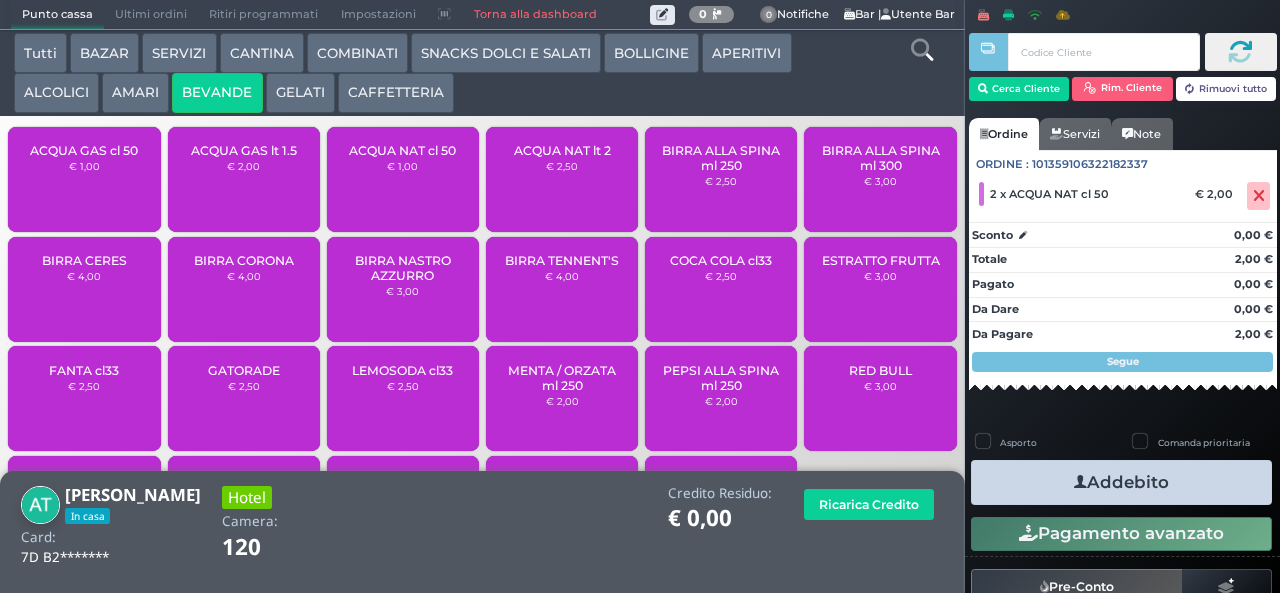 click on "Addebito" at bounding box center [1121, 482] 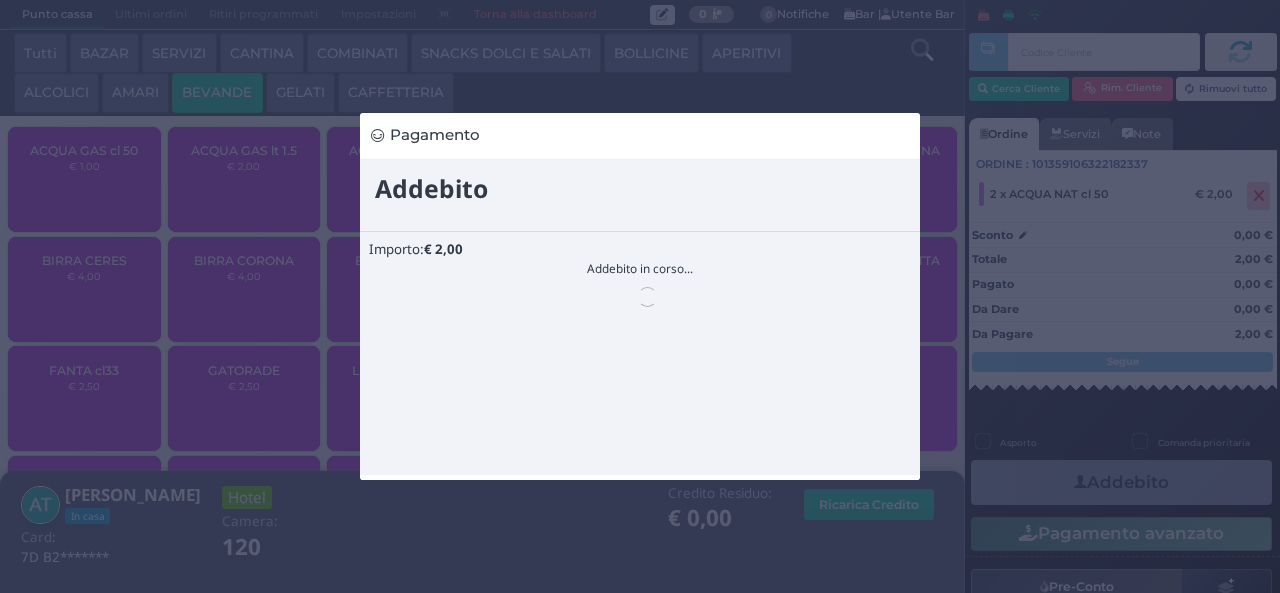 scroll, scrollTop: 0, scrollLeft: 0, axis: both 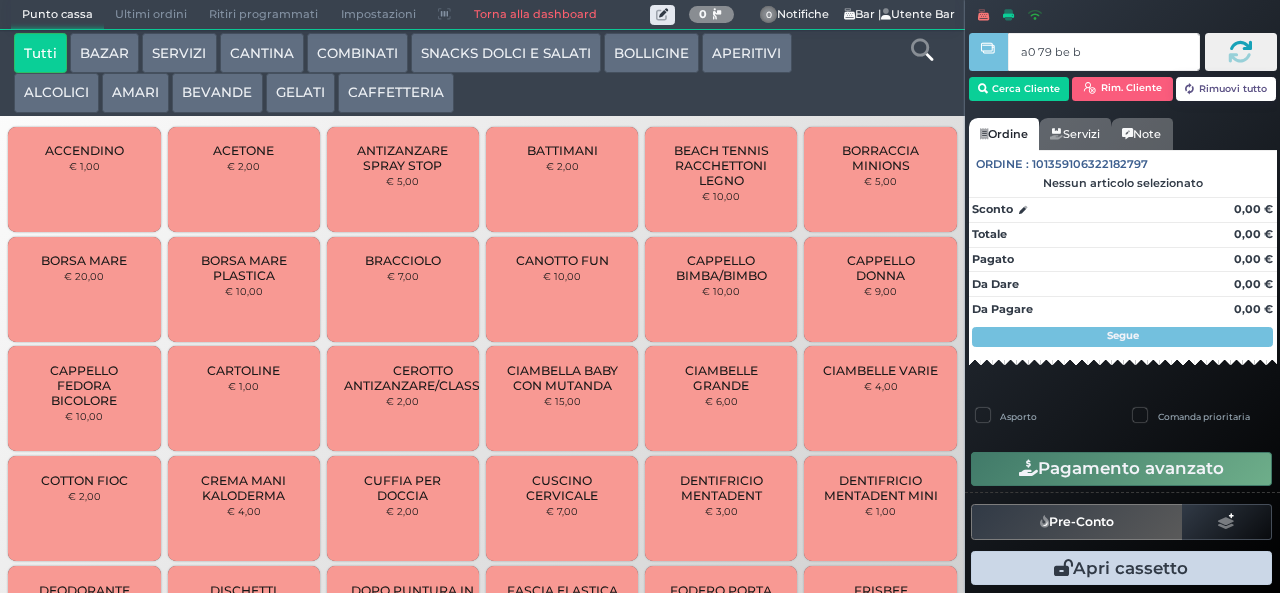 type on "a0 79 be b9" 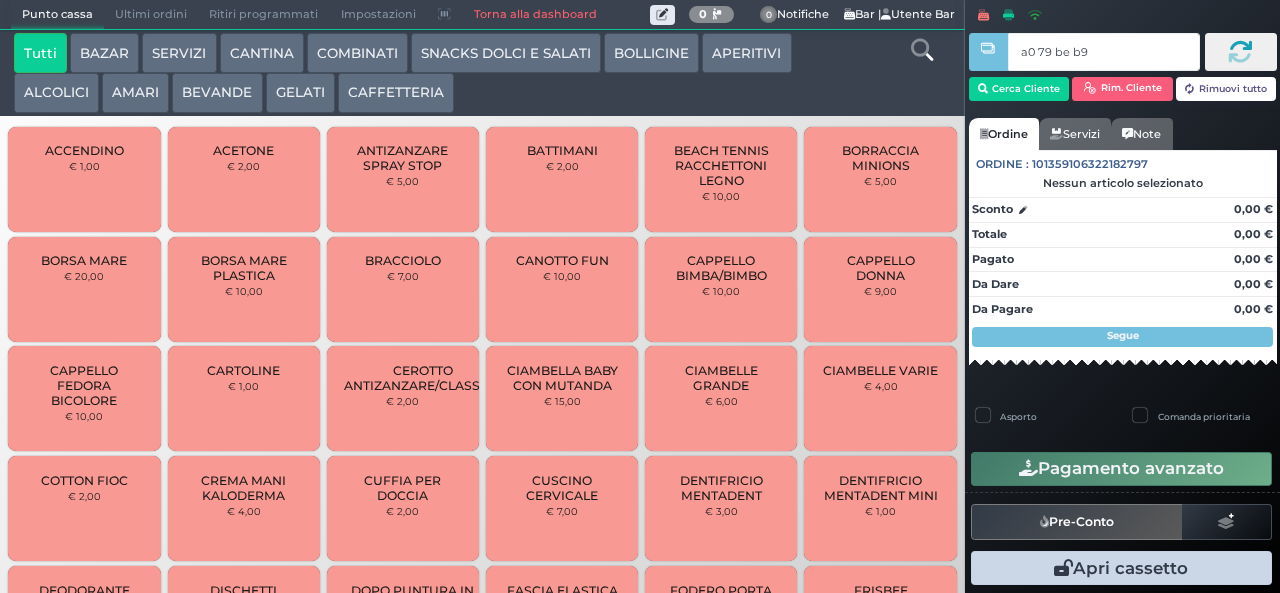 type 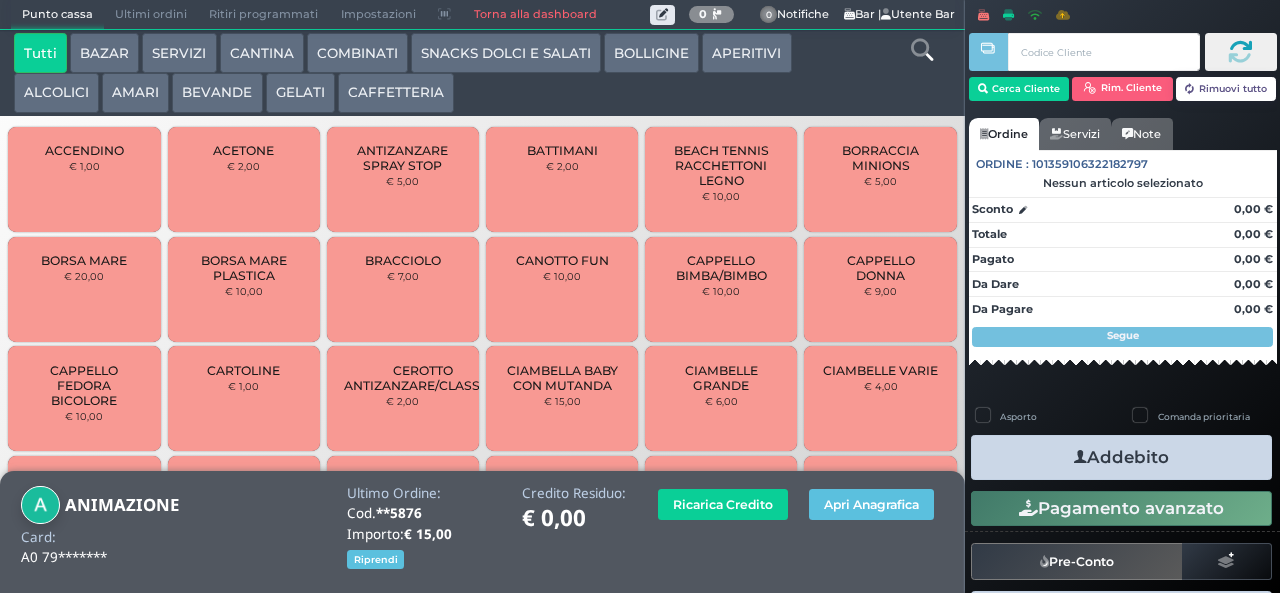 click on "BEVANDE" at bounding box center [217, 93] 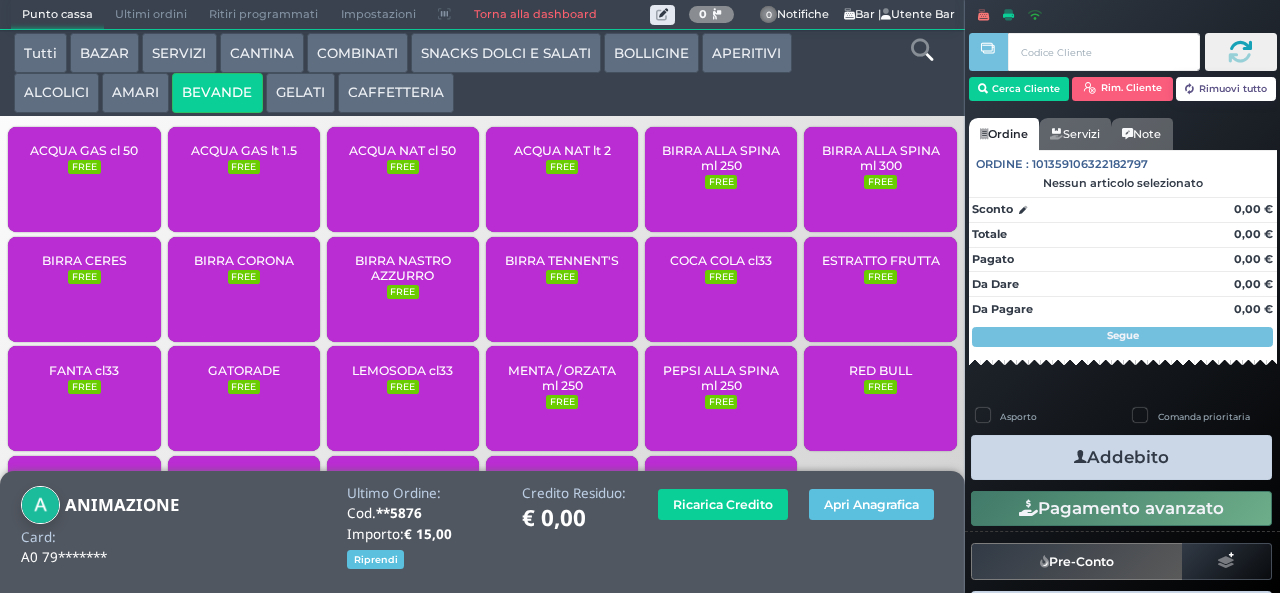 click on "ACQUA GAS lt 1.5
FREE" at bounding box center (244, 179) 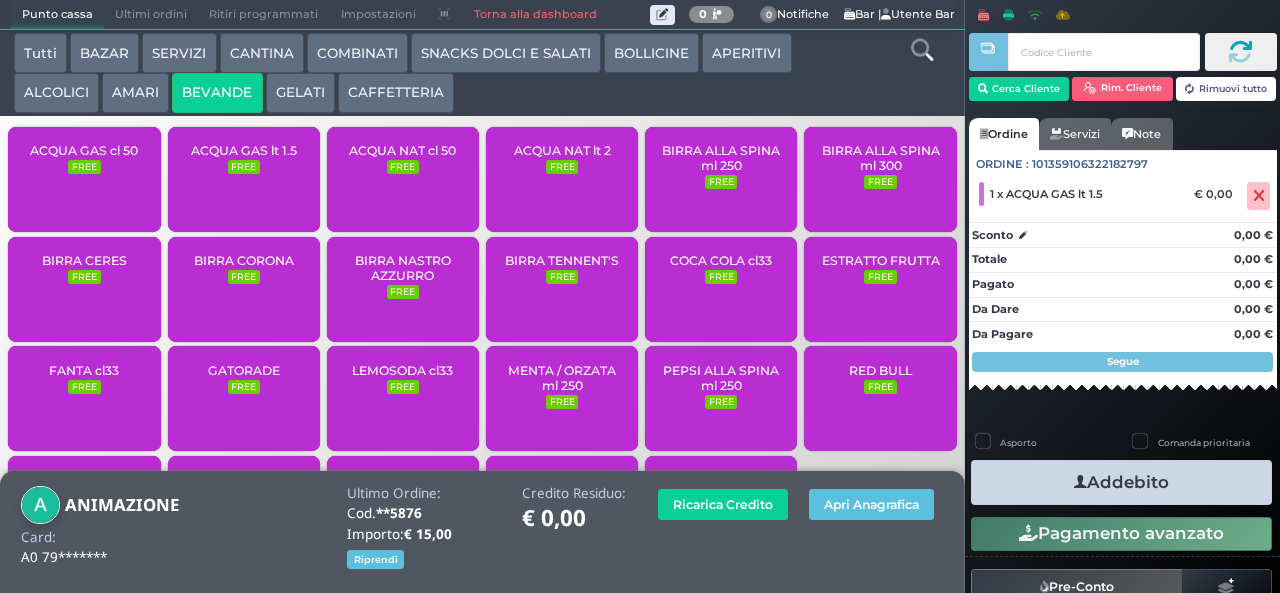 click on "Addebito" at bounding box center (1121, 482) 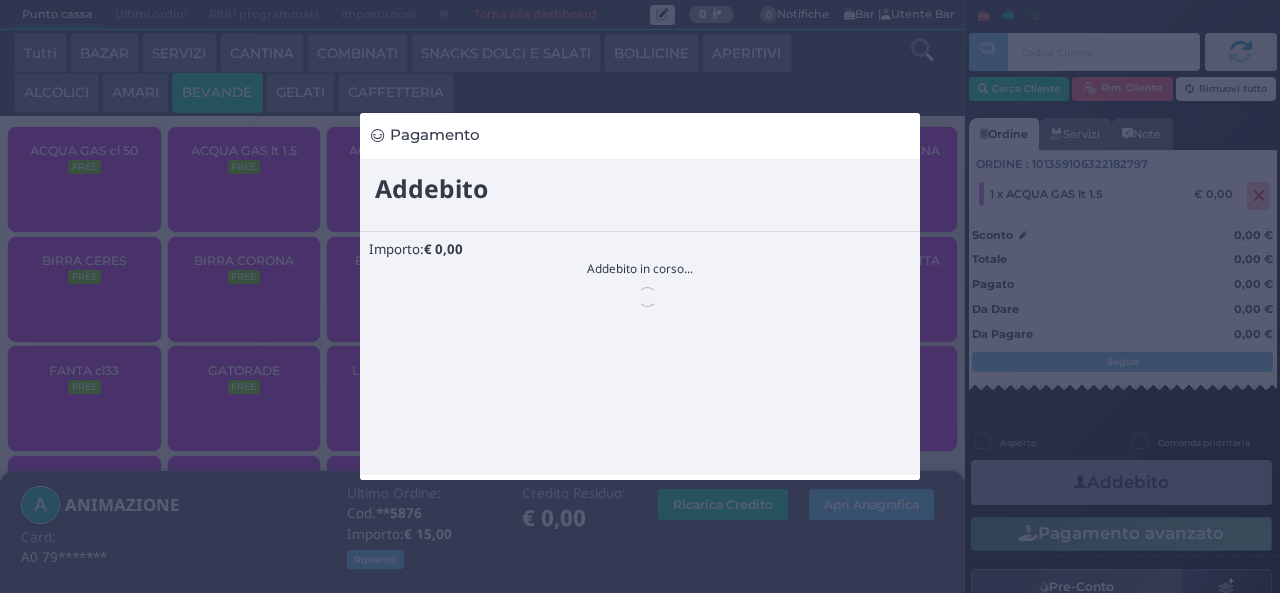 scroll, scrollTop: 0, scrollLeft: 0, axis: both 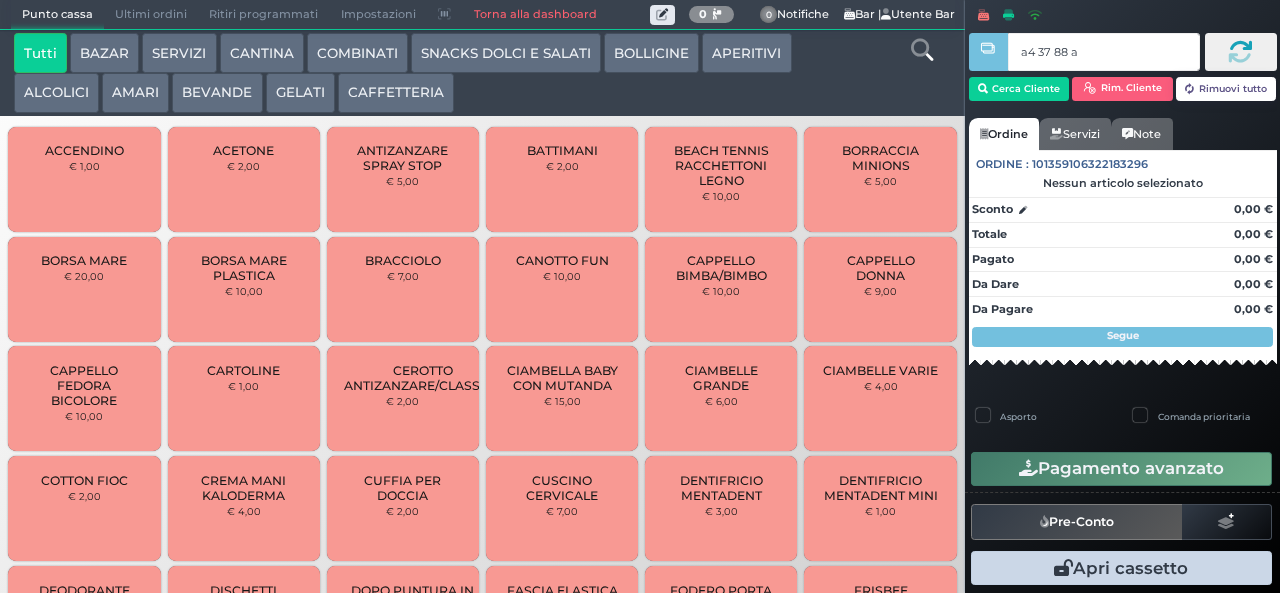 type on "a4 37 88 af" 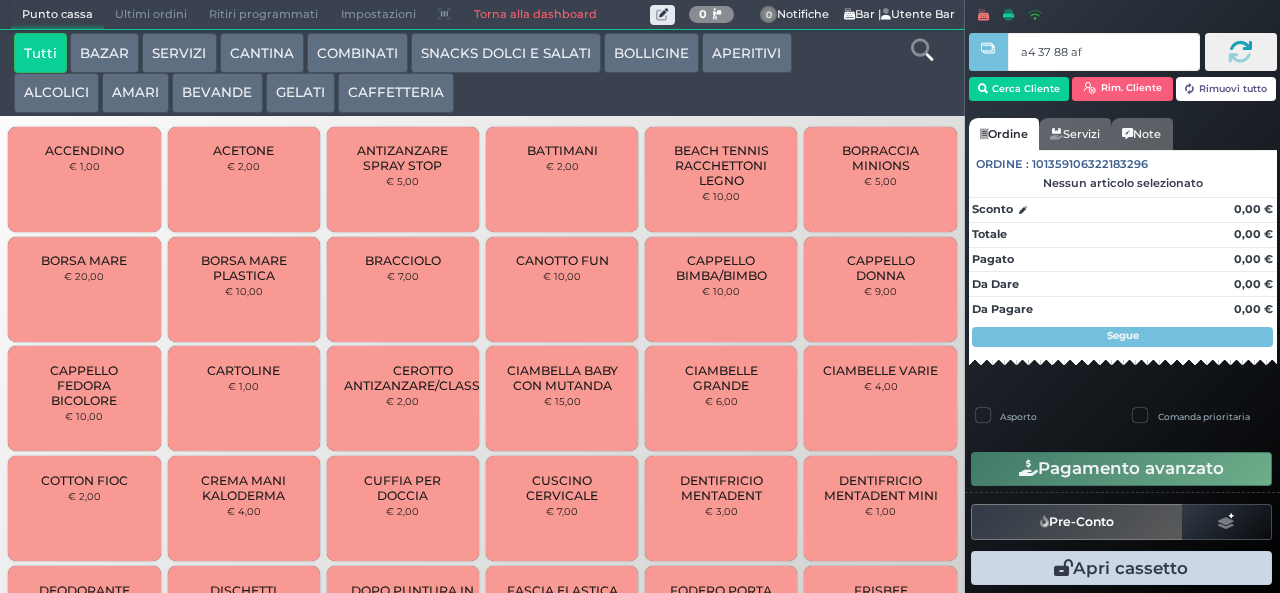 type 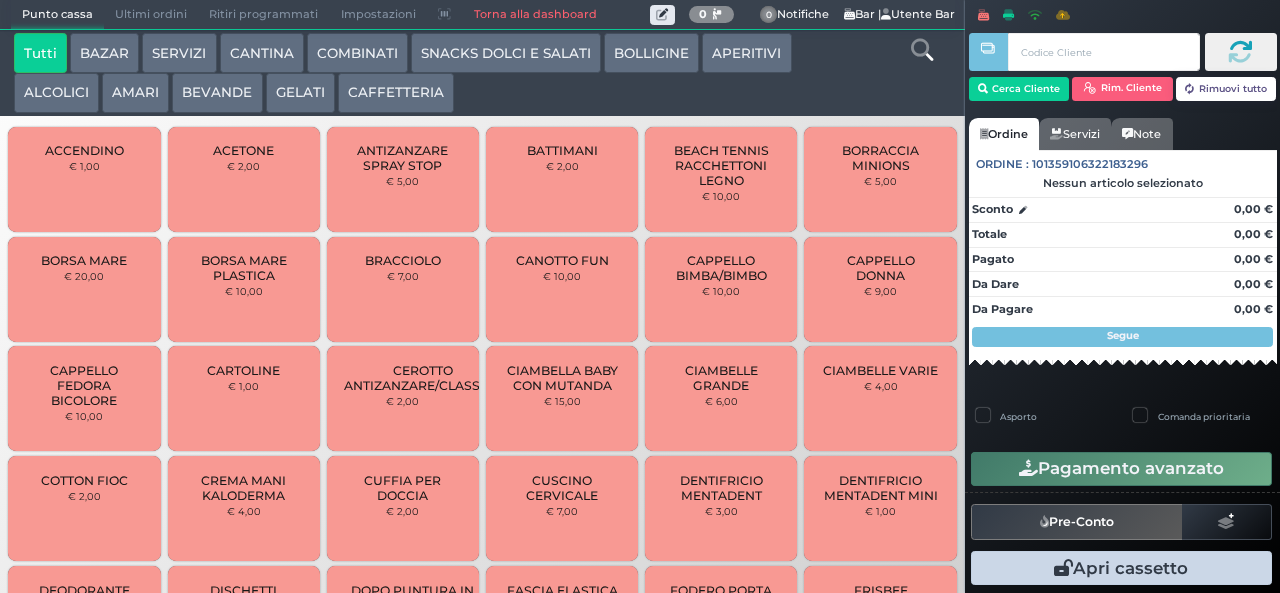click on "BEVANDE" at bounding box center [217, 93] 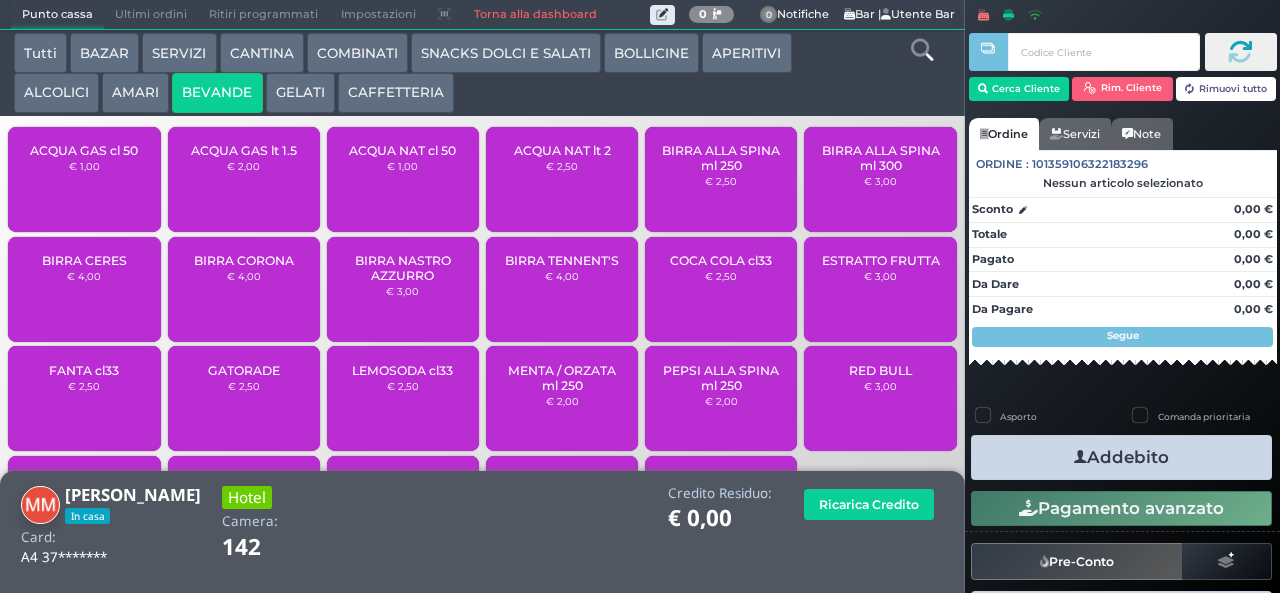 click on "ACQUA NAT lt 2" at bounding box center [562, 150] 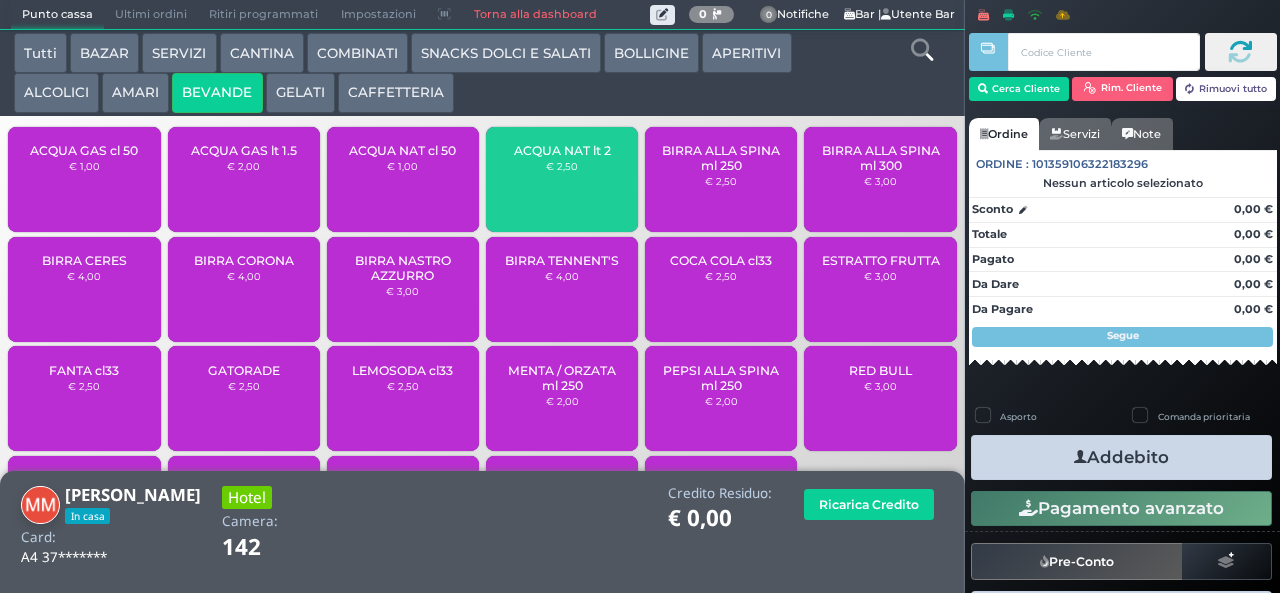 click on "ACQUA NAT lt 2
€ 2,50" at bounding box center (562, 179) 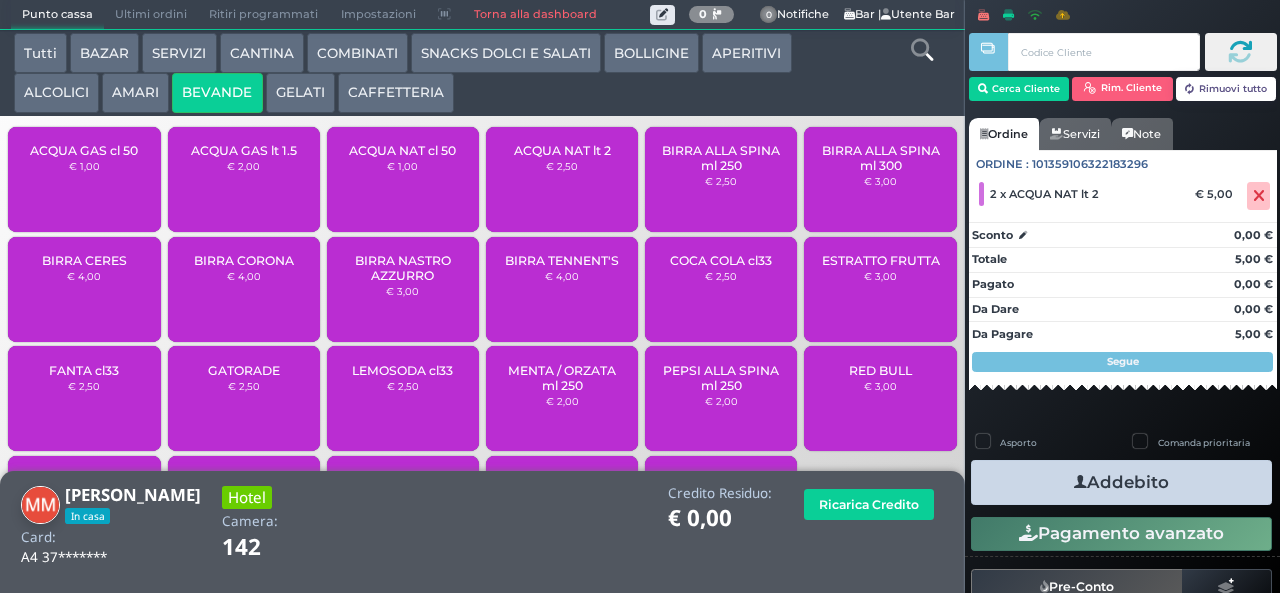 click on "Addebito" at bounding box center [1121, 482] 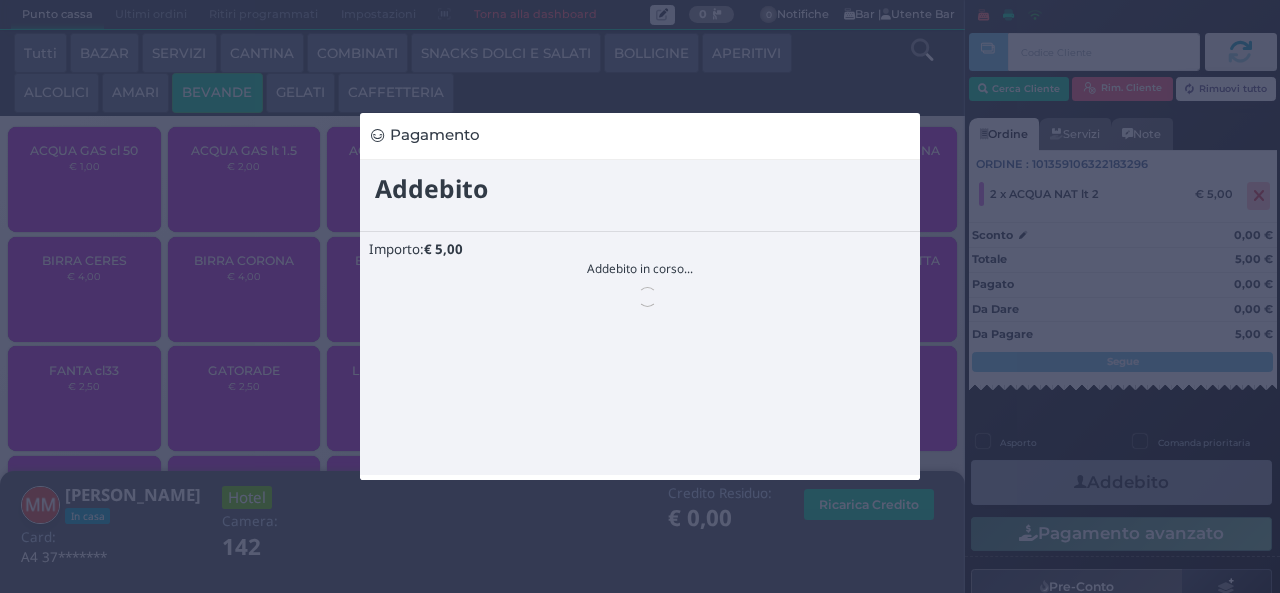 scroll, scrollTop: 0, scrollLeft: 0, axis: both 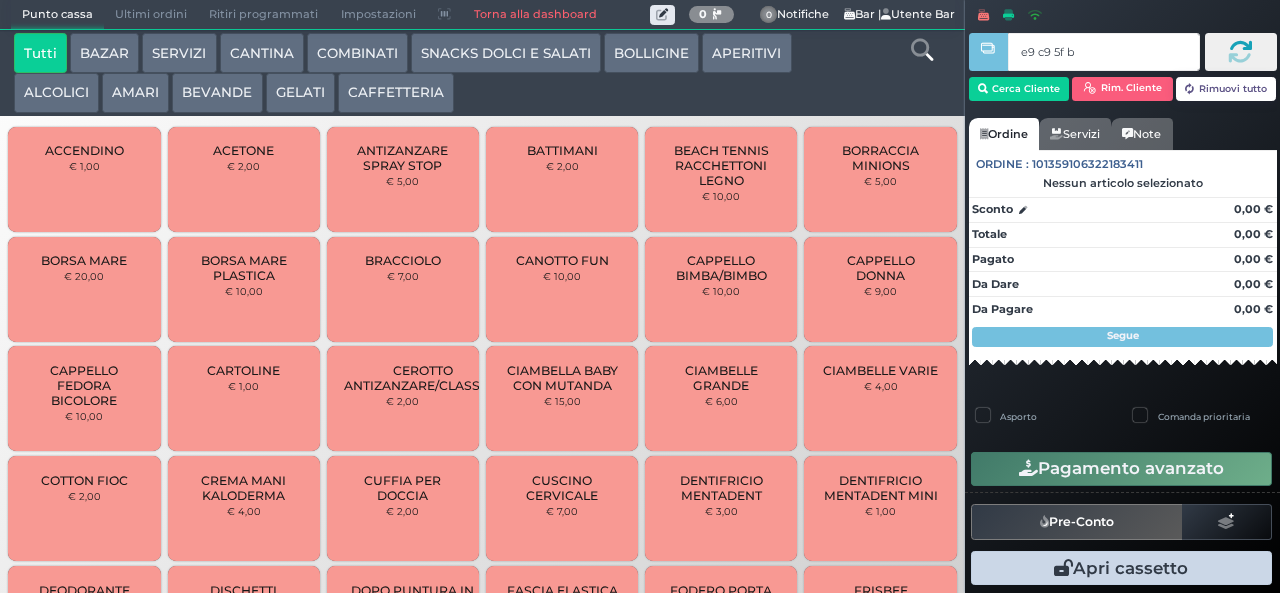 type on "e9 c9 5f bb" 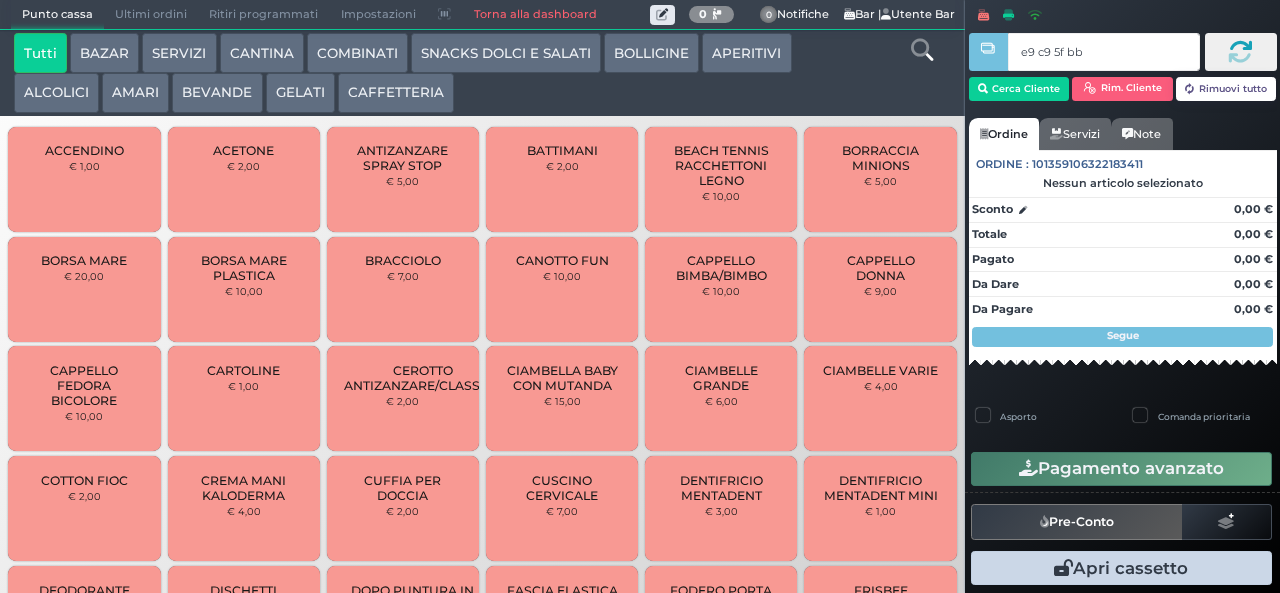 type 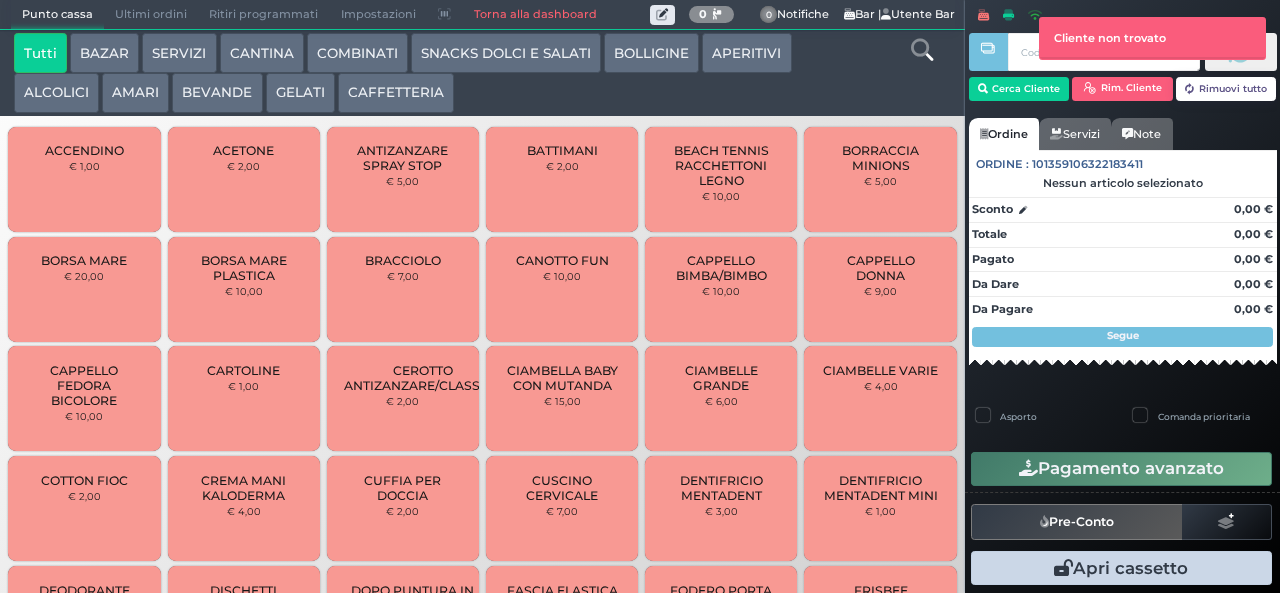 click on "GELATI" at bounding box center (300, 93) 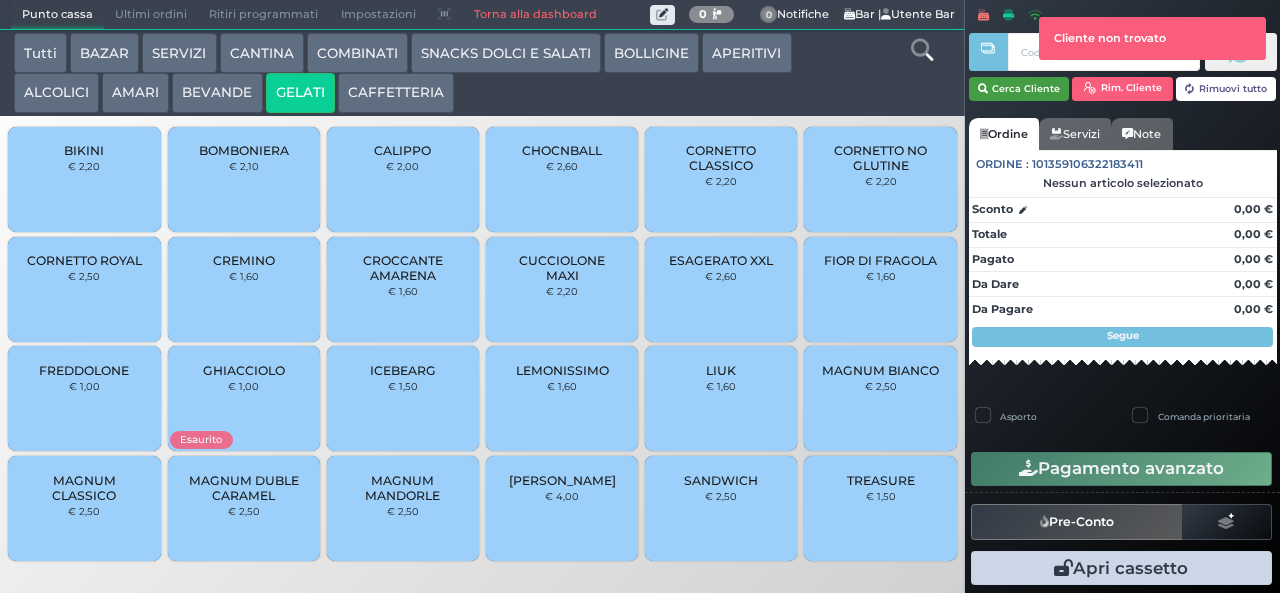 click on "Cerca Cliente" at bounding box center [1019, 89] 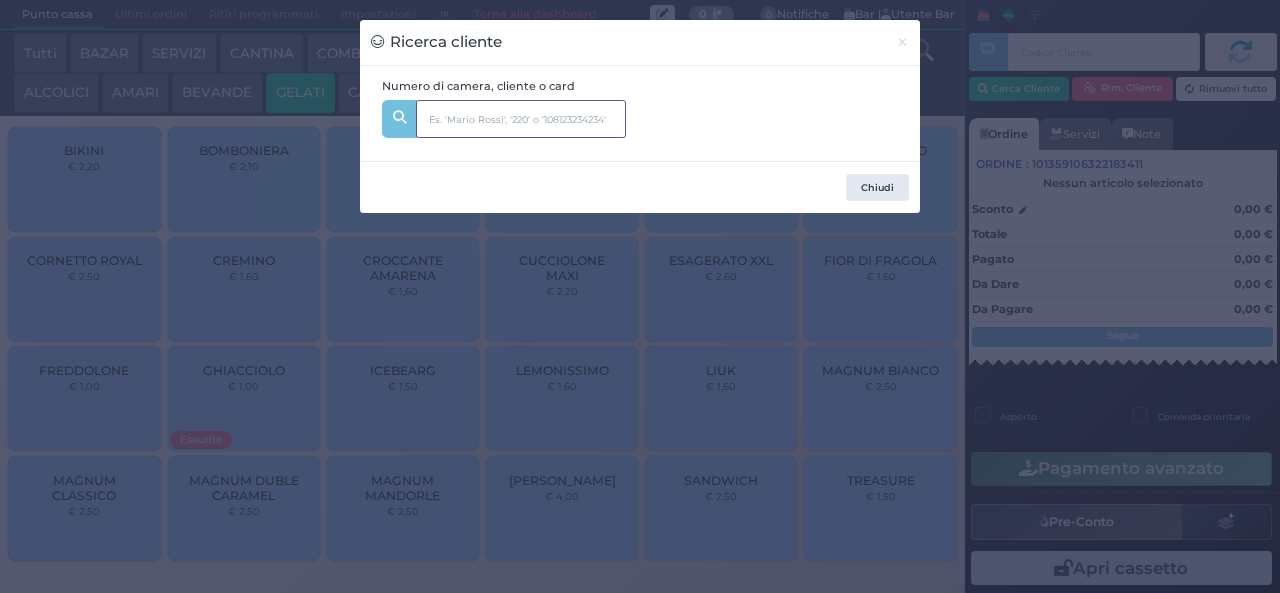 click at bounding box center [521, 119] 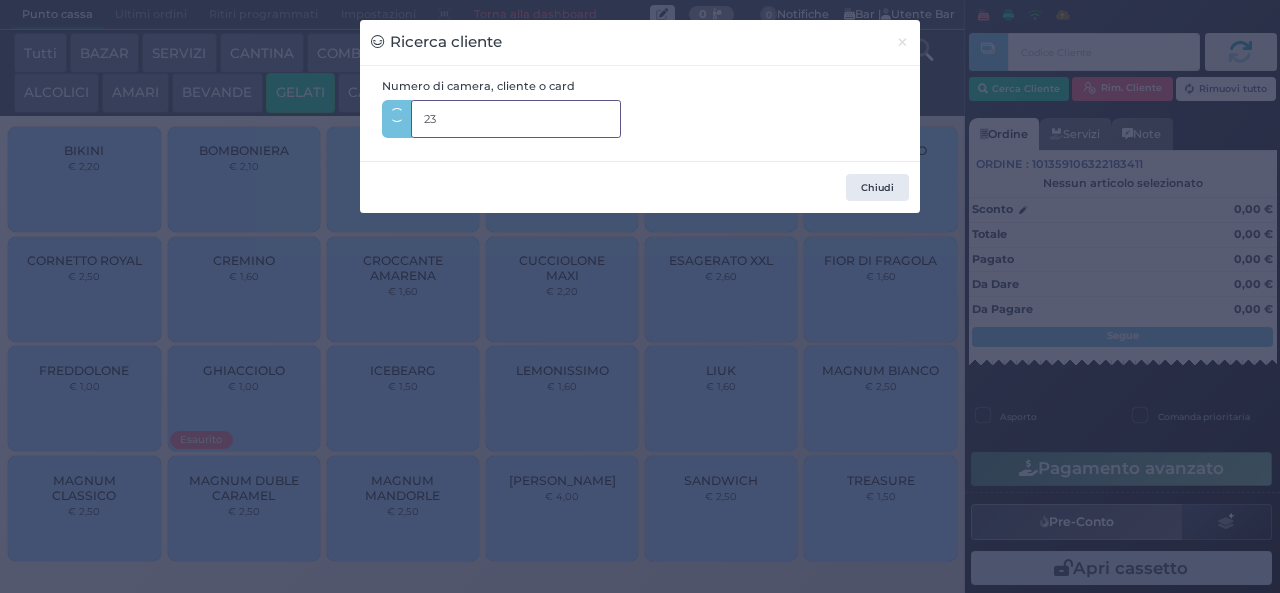 type on "235" 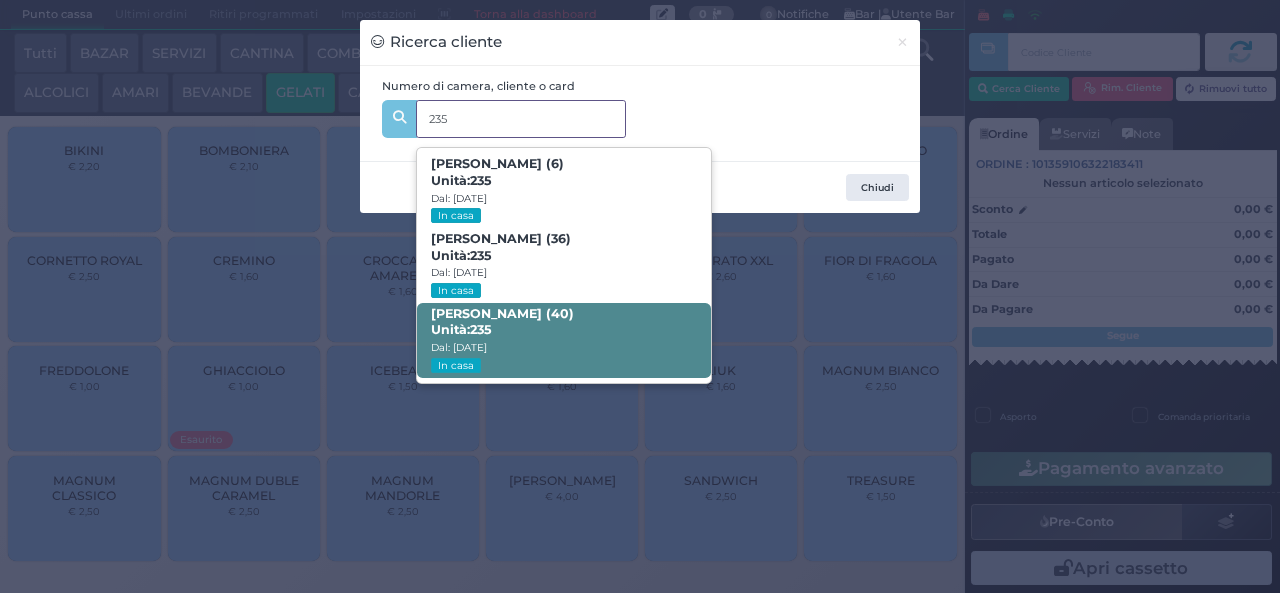 click on "Simone Casciano (40) Unità:  235 Dal: 13/07/2025 In casa" at bounding box center [563, 340] 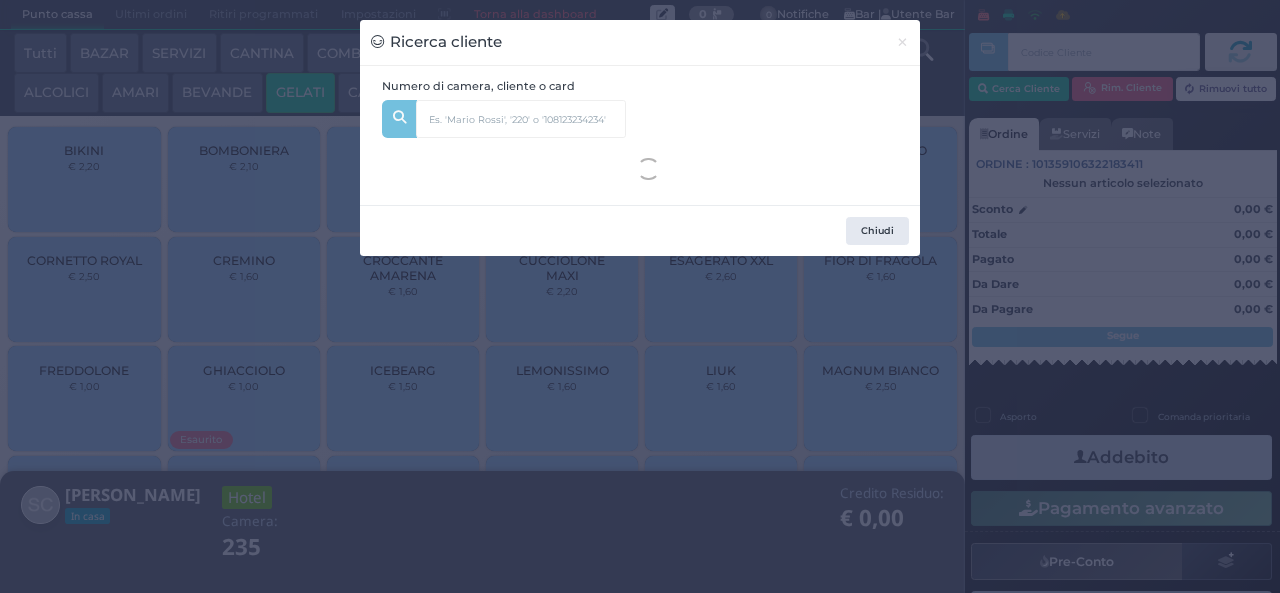 click on "Ricerca cliente
×
Numero di camera, cliente o card
235 Nicole Casciano  (6) Unità:  235 Dal: 13/07/2025 In casa Marika Pallotta (36) Unità:  235 Dal: 13/07/2025 In casa Simone Casciano (40) Unità:  235 Dal: 13/07/2025 In casa
Chiudi" at bounding box center [640, 296] 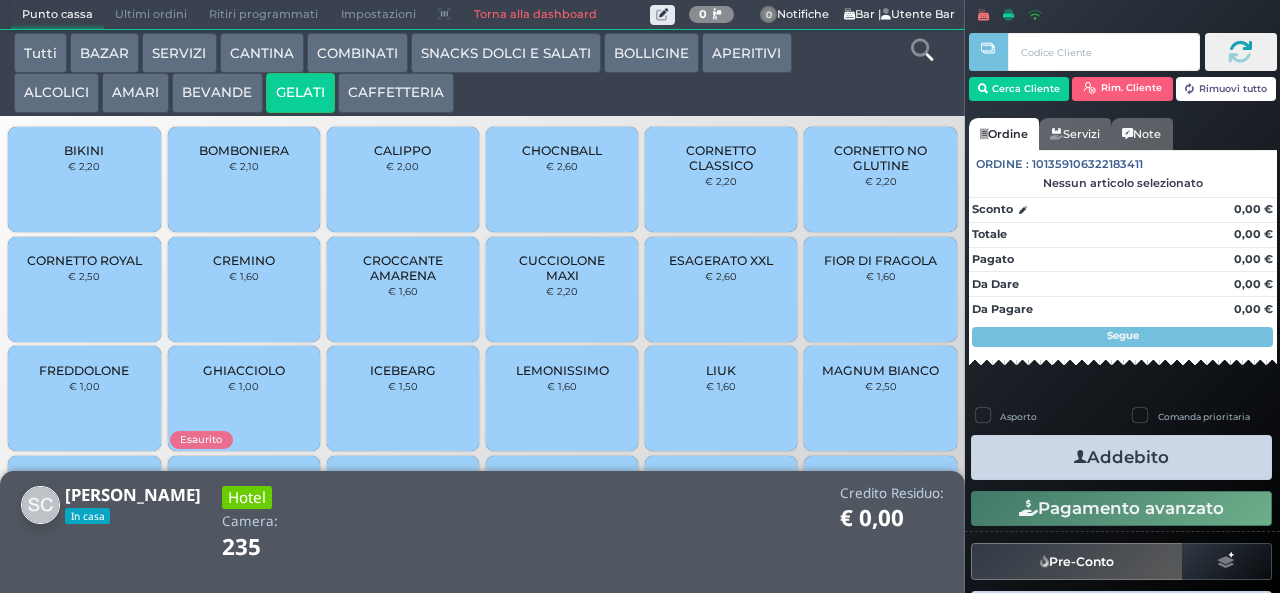 click on "CALIPPO
€ 2,00" at bounding box center (403, 179) 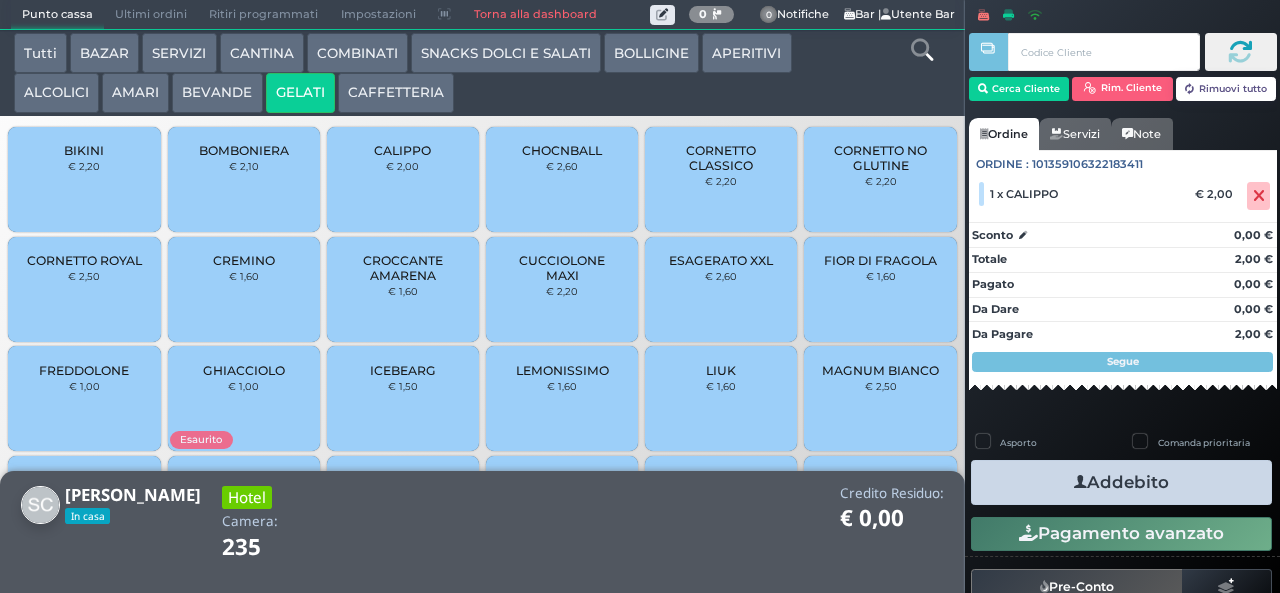 click at bounding box center (1080, 482) 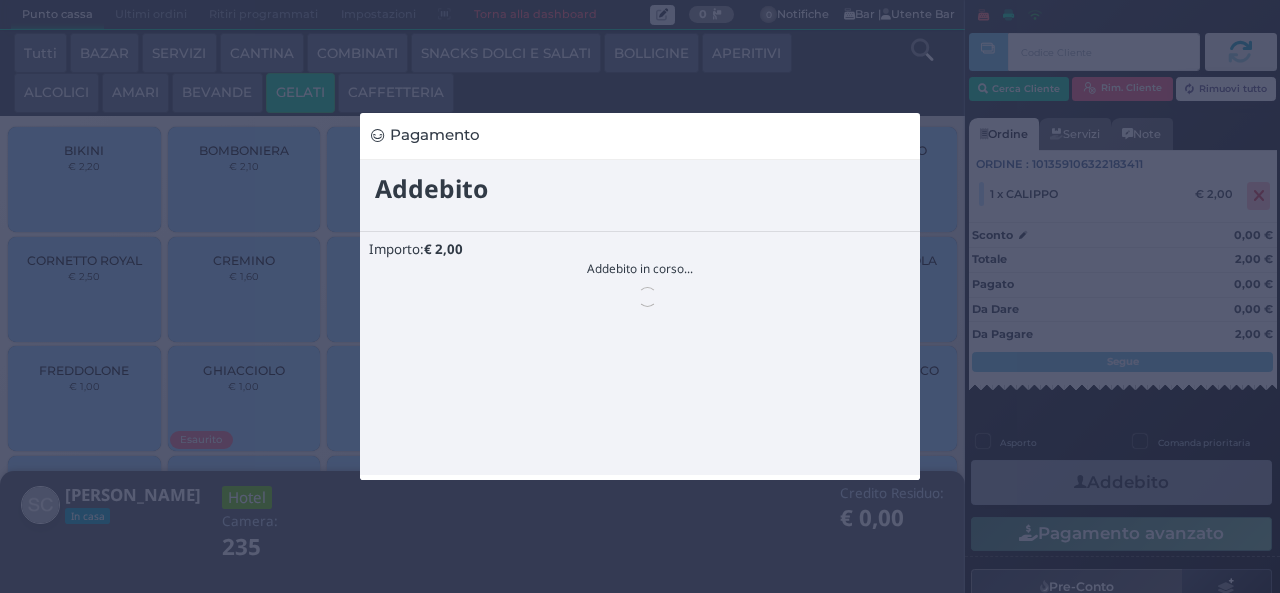 scroll, scrollTop: 0, scrollLeft: 0, axis: both 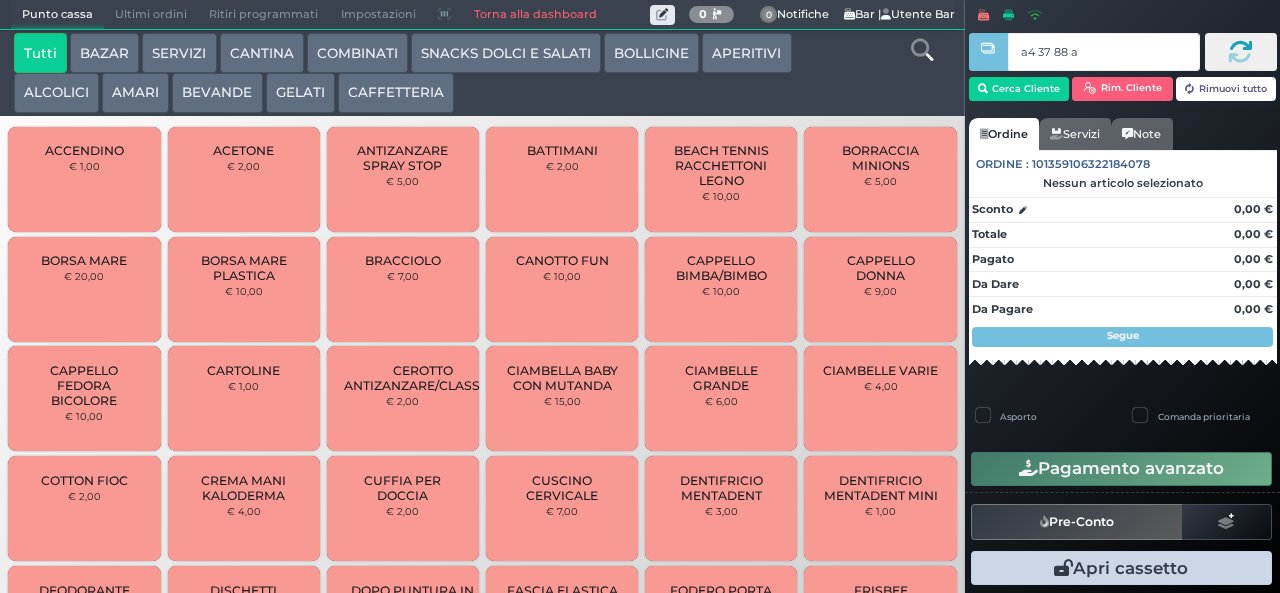 type on "a4 37 88 af" 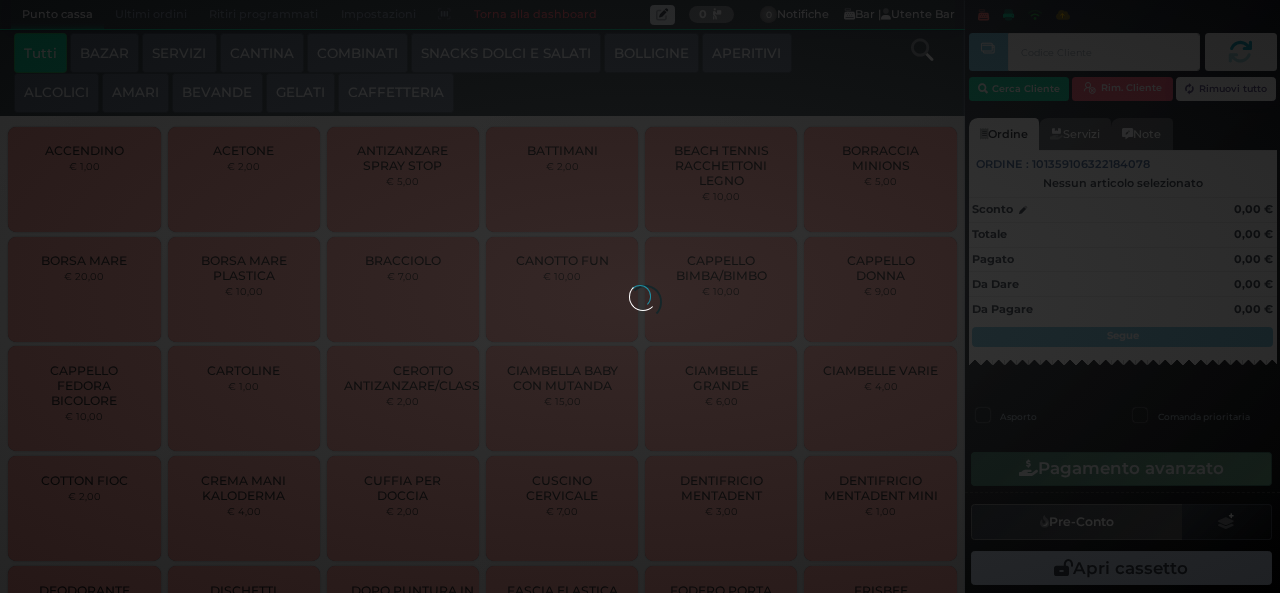 click at bounding box center (640, 296) 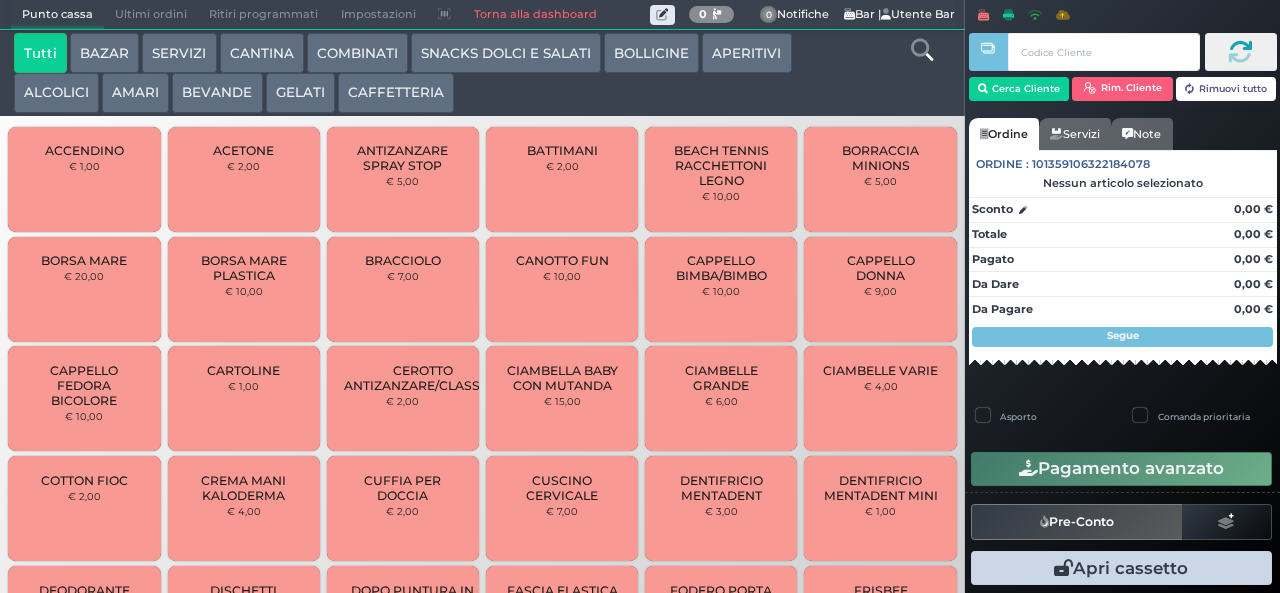 click on "SNACKS DOLCI E SALATI" at bounding box center [506, 53] 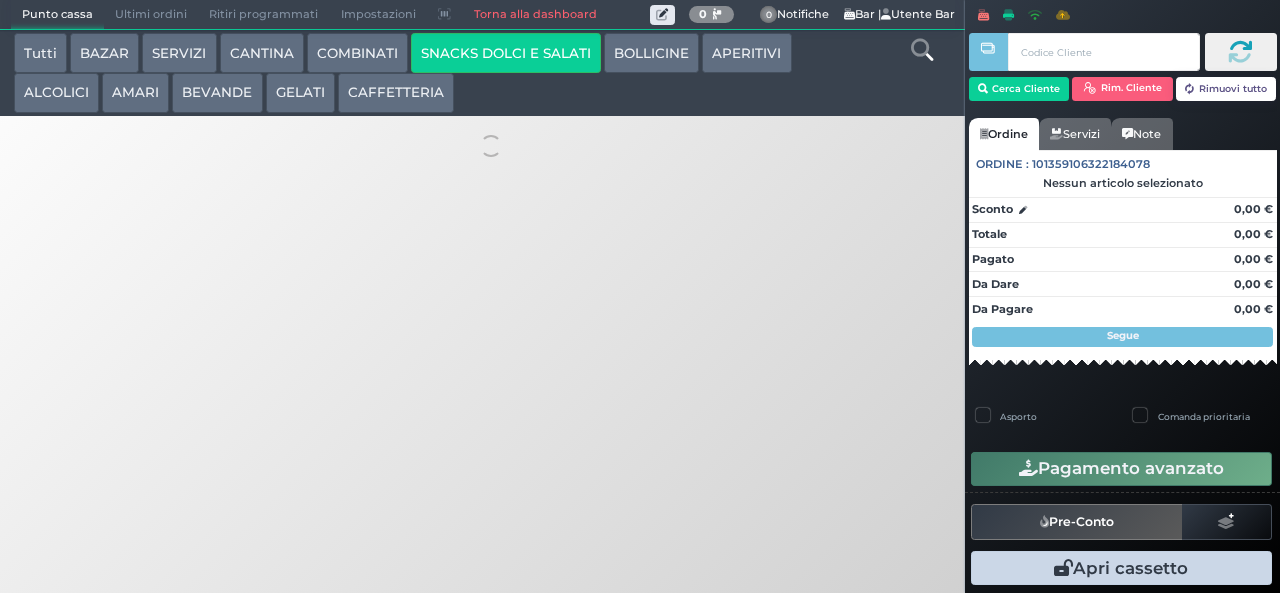 click on "SNACKS DOLCI E SALATI" at bounding box center [506, 53] 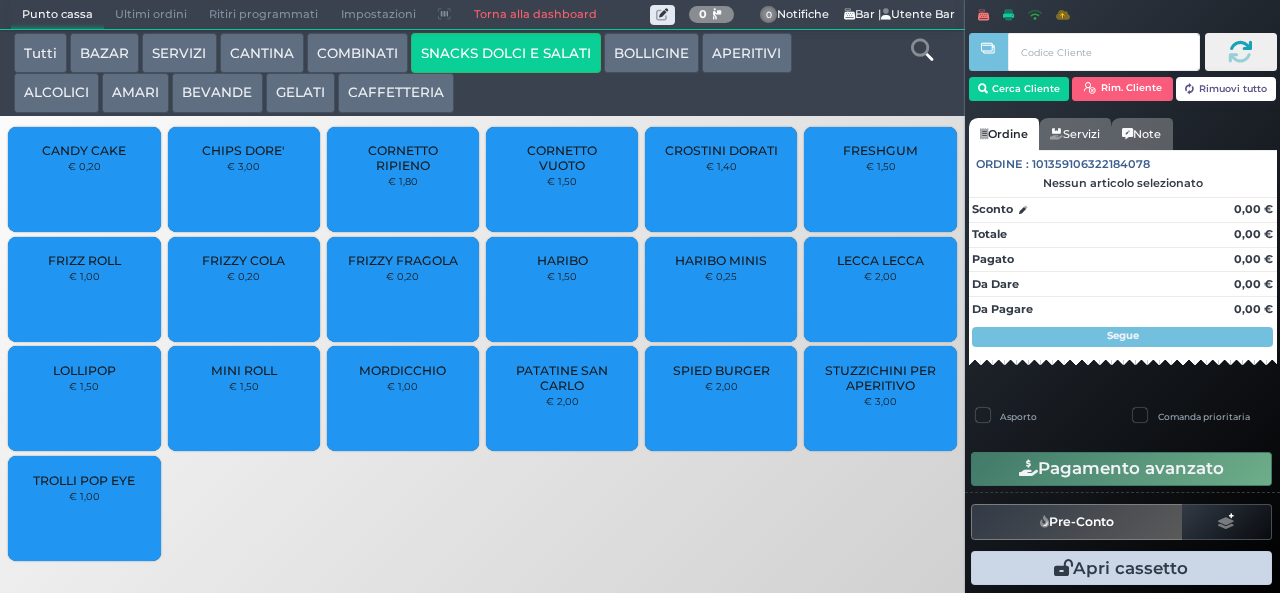 click on "PATATINE SAN CARLO" at bounding box center [562, 378] 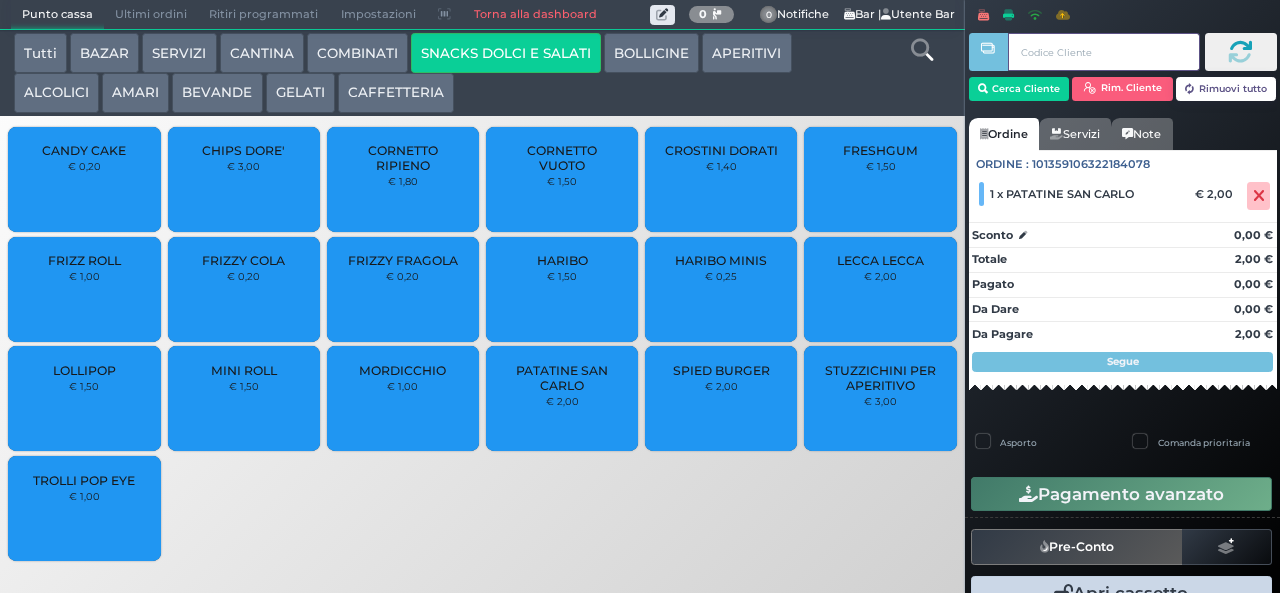 type 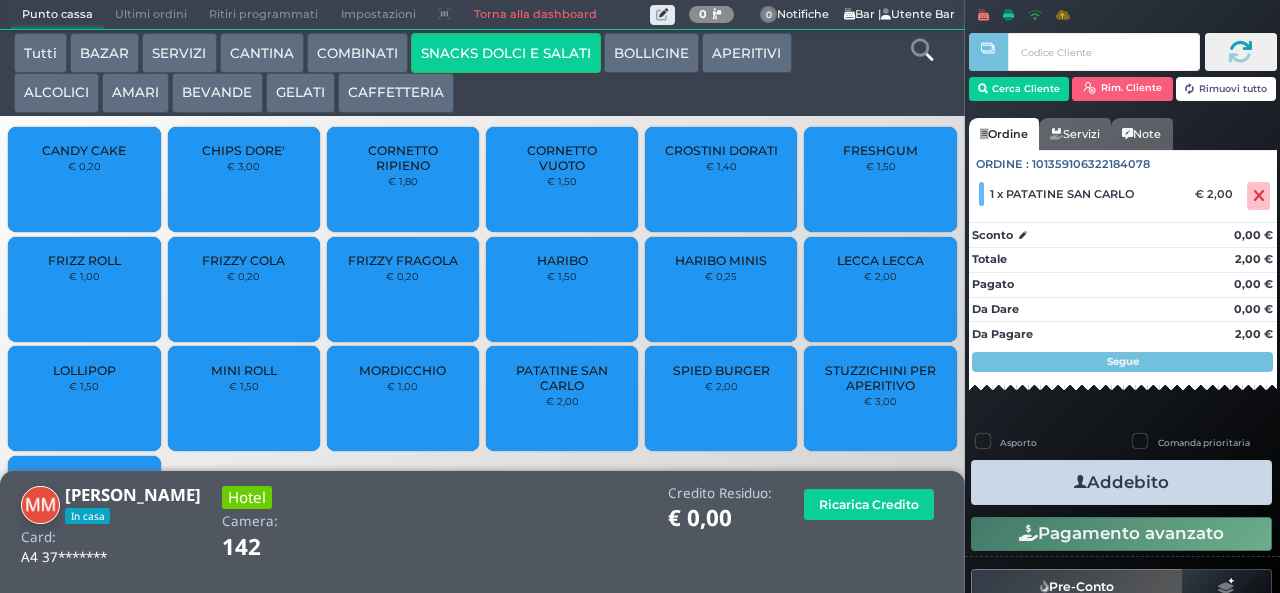 click at bounding box center [1080, 482] 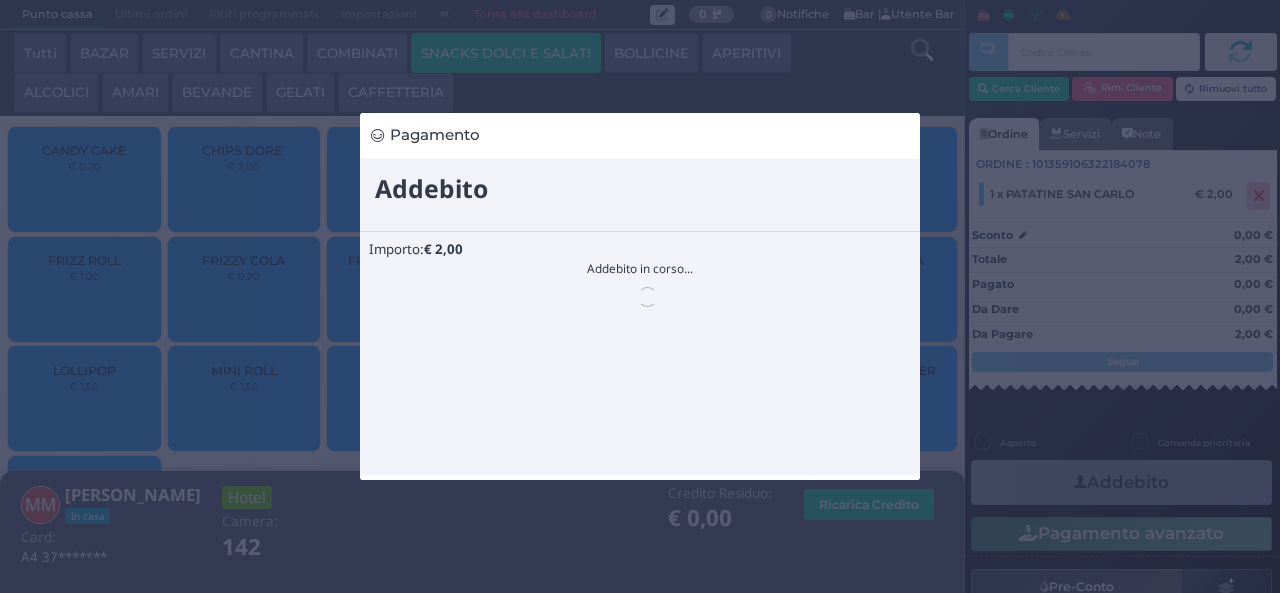 scroll, scrollTop: 0, scrollLeft: 0, axis: both 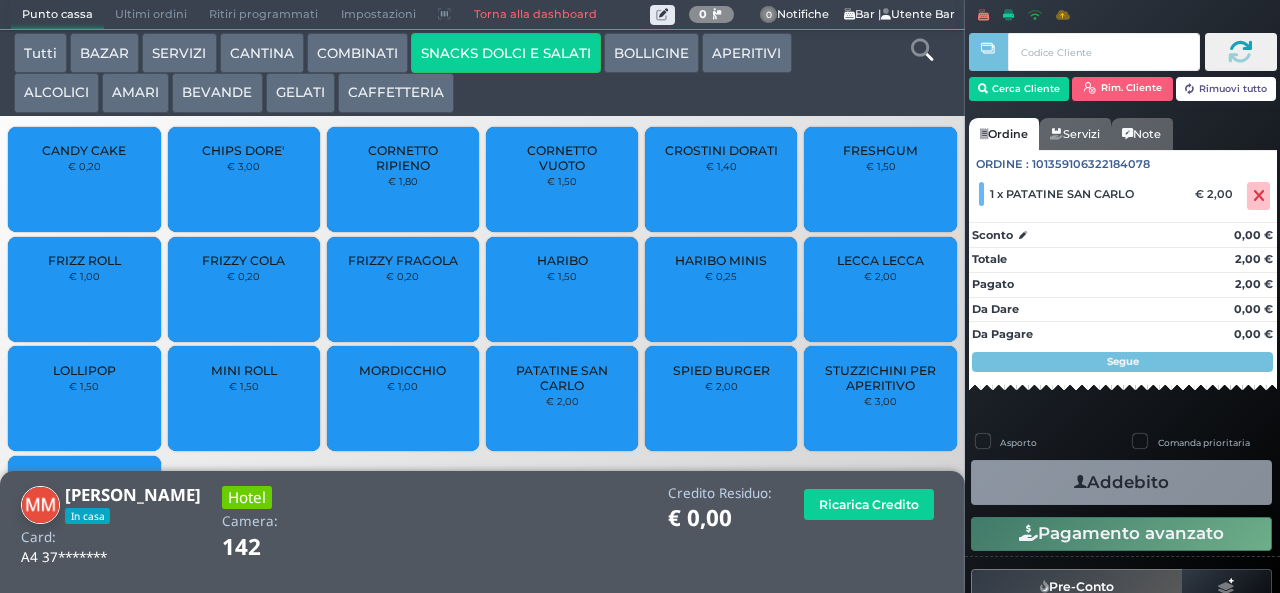 click on "BAZAR" at bounding box center [104, 53] 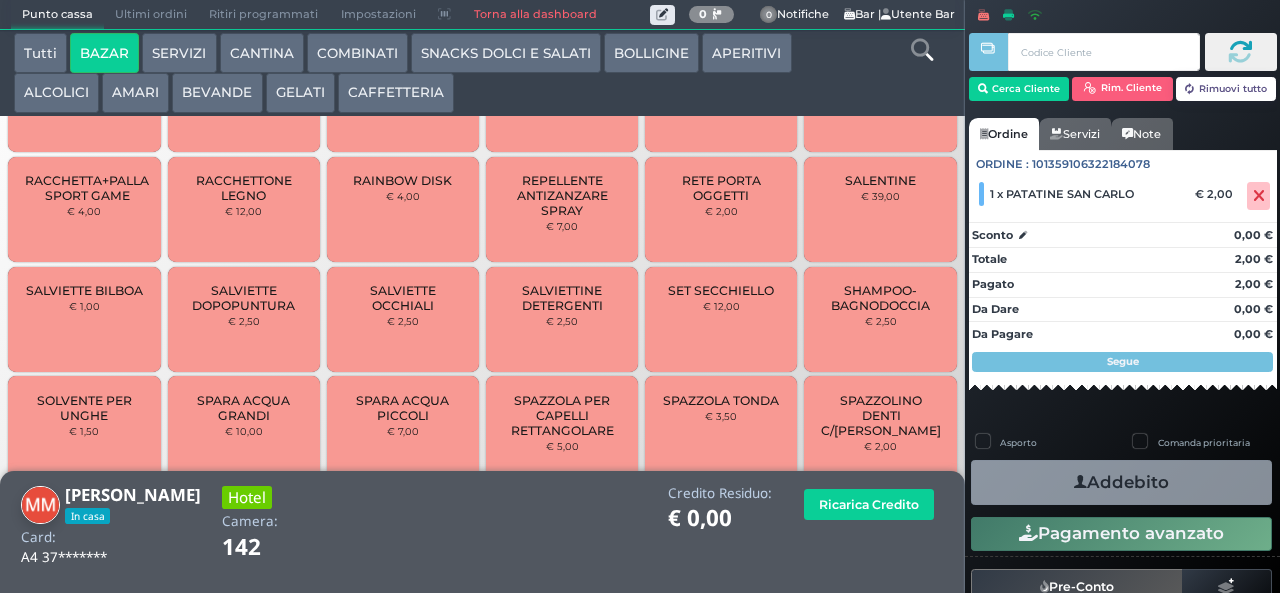 scroll, scrollTop: 1366, scrollLeft: 0, axis: vertical 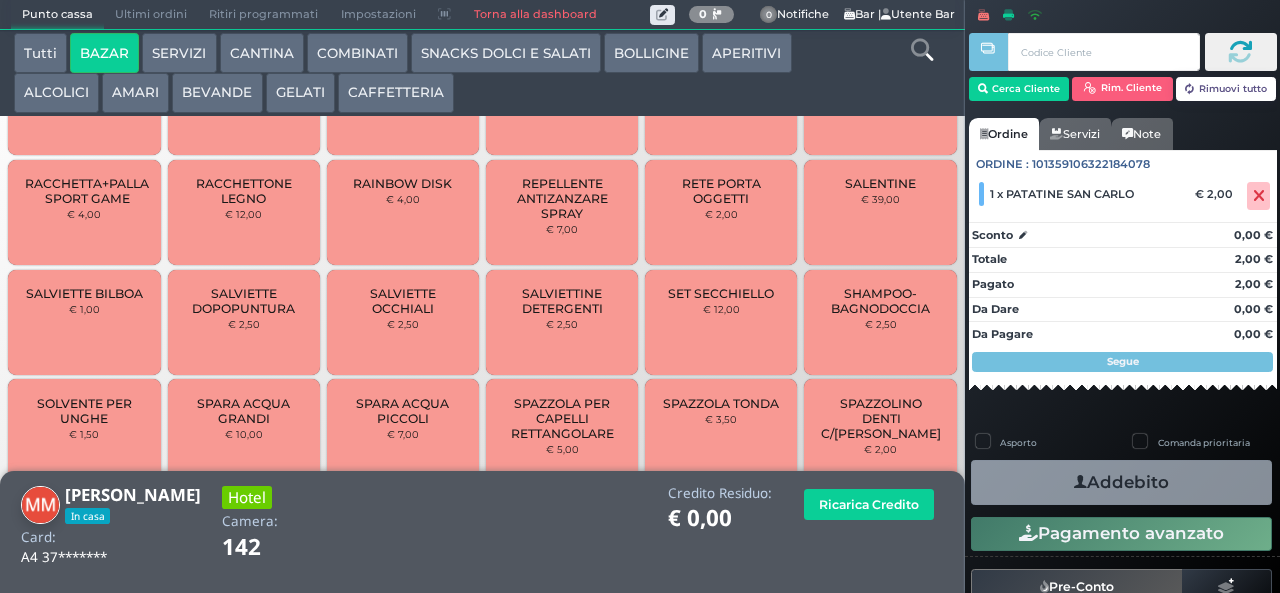 click on "SALENTINE" at bounding box center [880, 183] 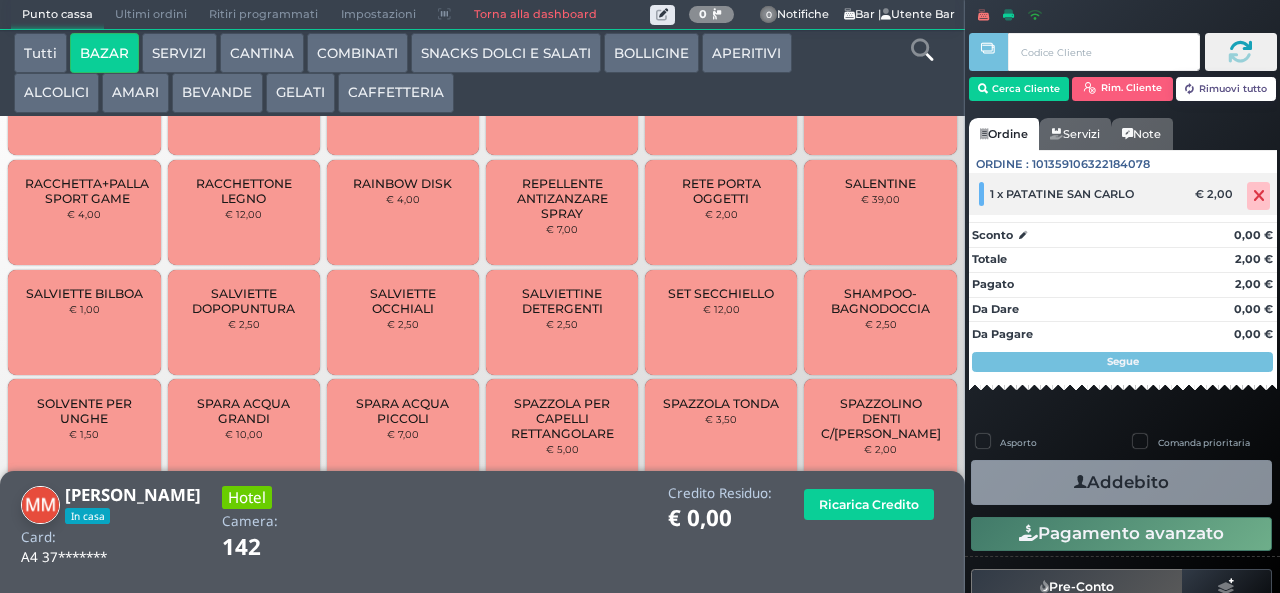 click at bounding box center [1259, 196] 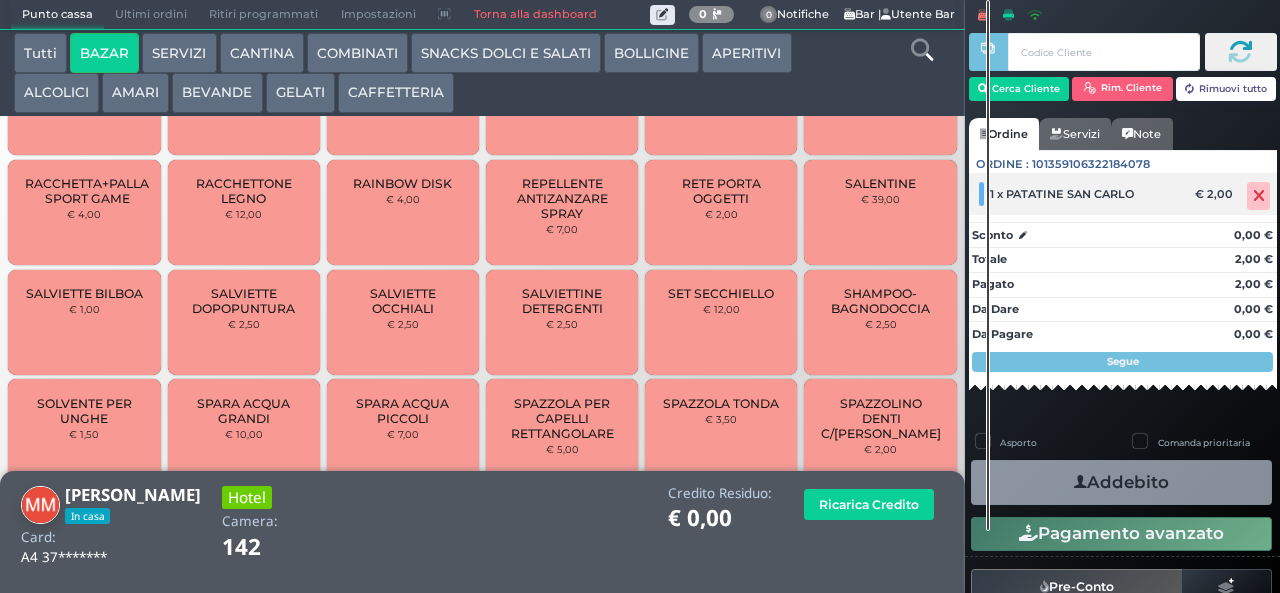 click at bounding box center (1259, 196) 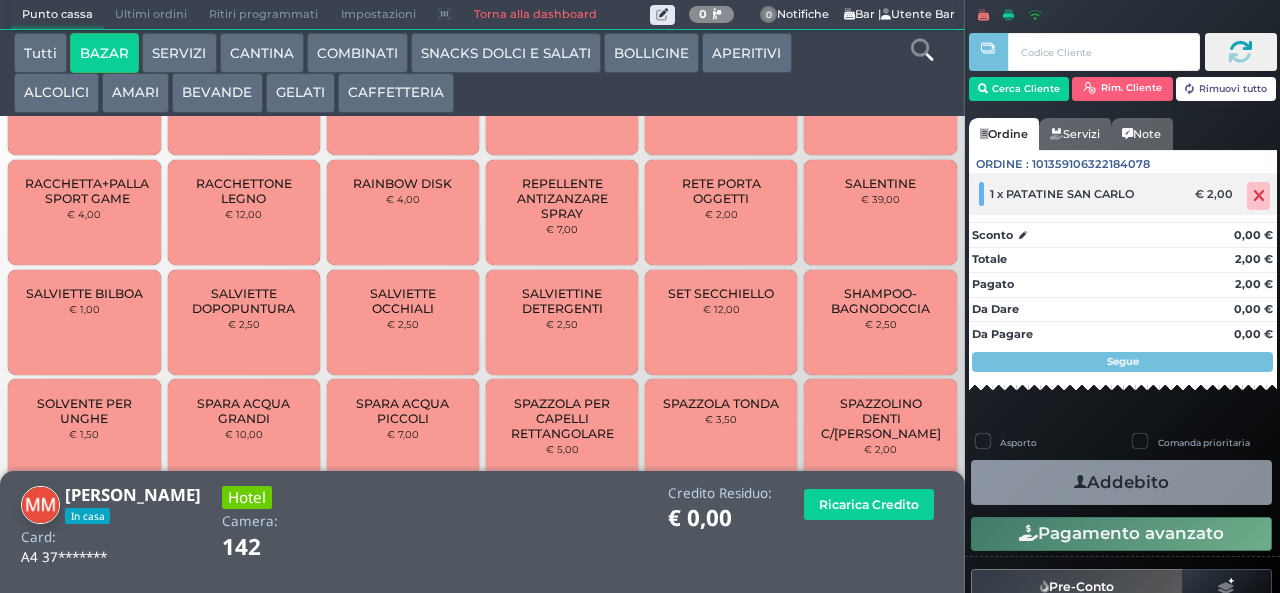 click at bounding box center (1259, 196) 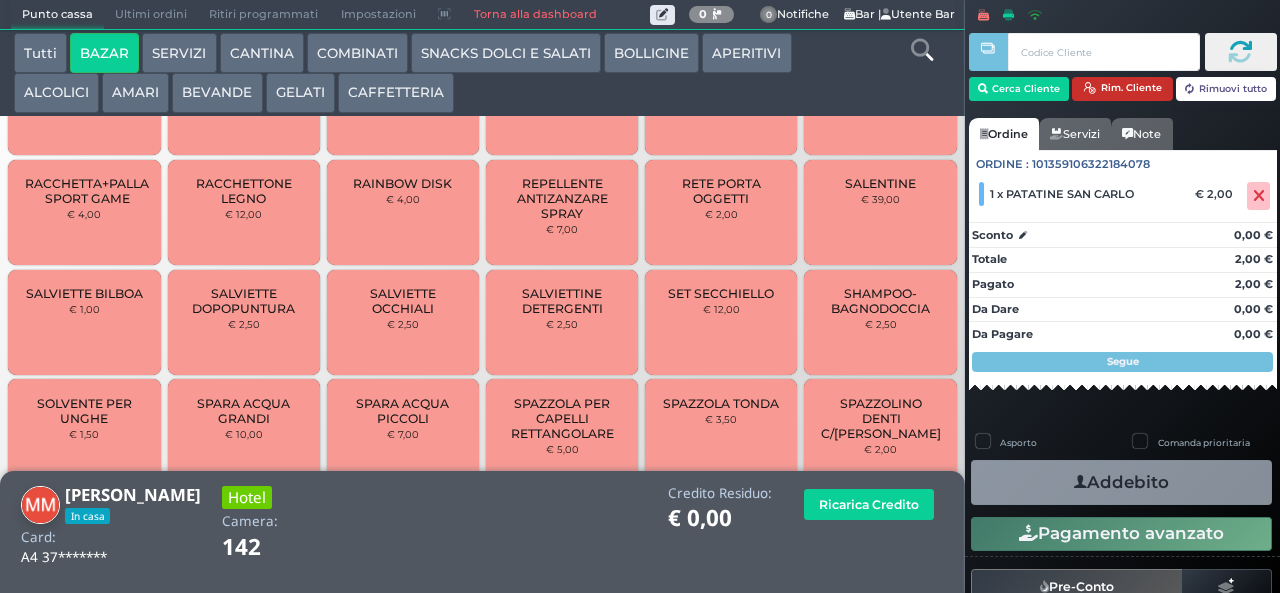 click on "Rim. Cliente" at bounding box center (1122, 89) 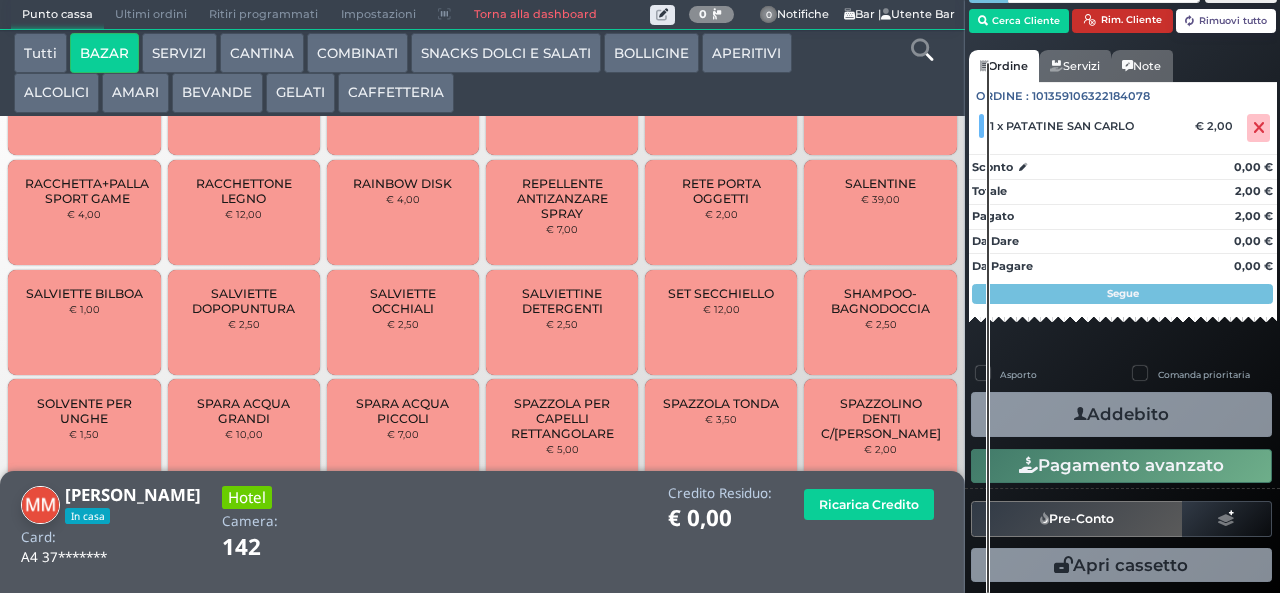 scroll, scrollTop: 100, scrollLeft: 0, axis: vertical 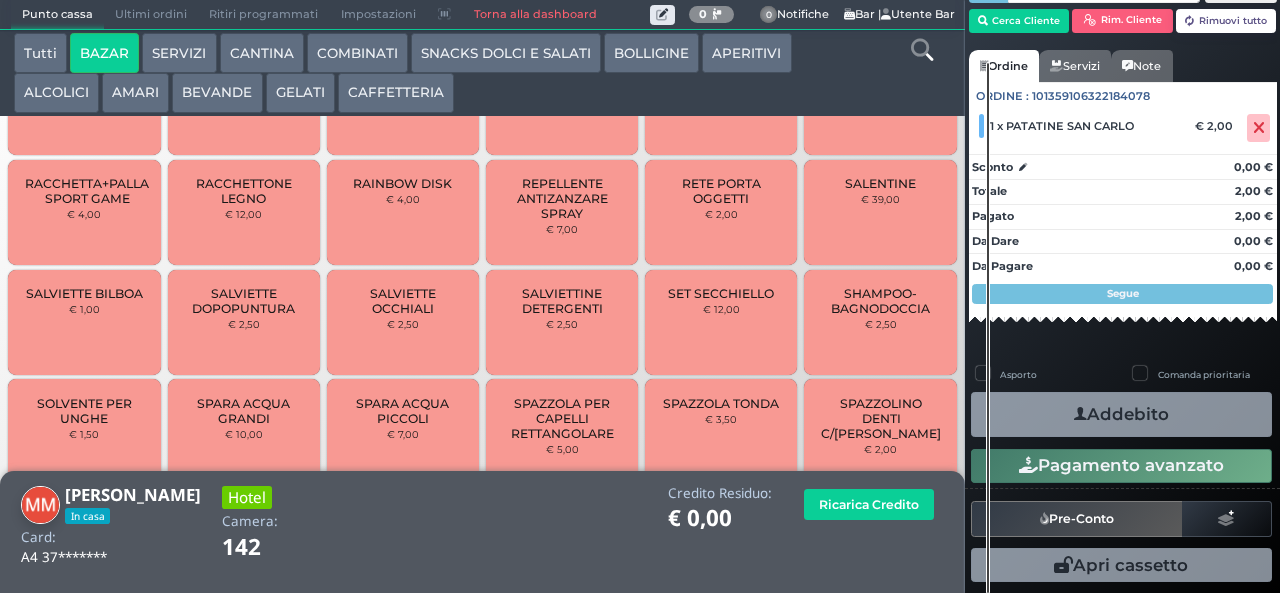 click on "Rimuovi tutto" at bounding box center [1226, 21] 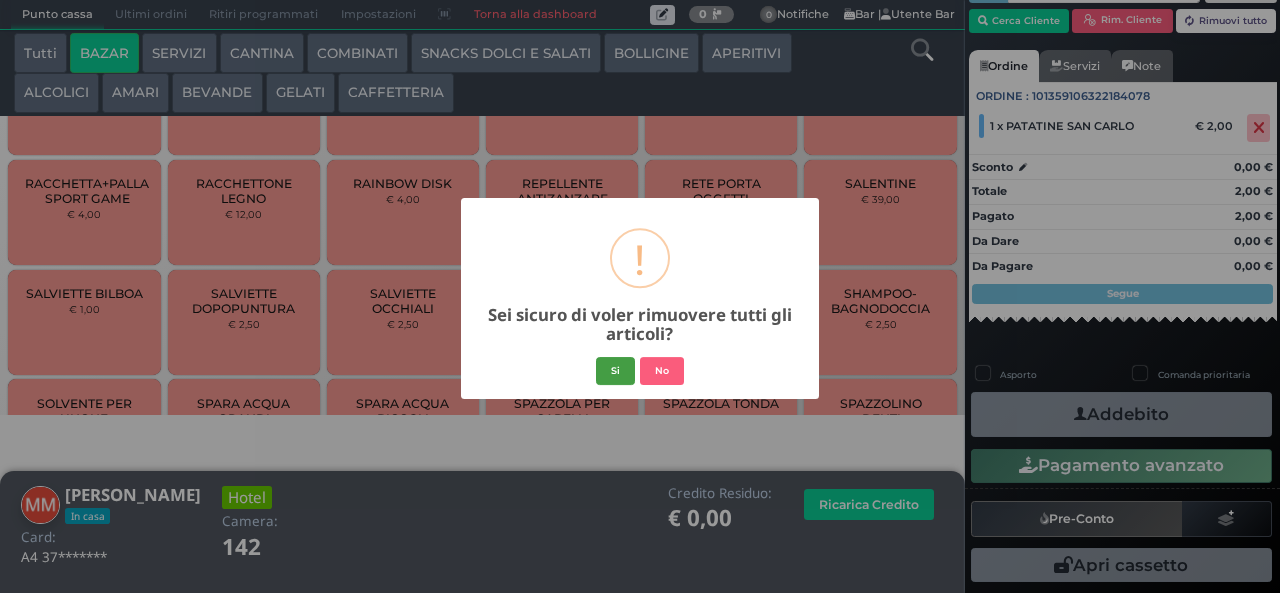 click on "Si" at bounding box center [615, 371] 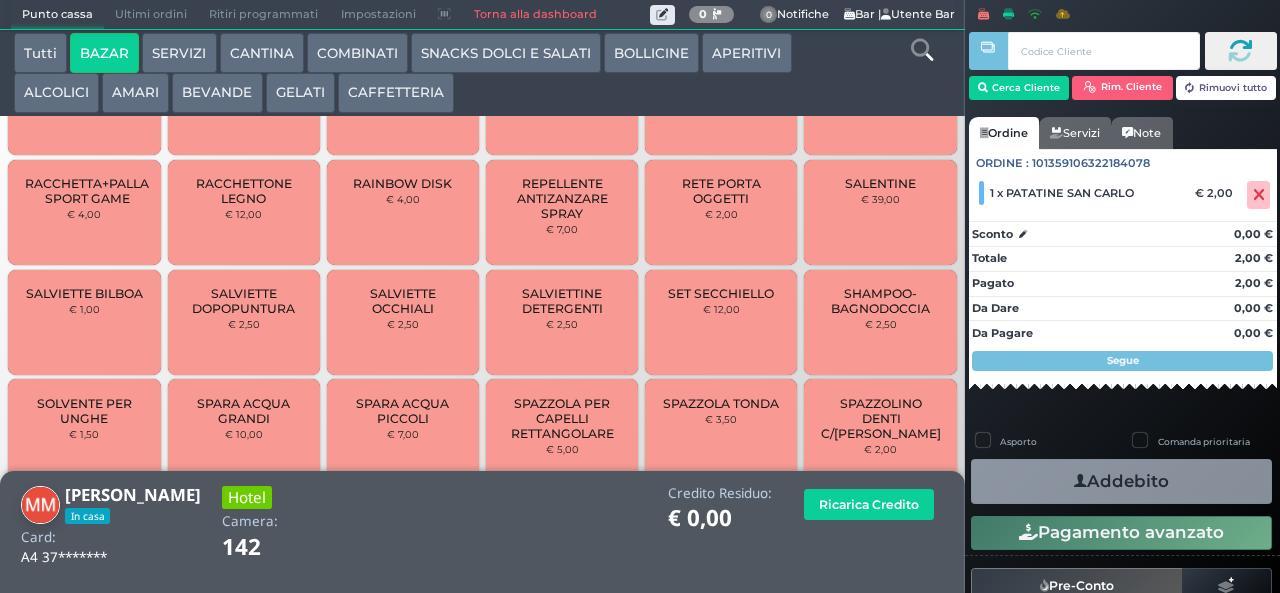 scroll, scrollTop: 0, scrollLeft: 0, axis: both 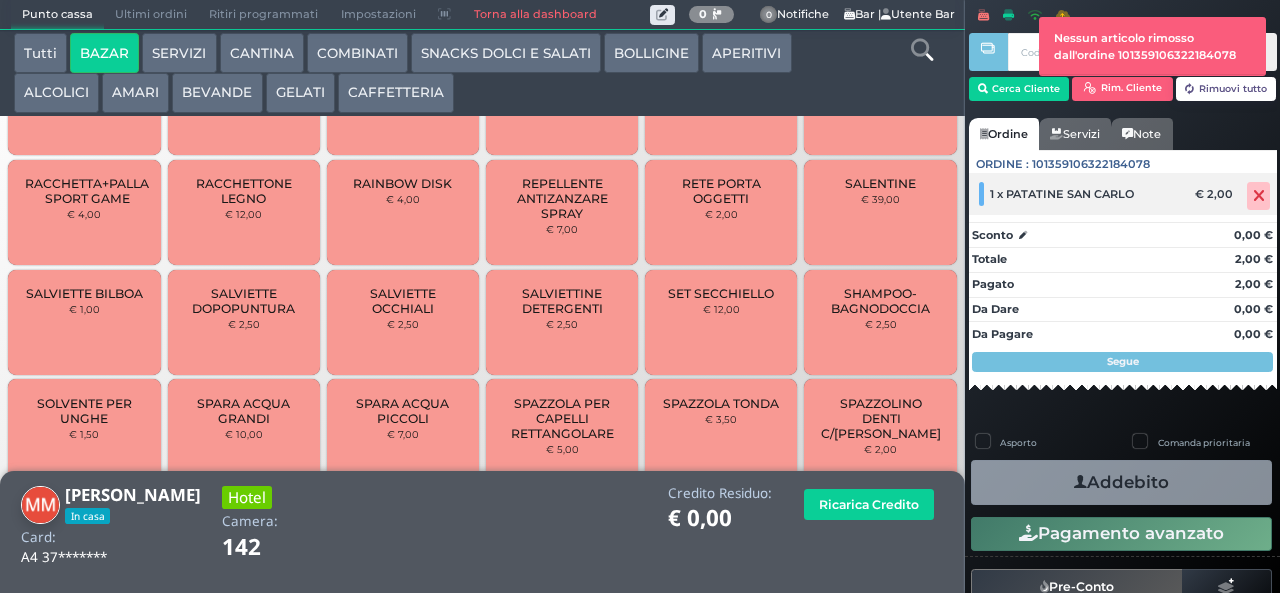 click at bounding box center (1259, 196) 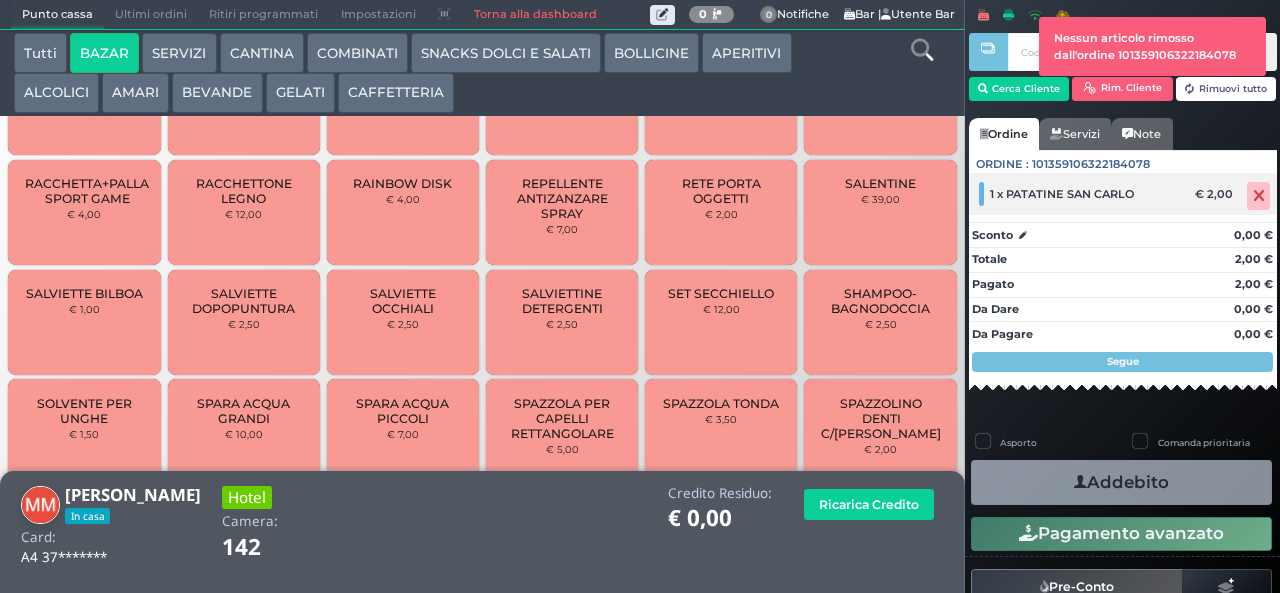 click at bounding box center [1259, 196] 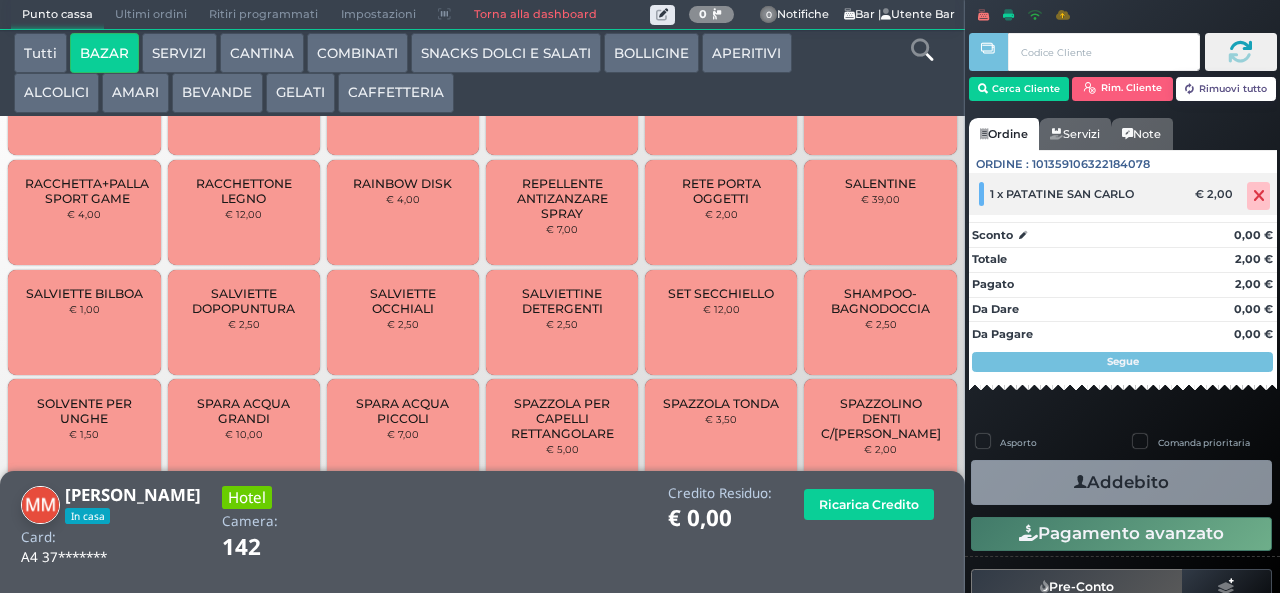 click at bounding box center [1259, 196] 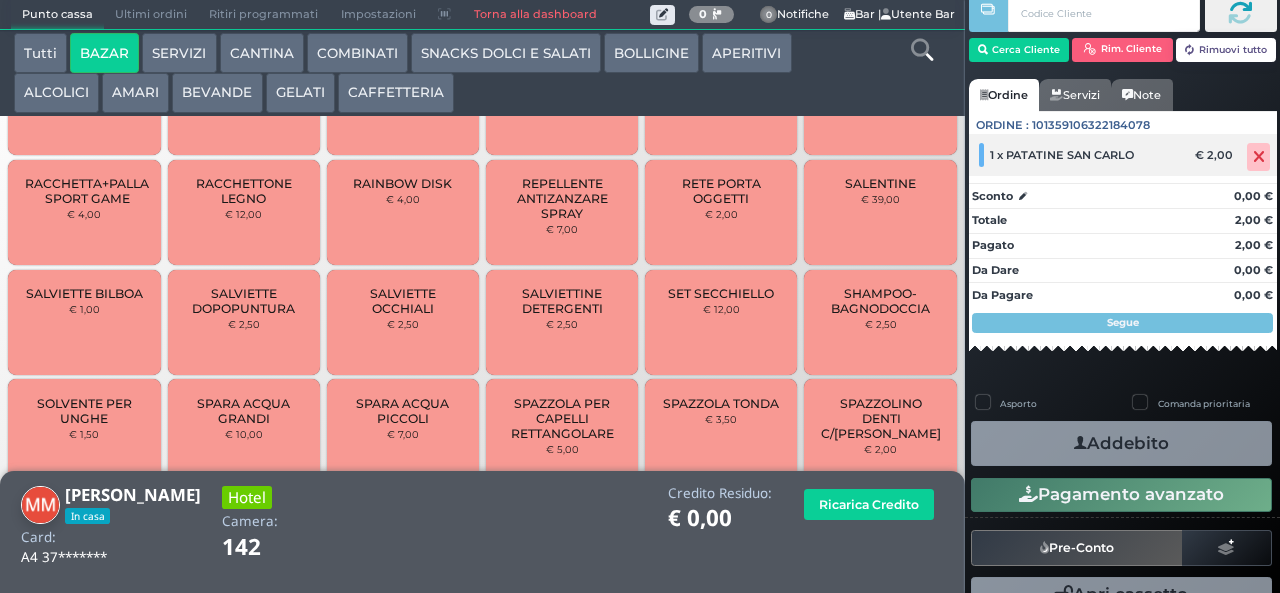 scroll, scrollTop: 41, scrollLeft: 0, axis: vertical 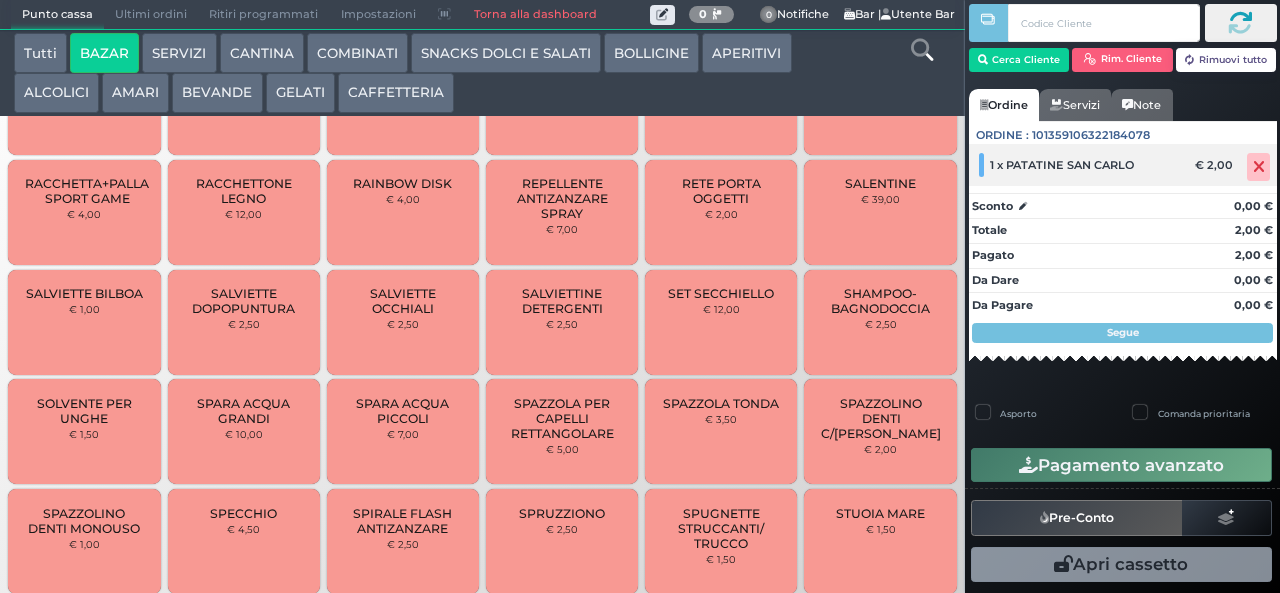 click at bounding box center (1259, 167) 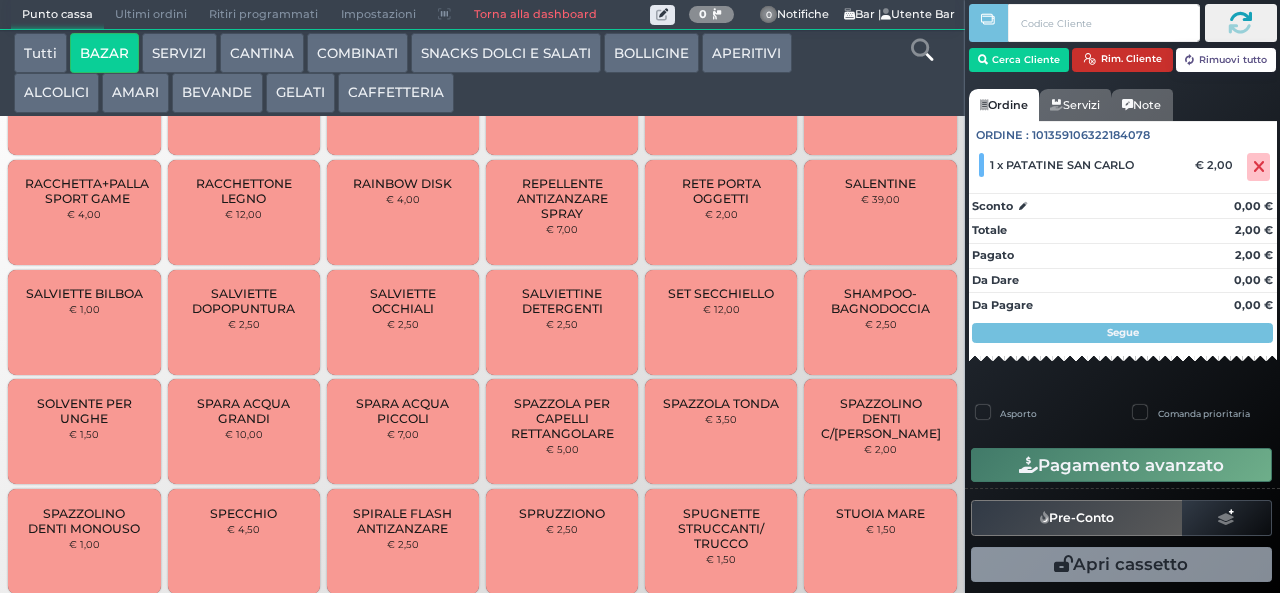 click on "Rim. Cliente" at bounding box center (1122, 60) 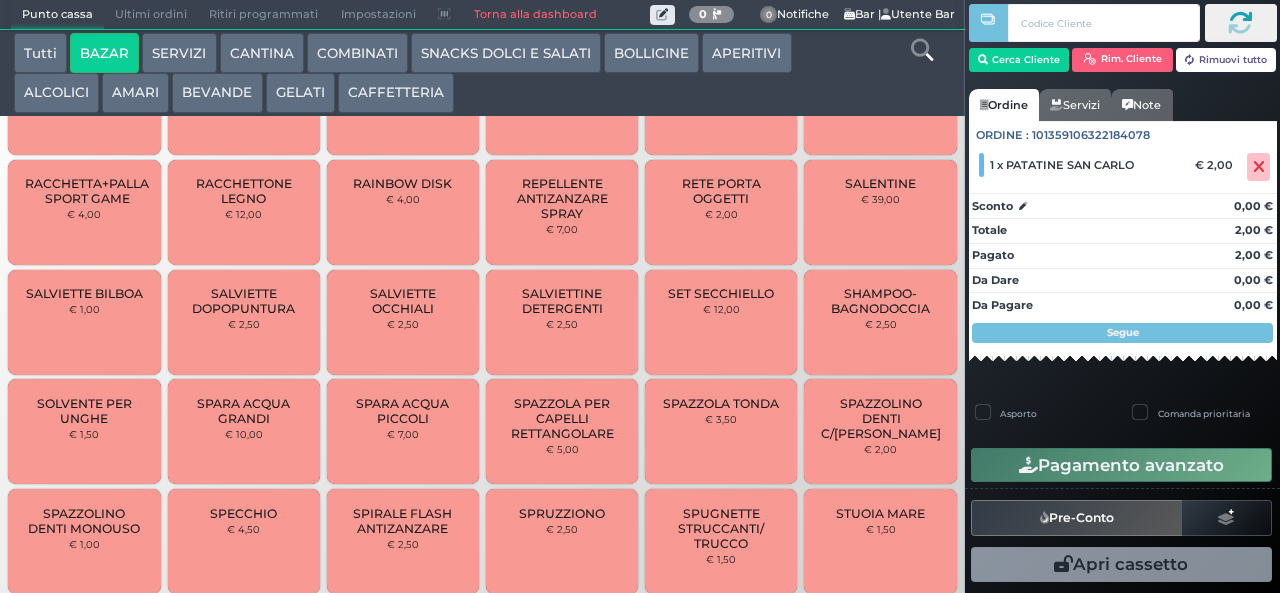 click on "Rimuovi tutto" at bounding box center [1226, 60] 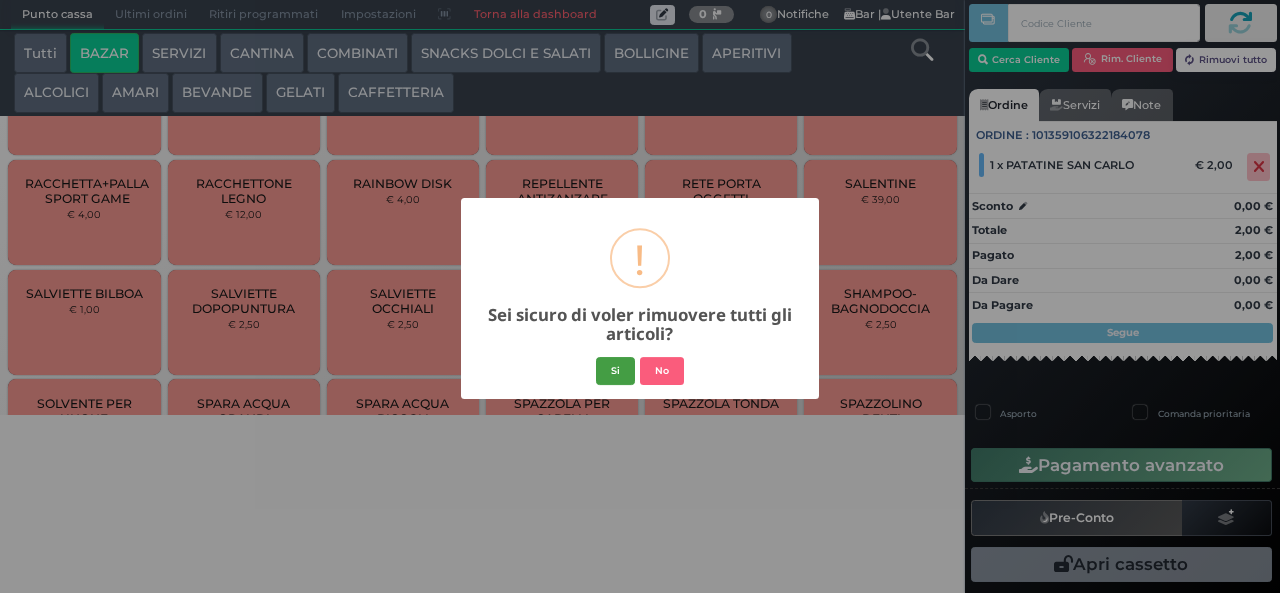 click on "Si" at bounding box center (615, 371) 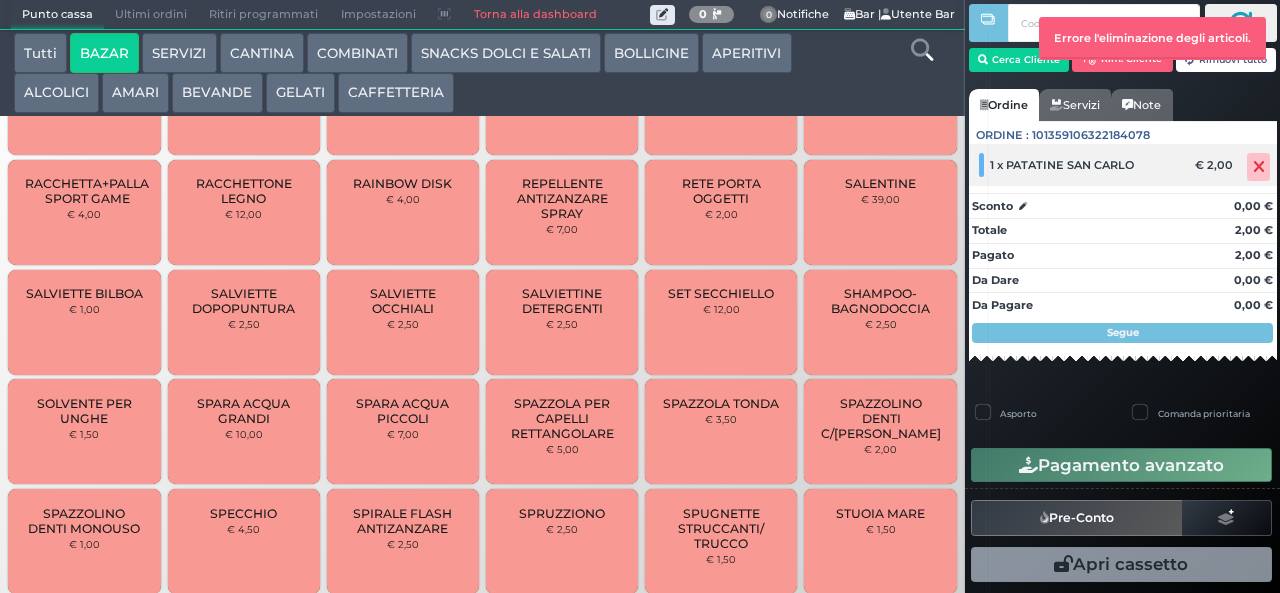 click at bounding box center (1259, 167) 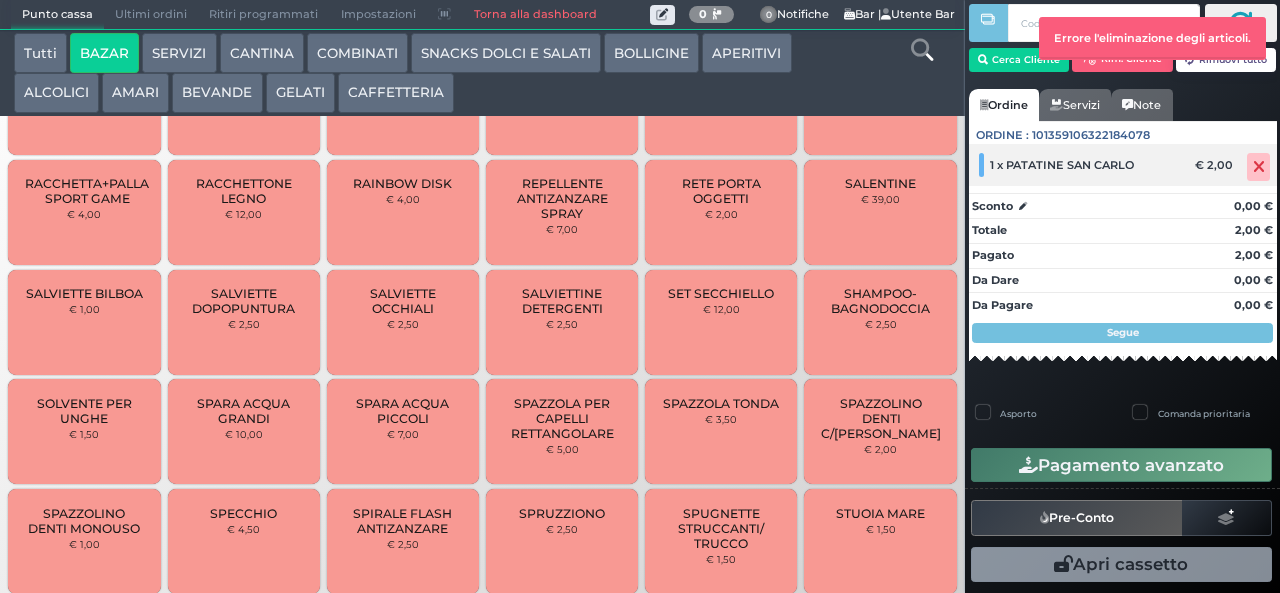 click at bounding box center [1259, 167] 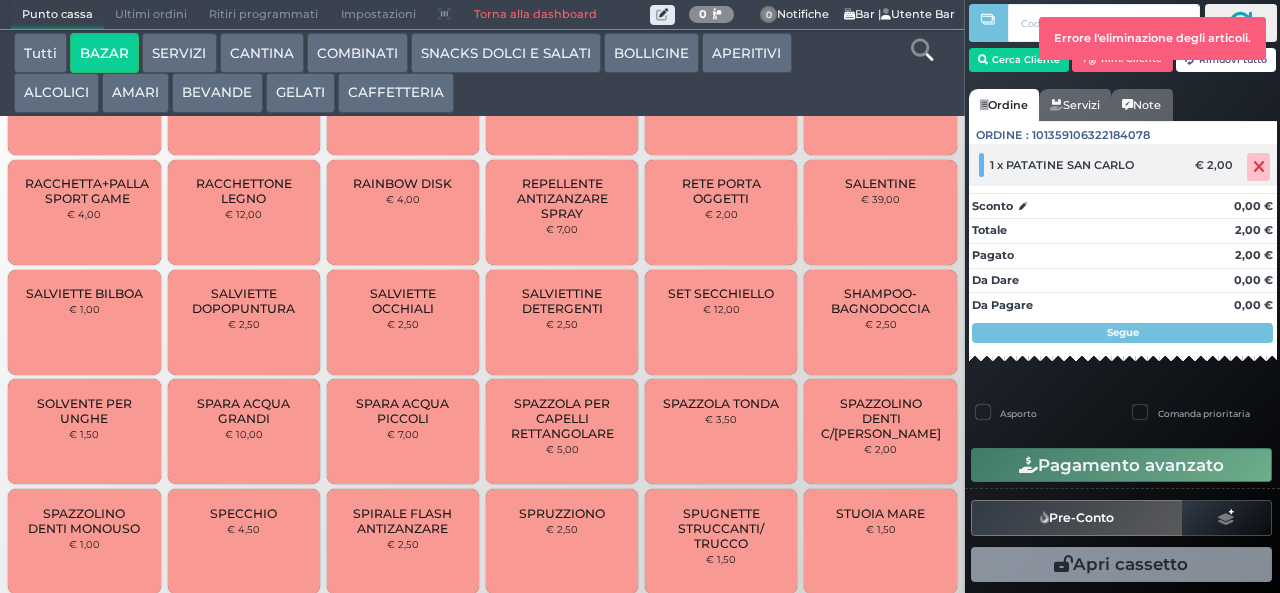 click at bounding box center (1259, 167) 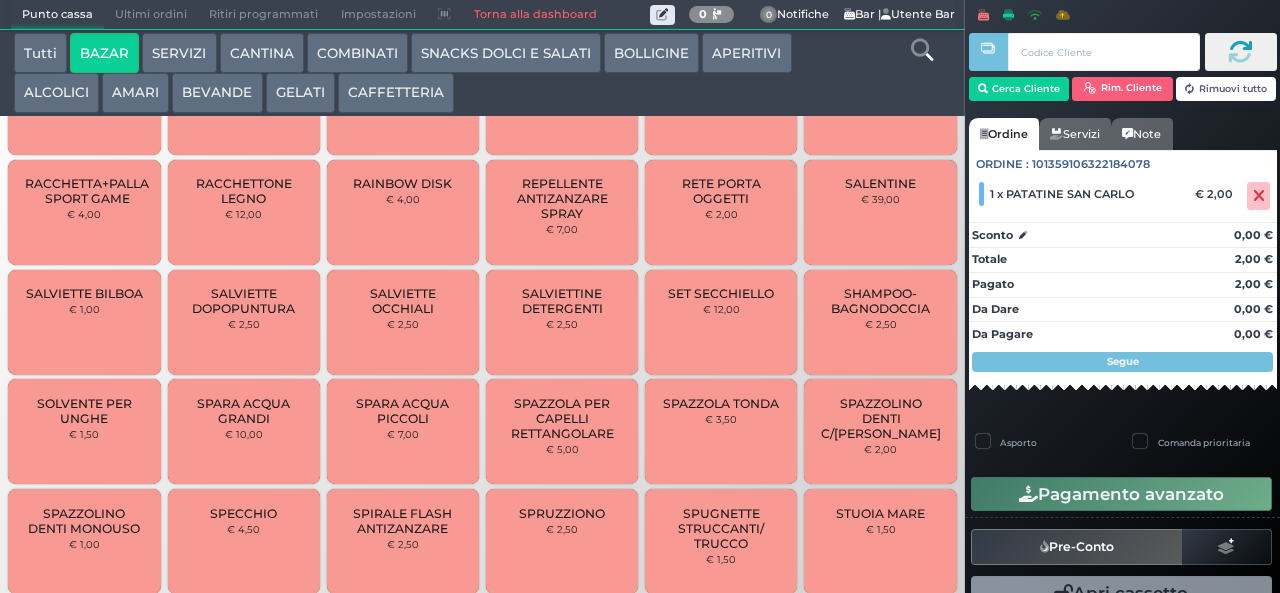 click on "SNACKS DOLCI E SALATI" at bounding box center (506, 53) 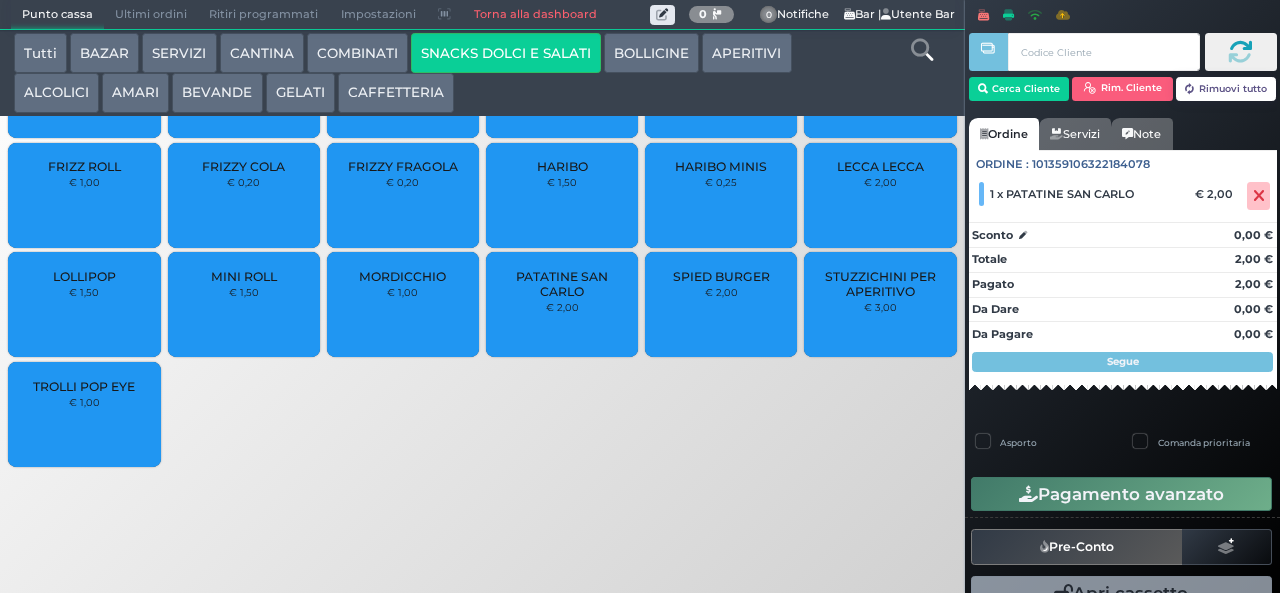 scroll, scrollTop: 133, scrollLeft: 0, axis: vertical 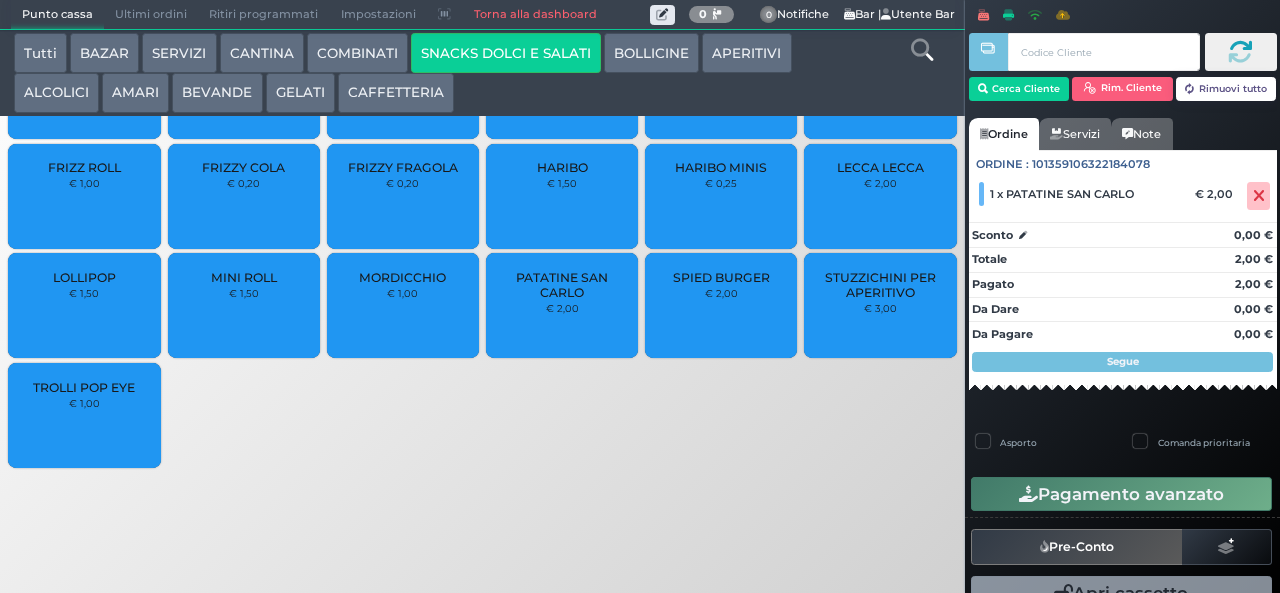 click on "PATATINE SAN CARLO" at bounding box center (562, 285) 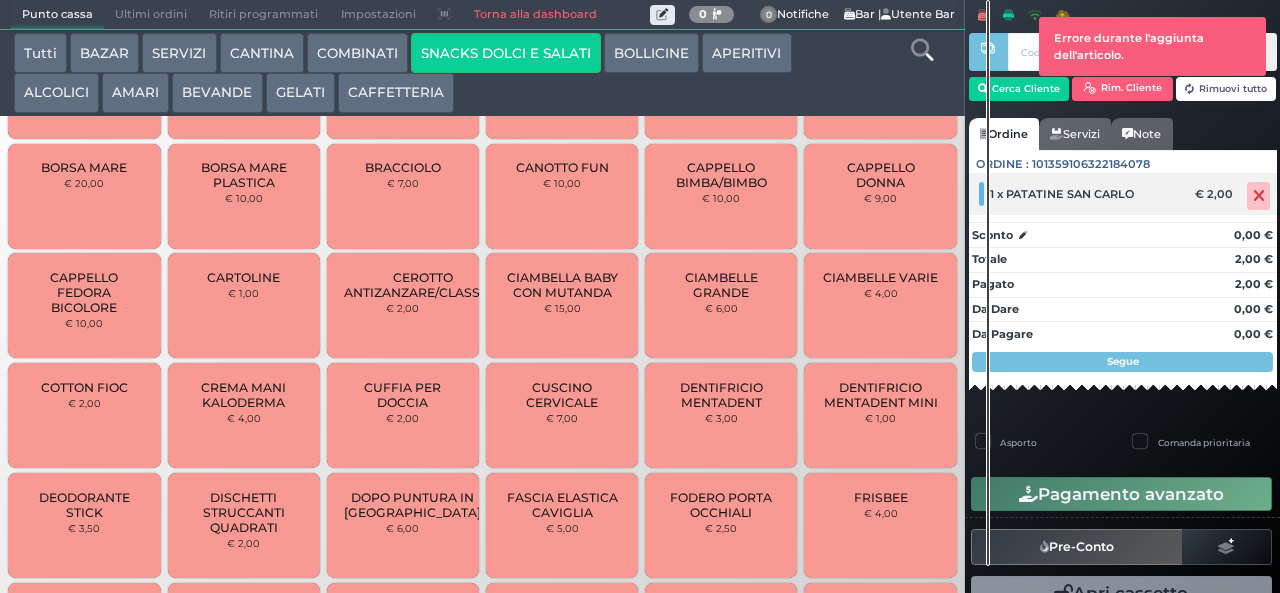 click at bounding box center [1259, 196] 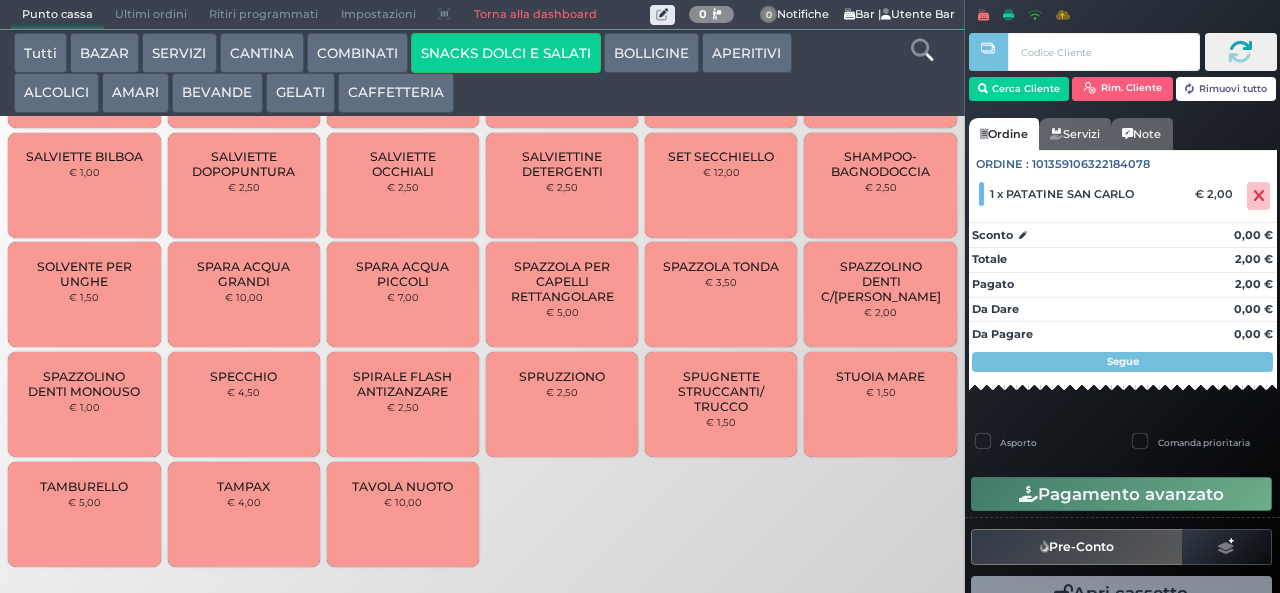 scroll, scrollTop: 1419, scrollLeft: 0, axis: vertical 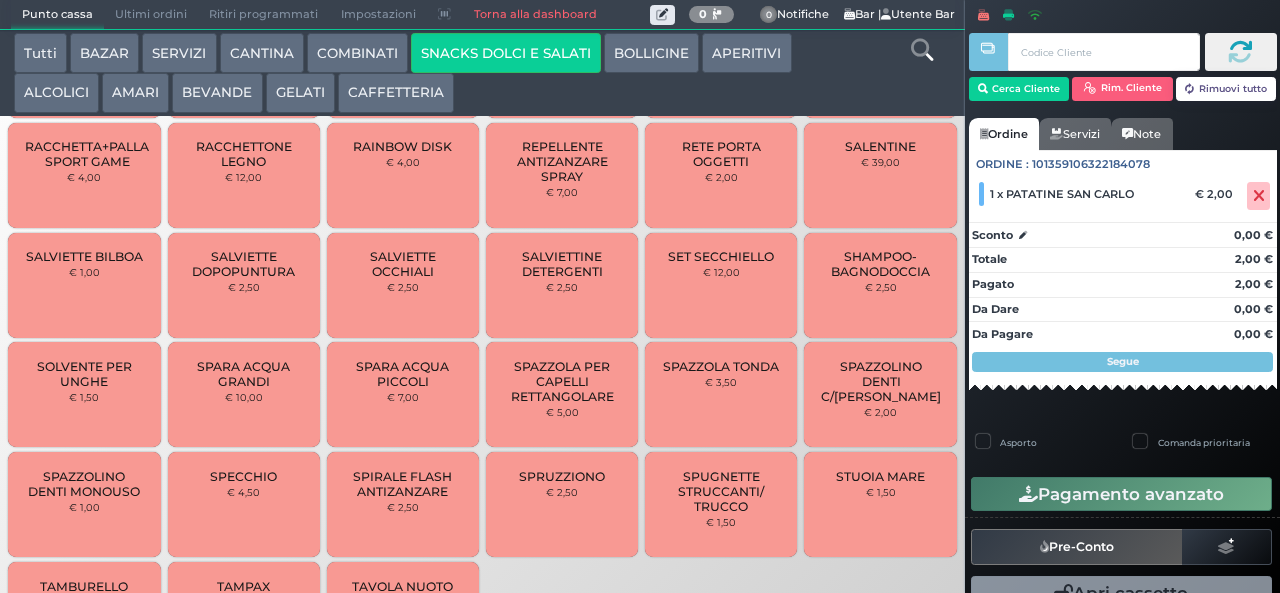 click on "SALENTINE
€ 39,00" at bounding box center [880, 175] 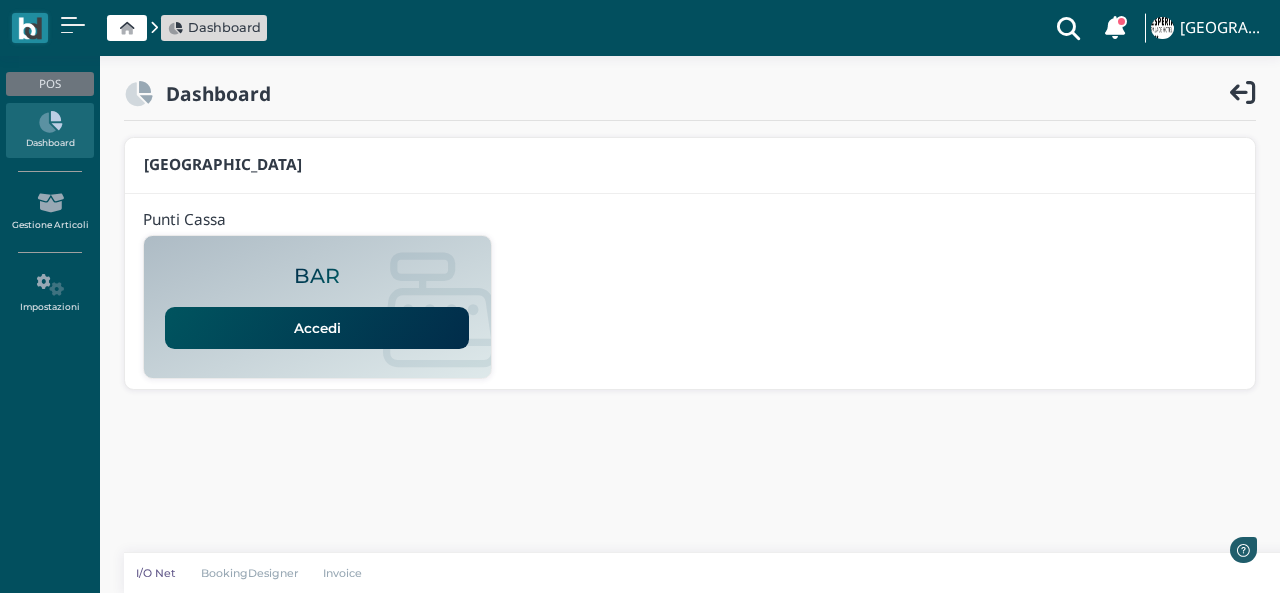 scroll, scrollTop: 0, scrollLeft: 0, axis: both 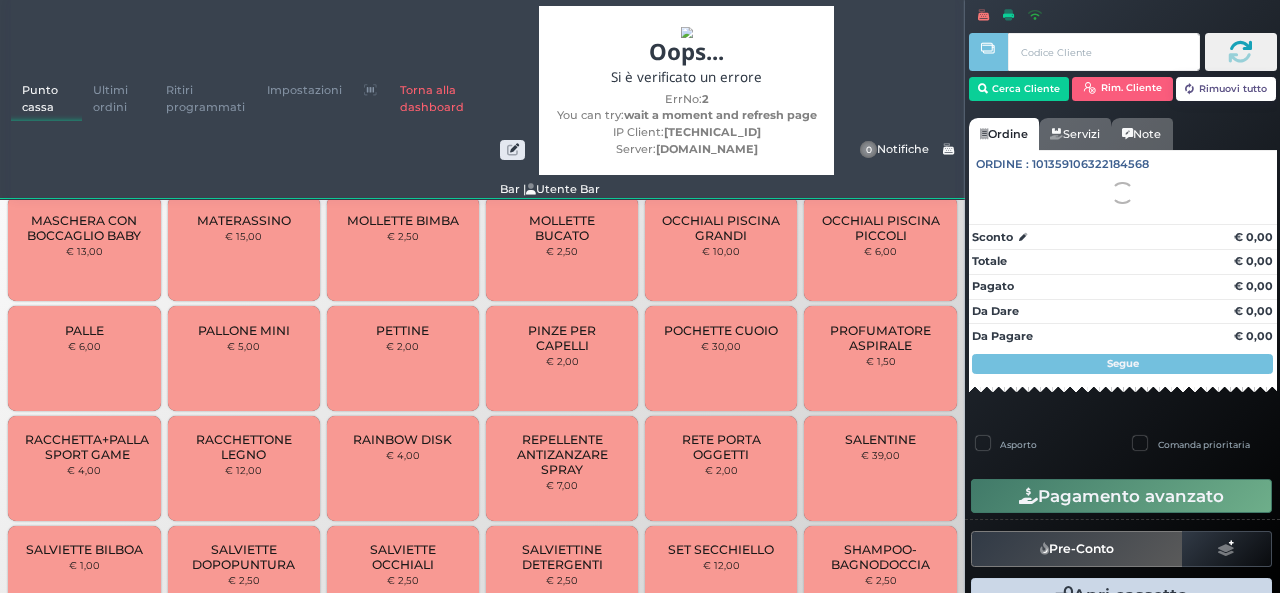 click on "SALENTINE" at bounding box center [880, 439] 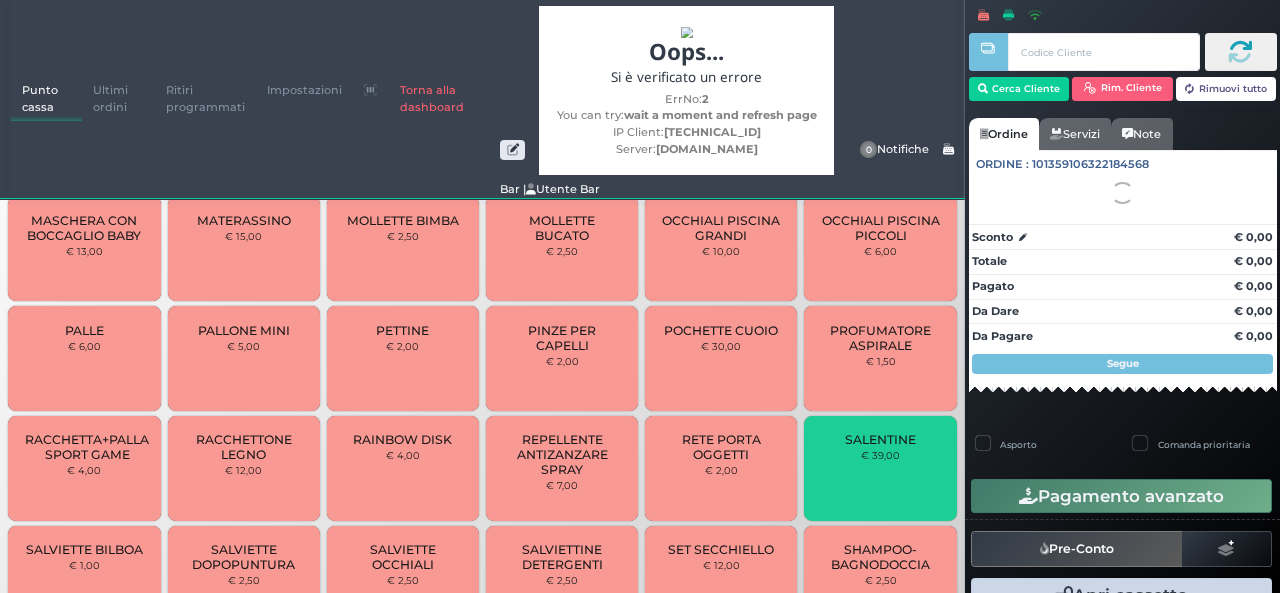 click on "SALENTINE" at bounding box center [880, 439] 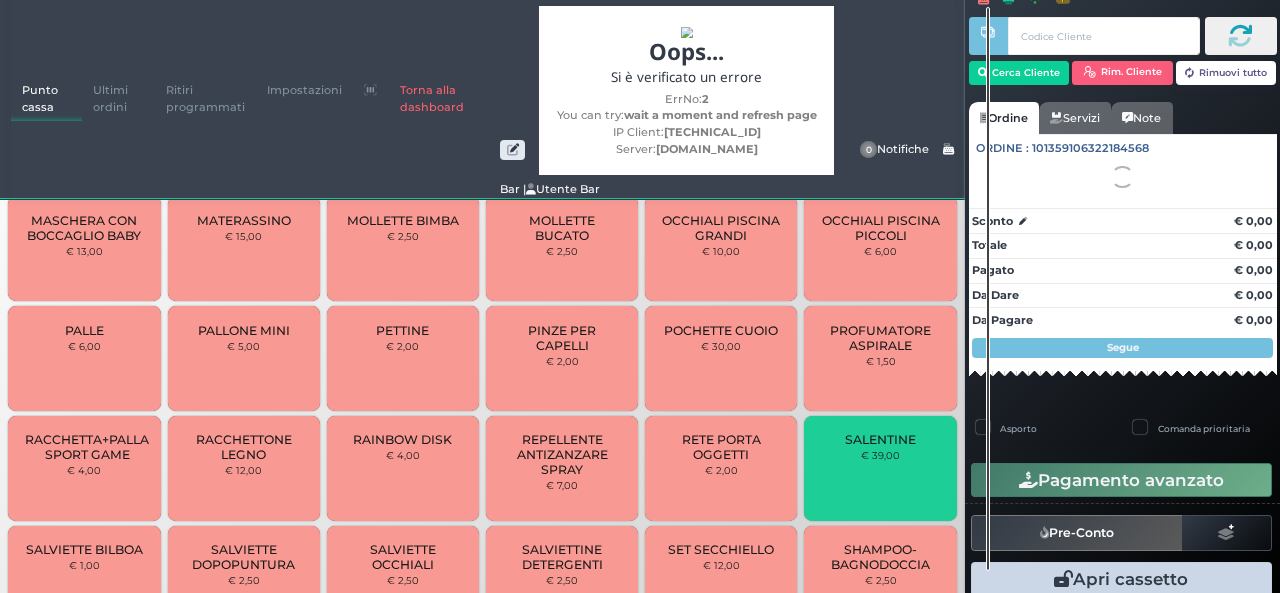 scroll, scrollTop: 42, scrollLeft: 0, axis: vertical 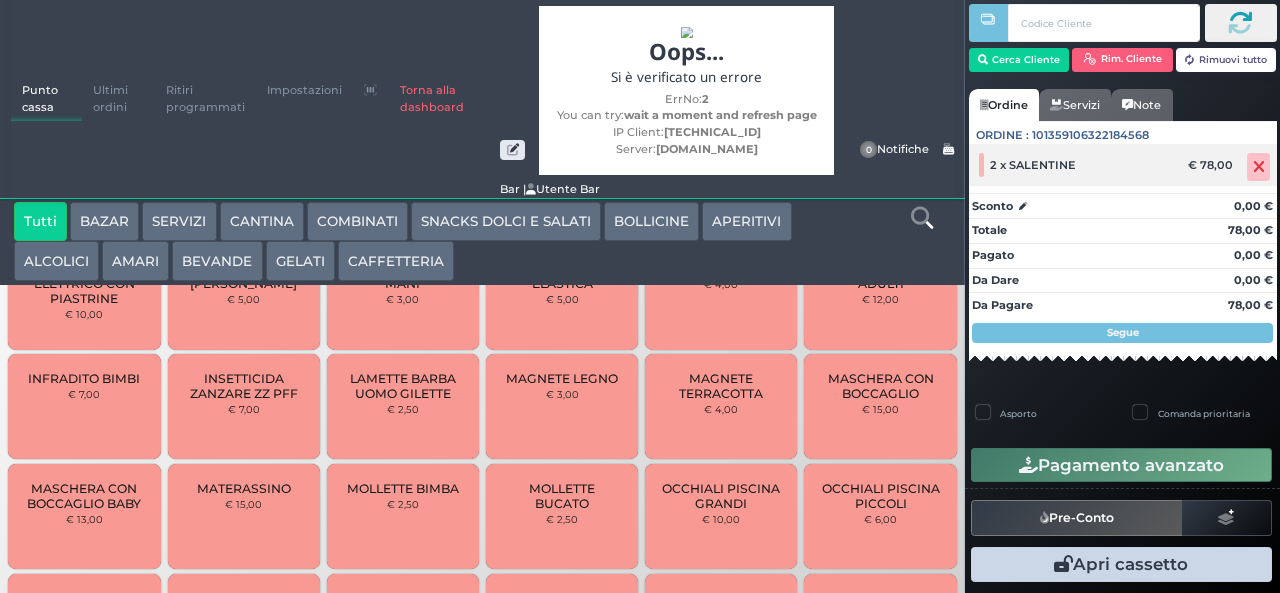 click at bounding box center (1258, 167) 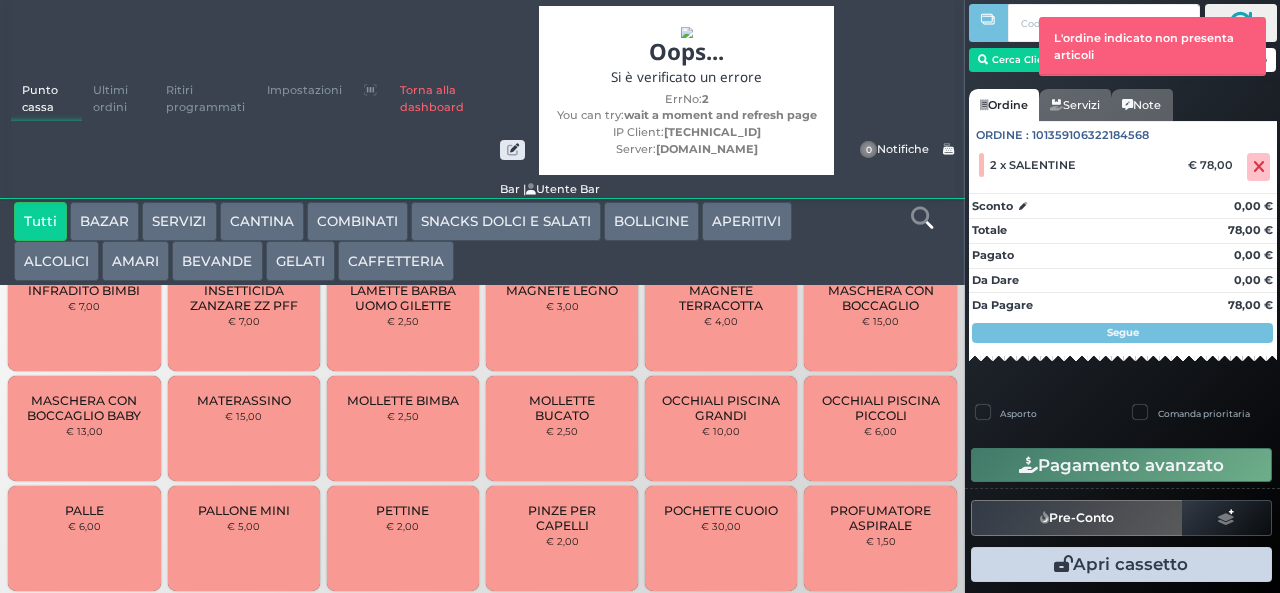 scroll, scrollTop: 1142, scrollLeft: 0, axis: vertical 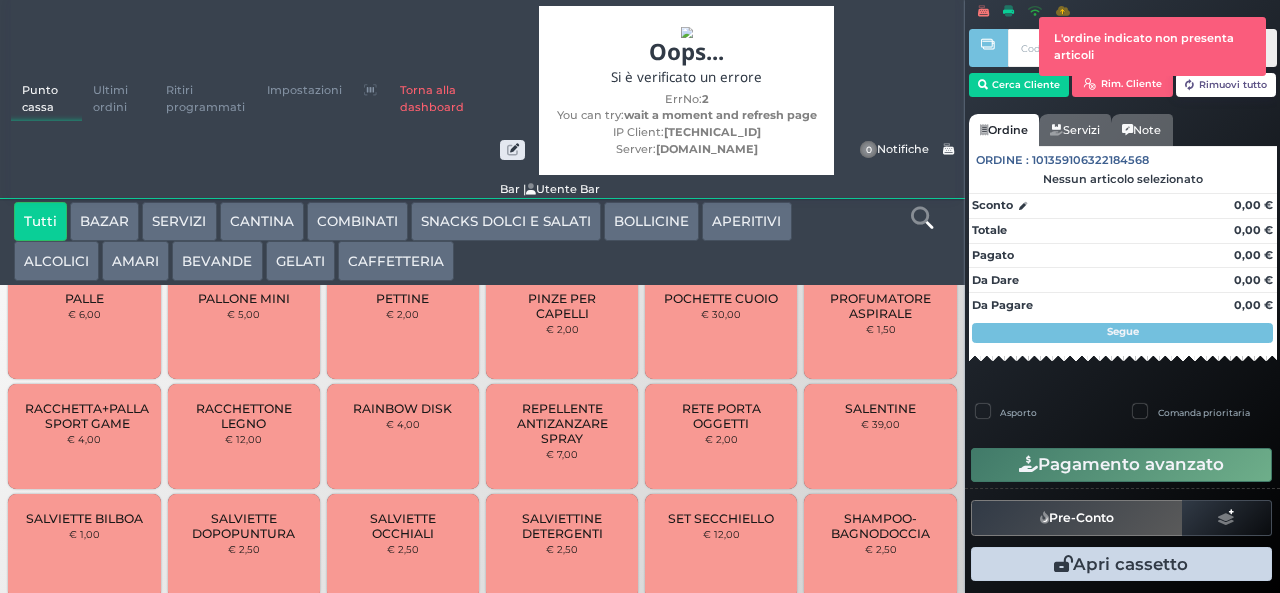 click on "SALENTINE
€ 39,00" at bounding box center (880, 436) 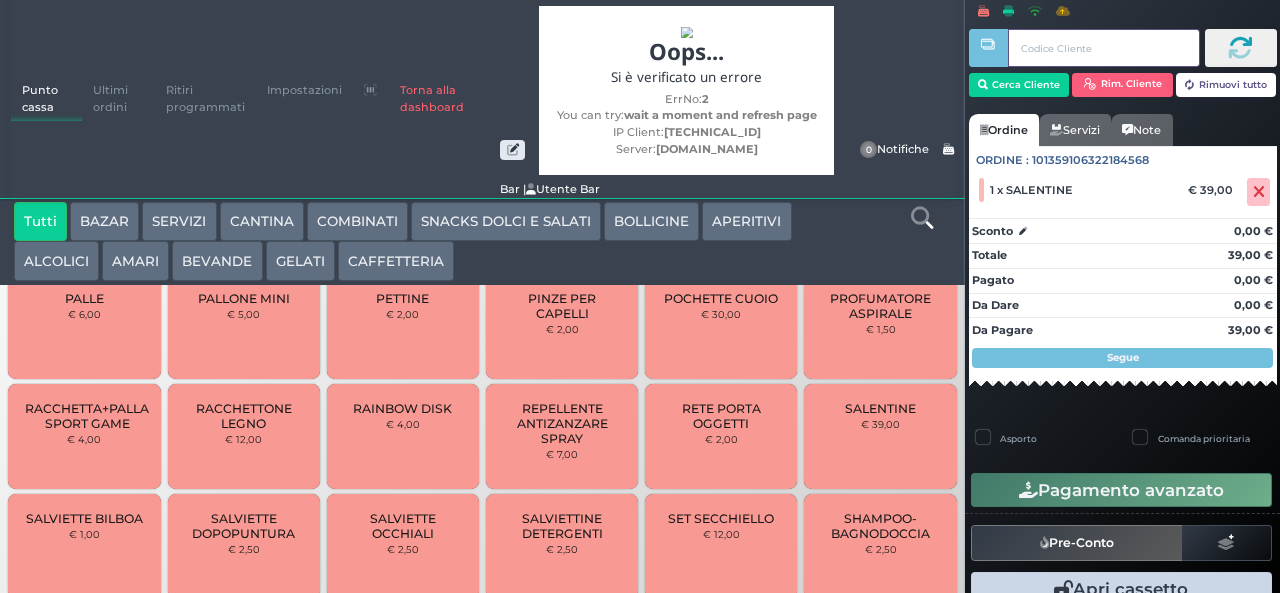type 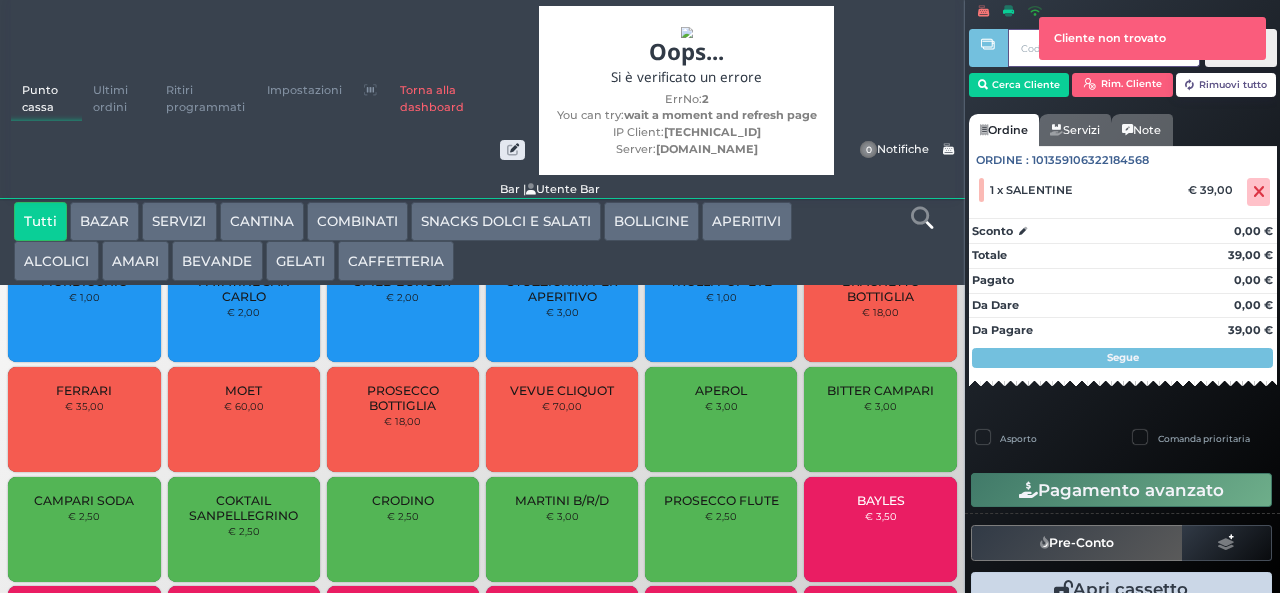 click at bounding box center [988, 298] 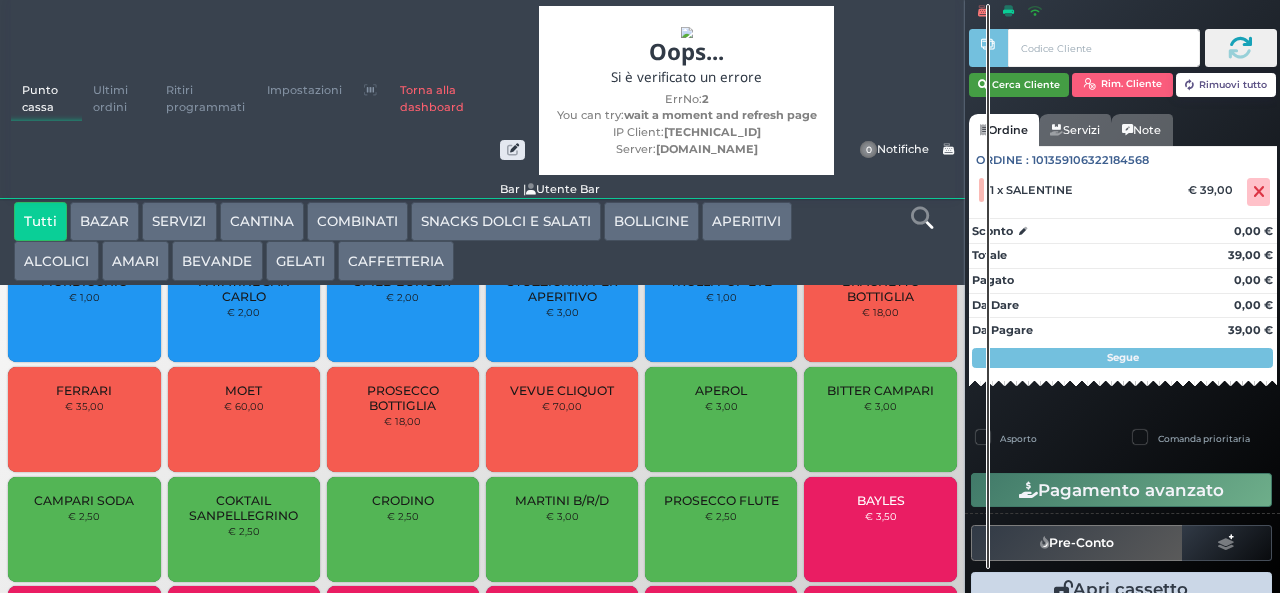 click on "Cerca Cliente" at bounding box center (1019, 85) 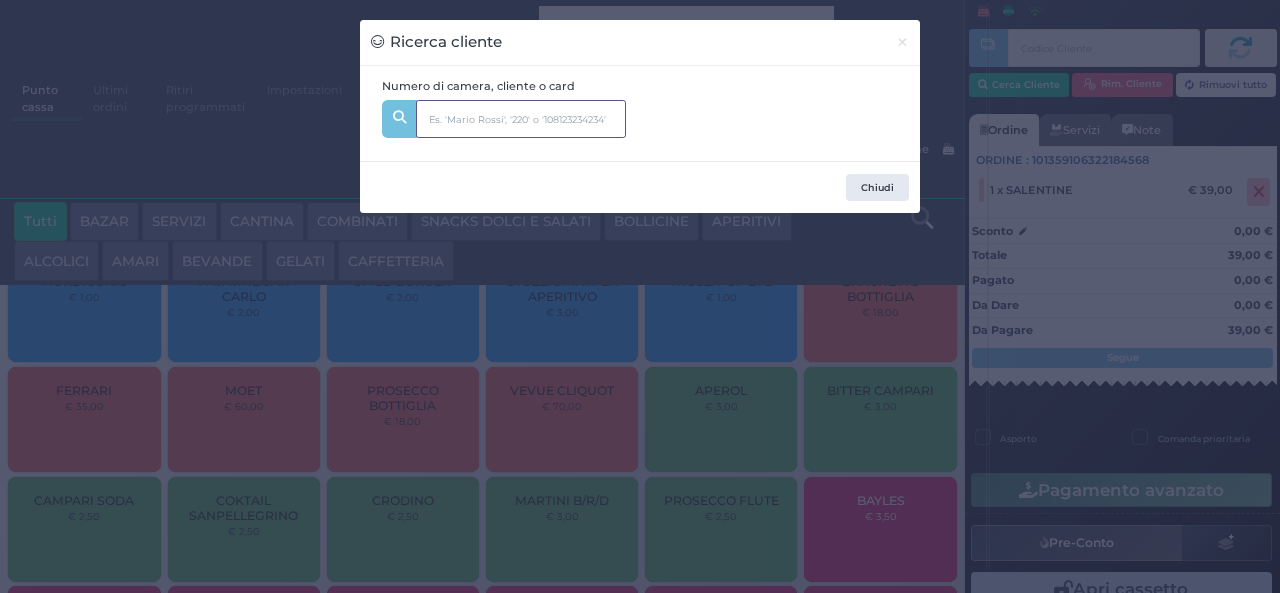 click at bounding box center [521, 119] 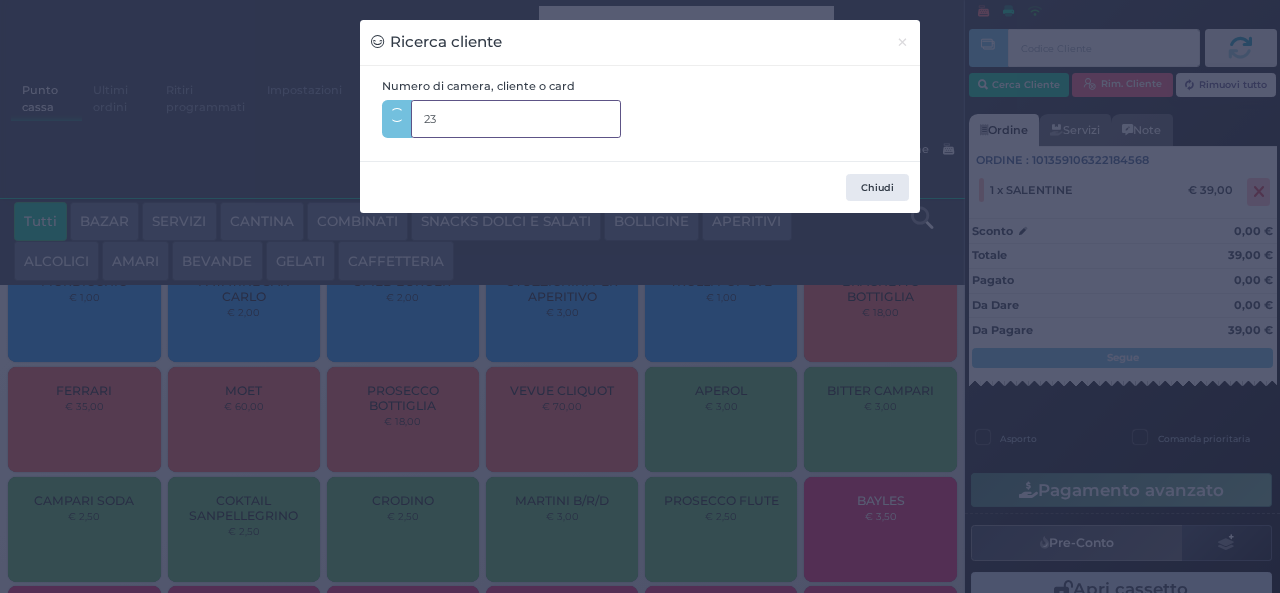 type on "235" 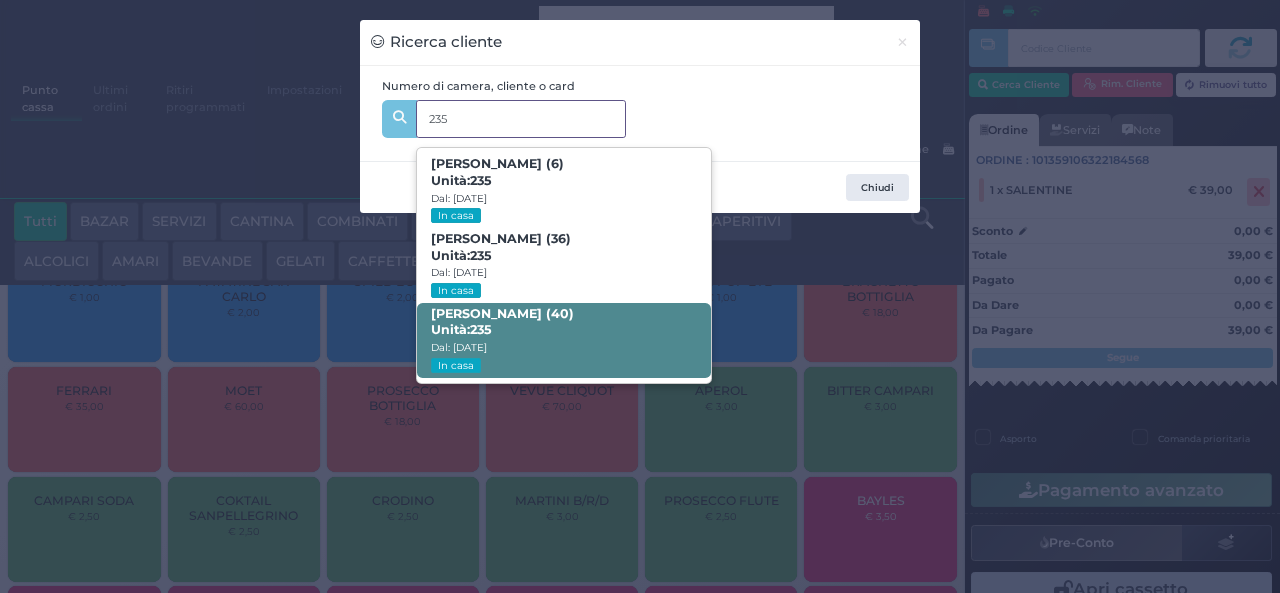 click on "Unità:  235" at bounding box center [461, 330] 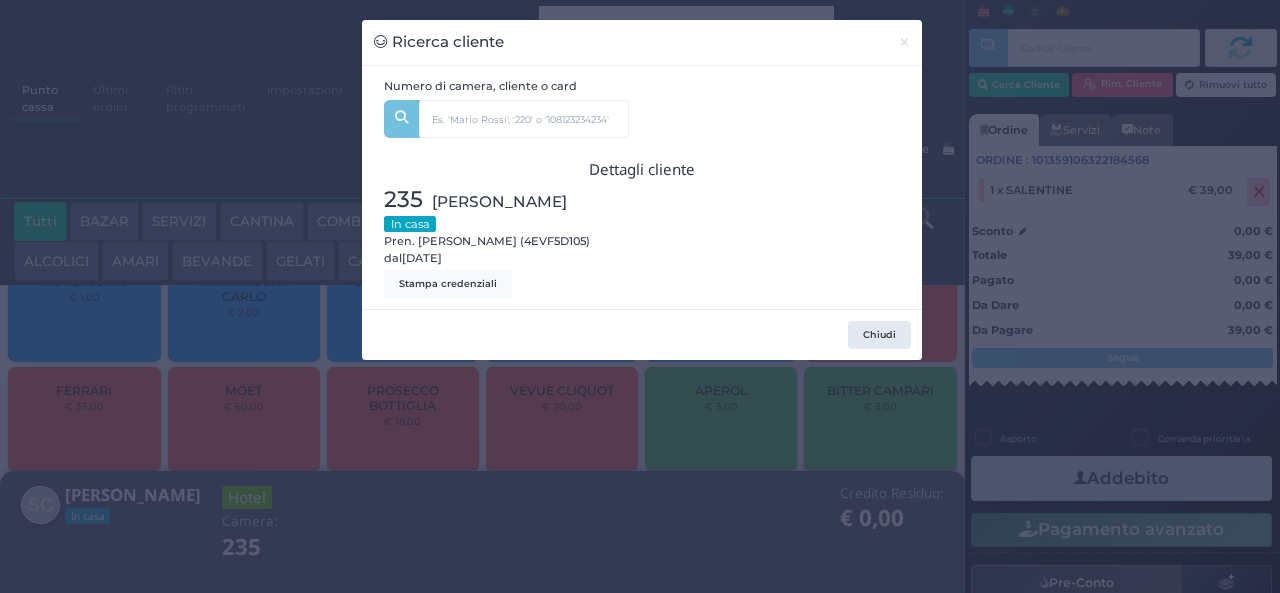 click on "Ricerca cliente
×
Numero di camera, cliente o card
235 Nicole Casciano  (6) Unità:  235 Dal: 13/07/2025 In casa Marika Pallotta (36) Unità:  235 Dal: 13/07/2025 In casa Simone Casciano (40) Unità:  235 Dal: 13/07/2025 In casa
Dettagli cliente
235
Casciano Simone
In casa
Pren. Simone Casciano (4EVF5D105)  dal  13/07/2025
Stampa credenziali
Chiudi" at bounding box center [640, 296] 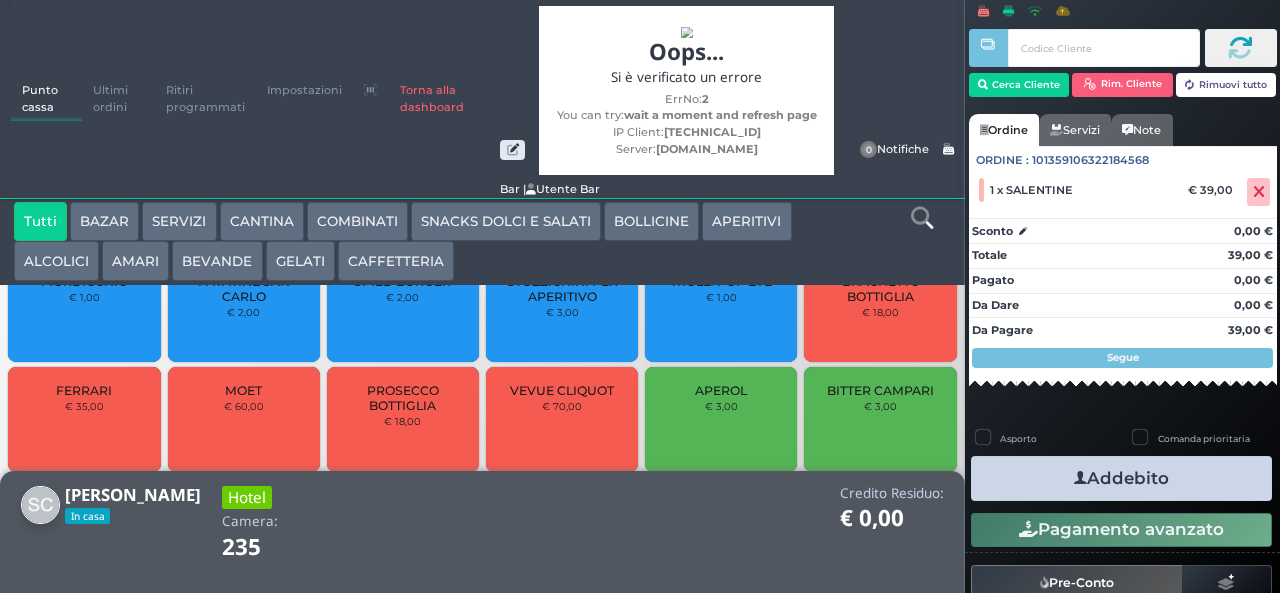 click at bounding box center [1080, 478] 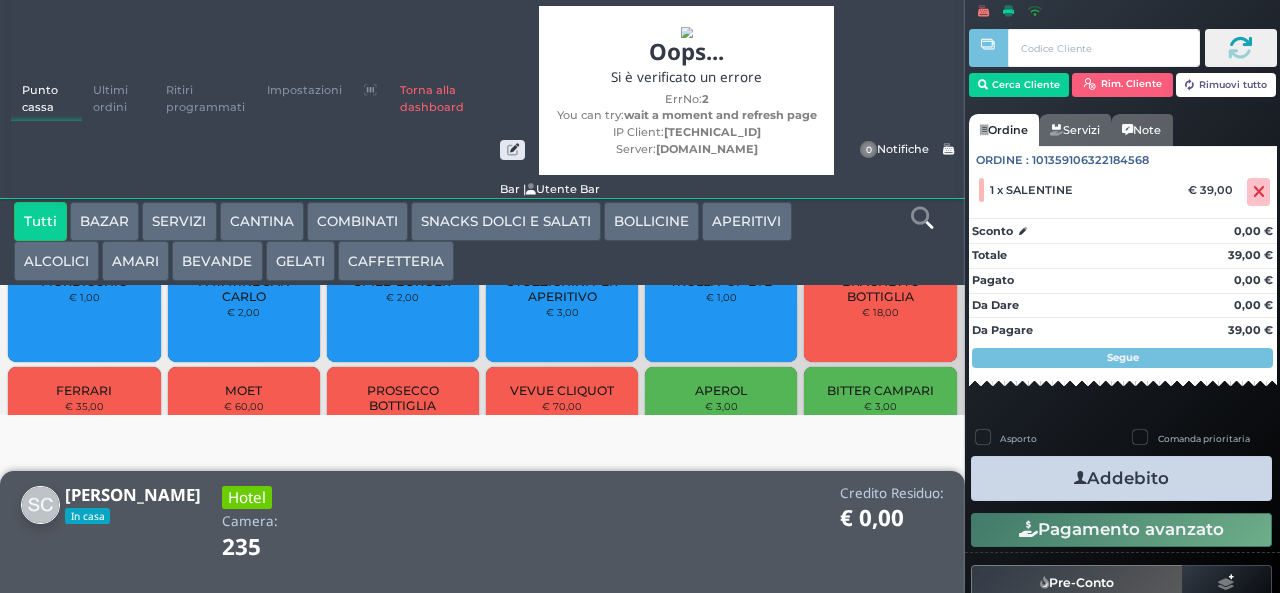 click on "Credito Residuo:
€ 0,00" at bounding box center [645, 525] 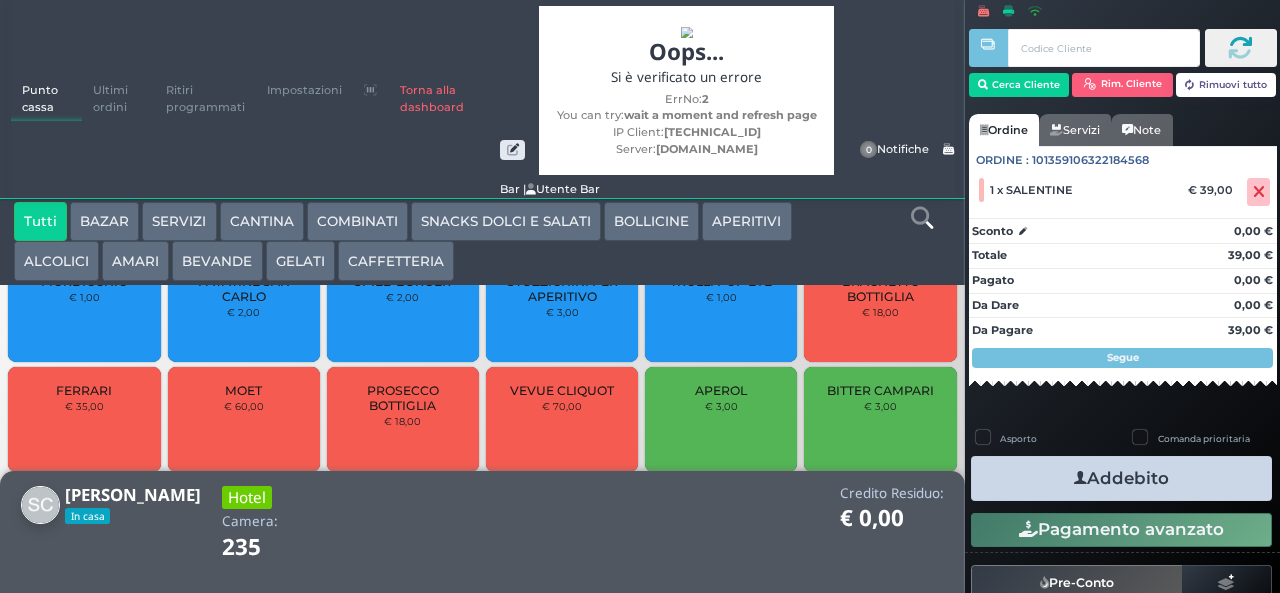 click on "Addebito" at bounding box center (1121, 478) 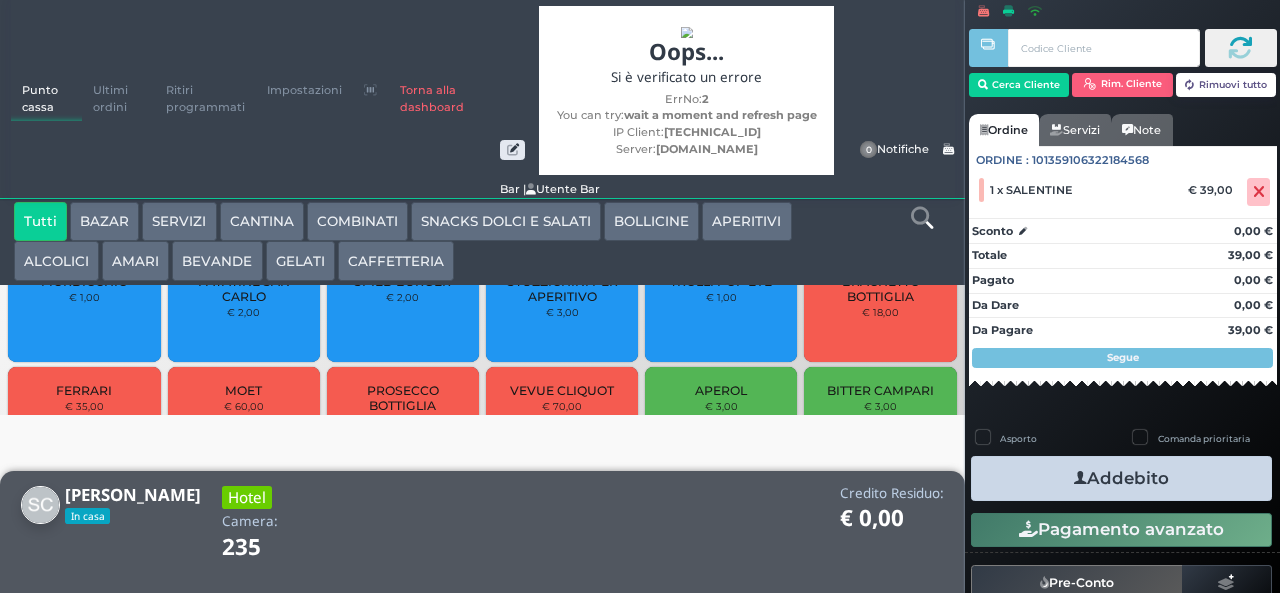 click on "Addebito" at bounding box center (1121, 478) 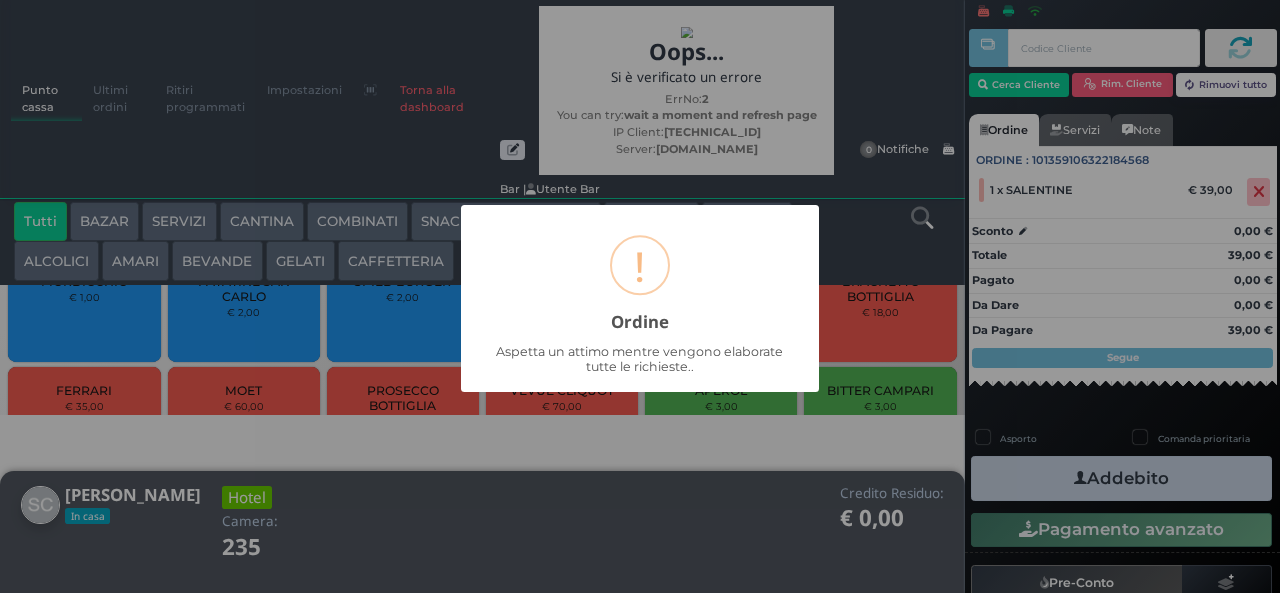 click on "× ! Ordine Aspetta un attimo mentre vengono elaborate tutte le richieste.. OK No Cancel" at bounding box center (640, 296) 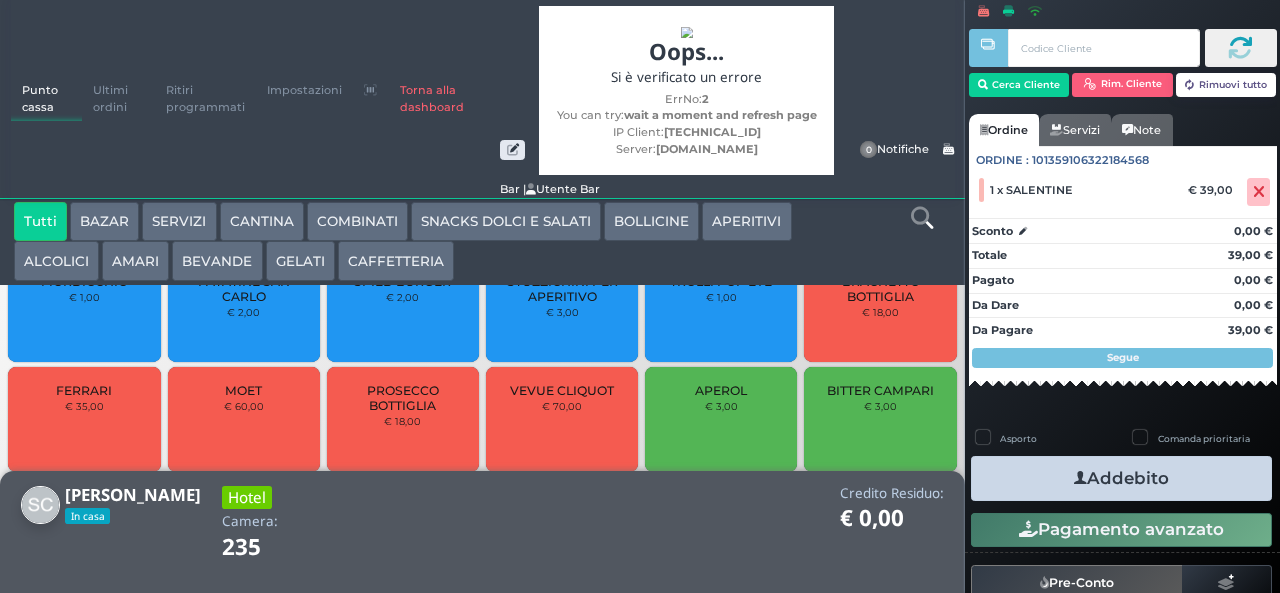 click at bounding box center [1080, 478] 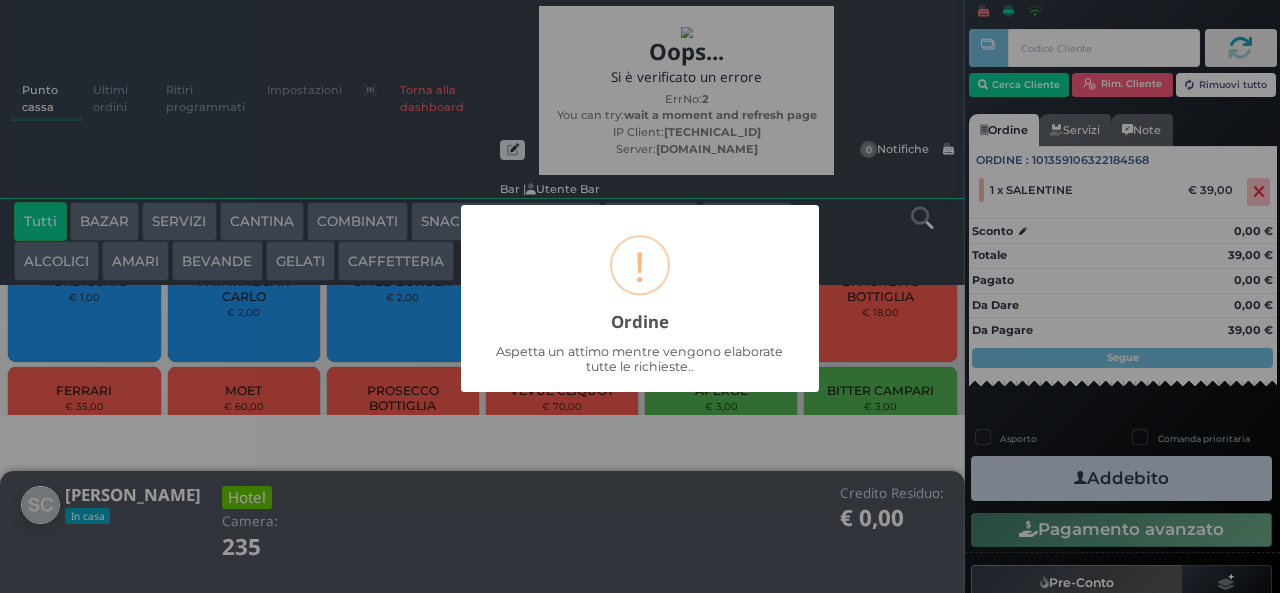 click on "× ! Ordine Aspetta un attimo mentre vengono elaborate tutte le richieste.. OK No Cancel" at bounding box center (640, 296) 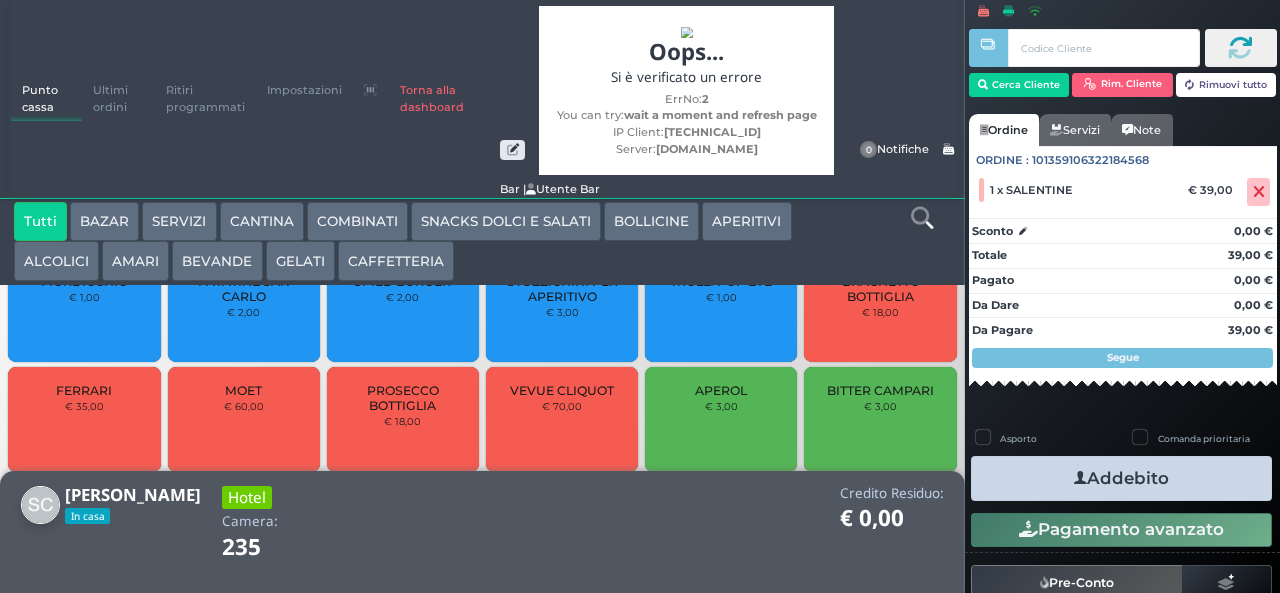click at bounding box center [1080, 478] 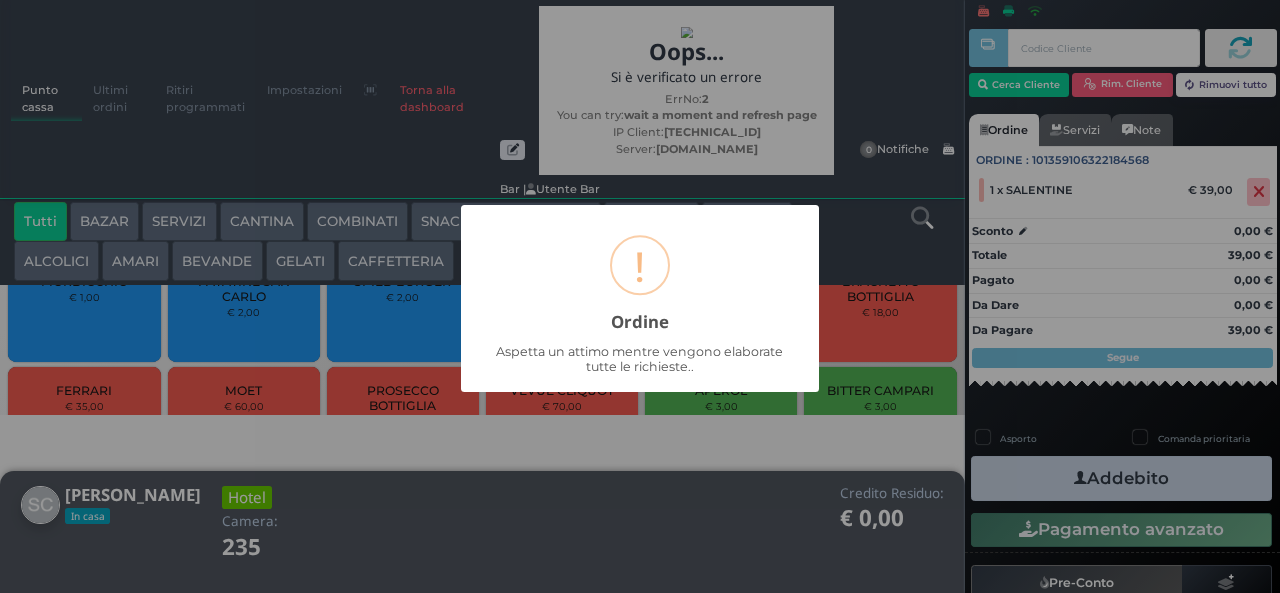 click on "× ! Ordine Aspetta un attimo mentre vengono elaborate tutte le richieste.. OK No Cancel" at bounding box center [640, 296] 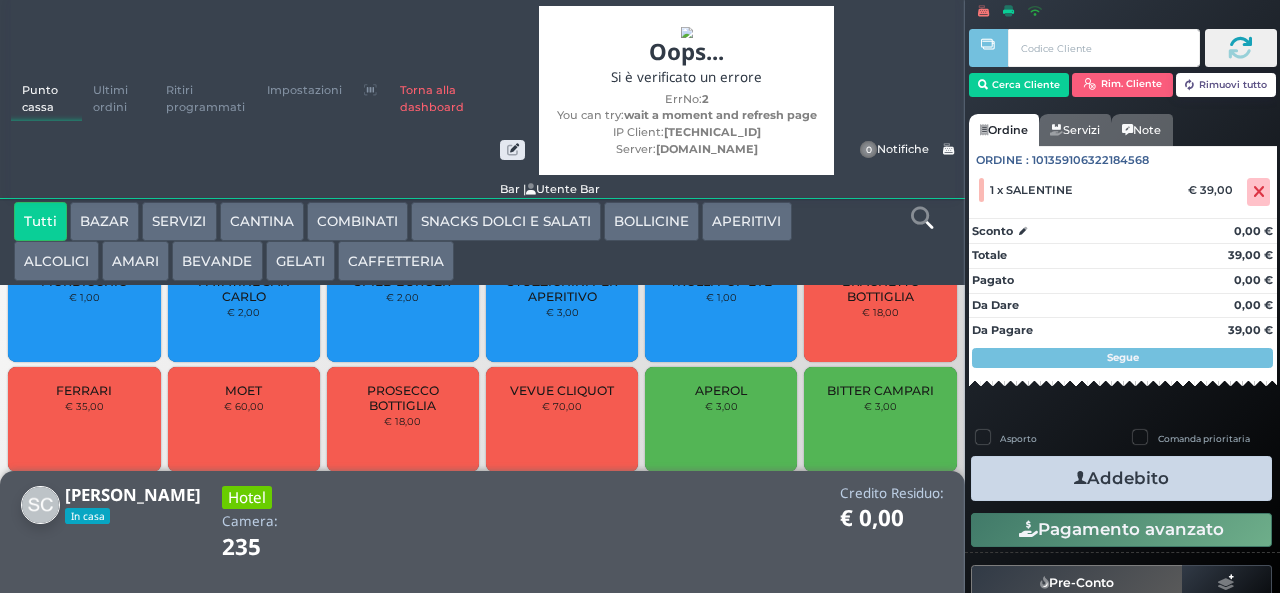 click at bounding box center (1080, 478) 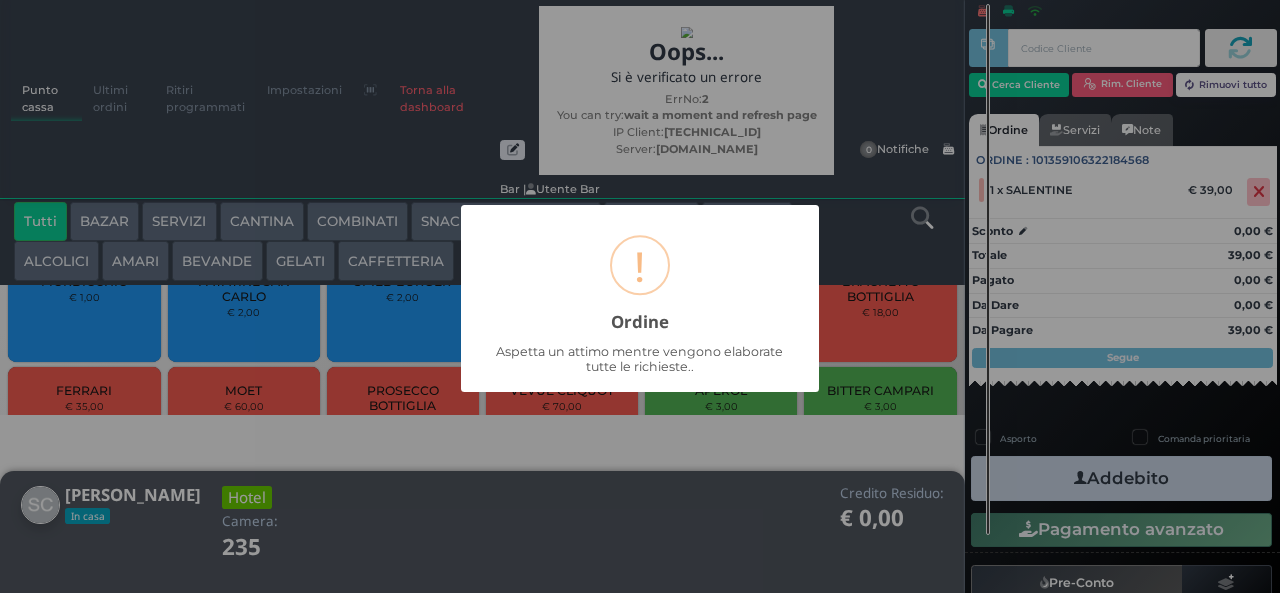 click on "× ! Ordine Aspetta un attimo mentre vengono elaborate tutte le richieste.. OK No Cancel" at bounding box center (640, 296) 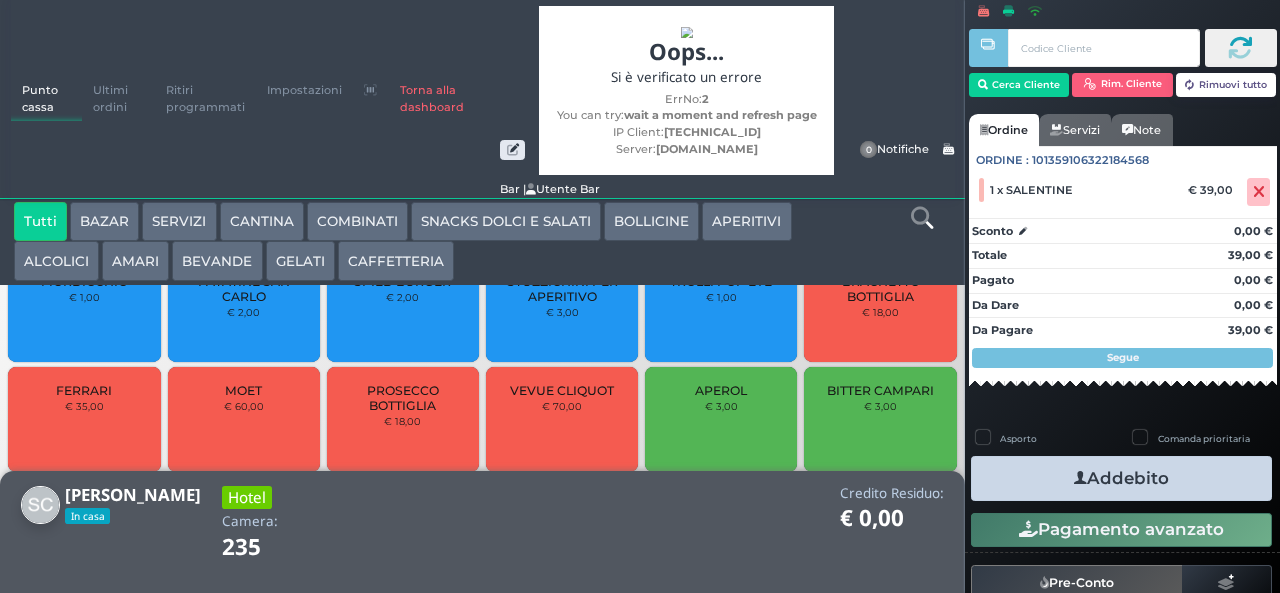 click at bounding box center (1080, 478) 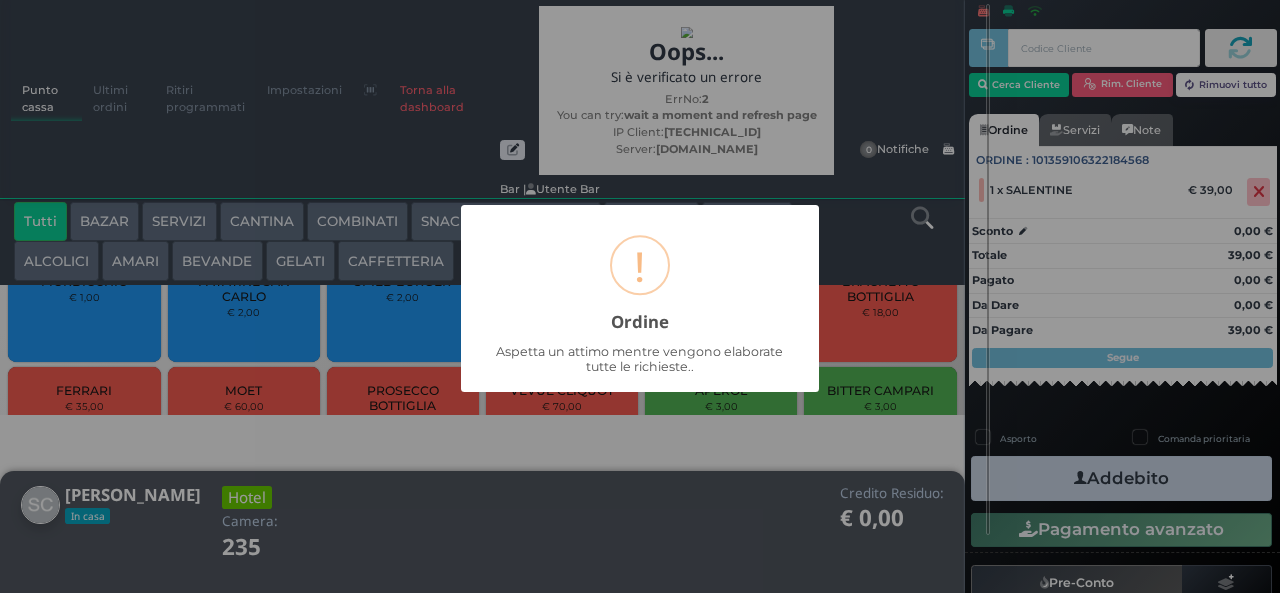 click on "× ! Ordine Aspetta un attimo mentre vengono elaborate tutte le richieste.. OK No Cancel" at bounding box center (640, 296) 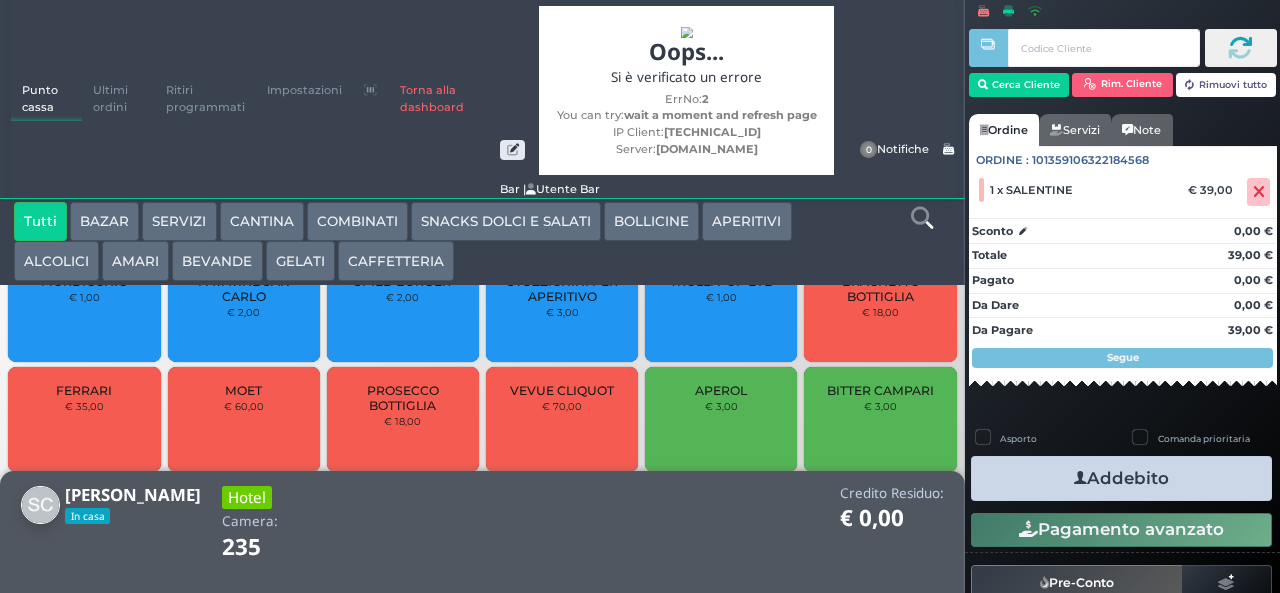 click at bounding box center [1080, 478] 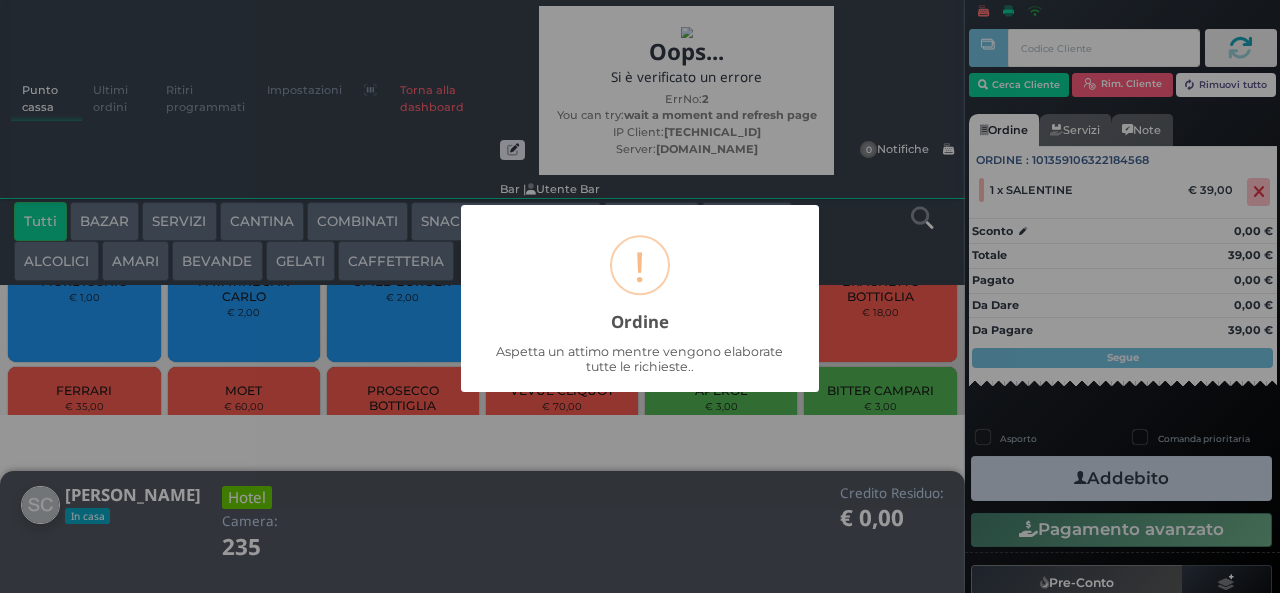 click on "× ! Ordine Aspetta un attimo mentre vengono elaborate tutte le richieste.. OK No Cancel" at bounding box center [640, 296] 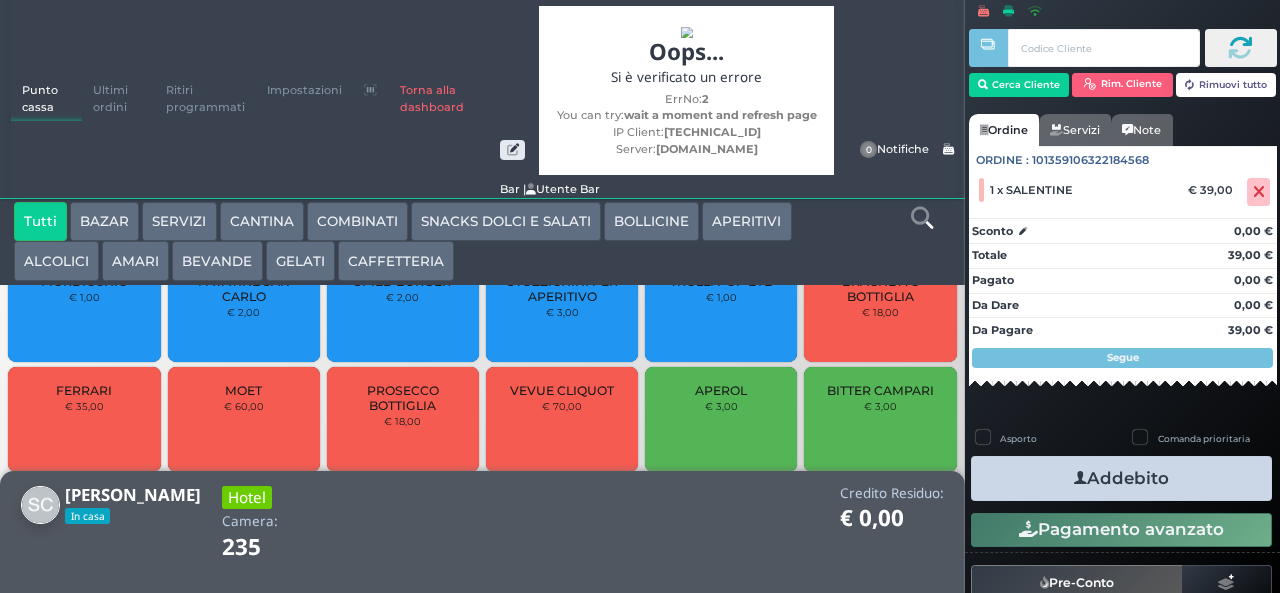 click at bounding box center [1080, 478] 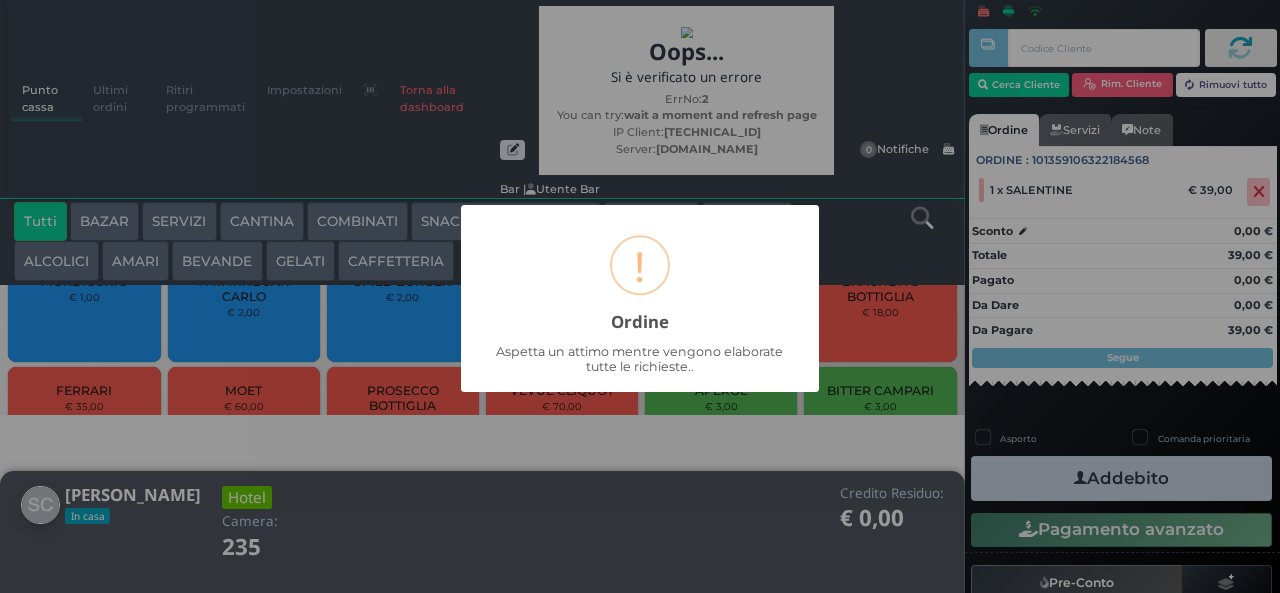 click on "× ! Ordine Aspetta un attimo mentre vengono elaborate tutte le richieste.. OK No Cancel" at bounding box center (640, 296) 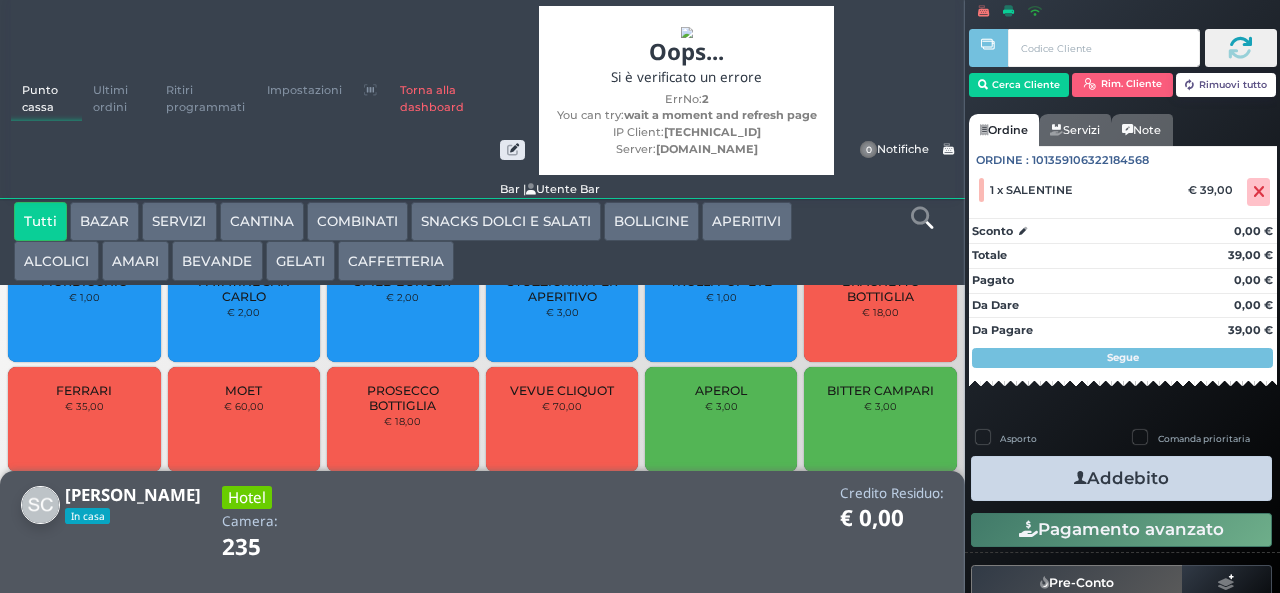 click at bounding box center (1080, 478) 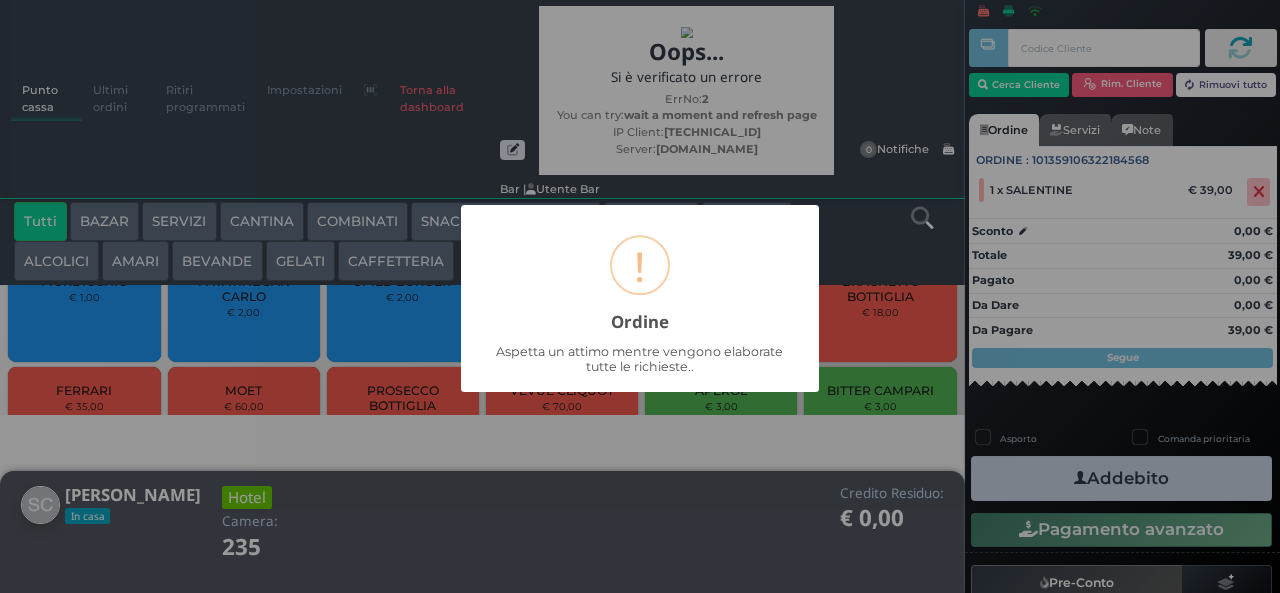 click on "× ! Ordine Aspetta un attimo mentre vengono elaborate tutte le richieste.. OK No Cancel" at bounding box center [640, 296] 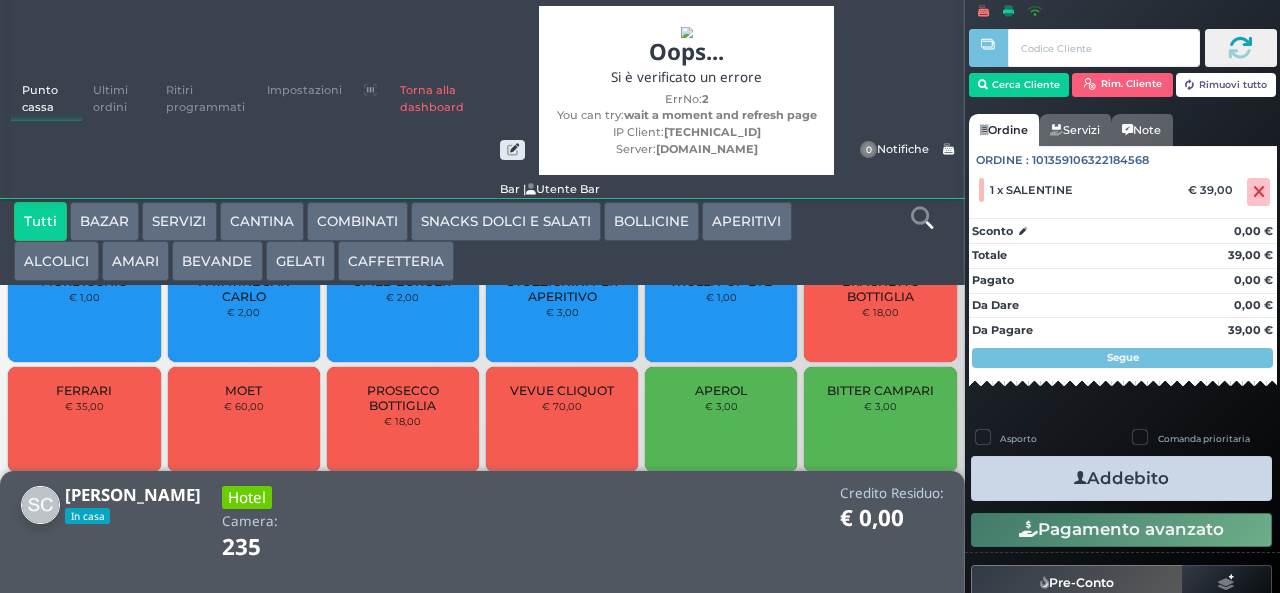 click at bounding box center [1080, 478] 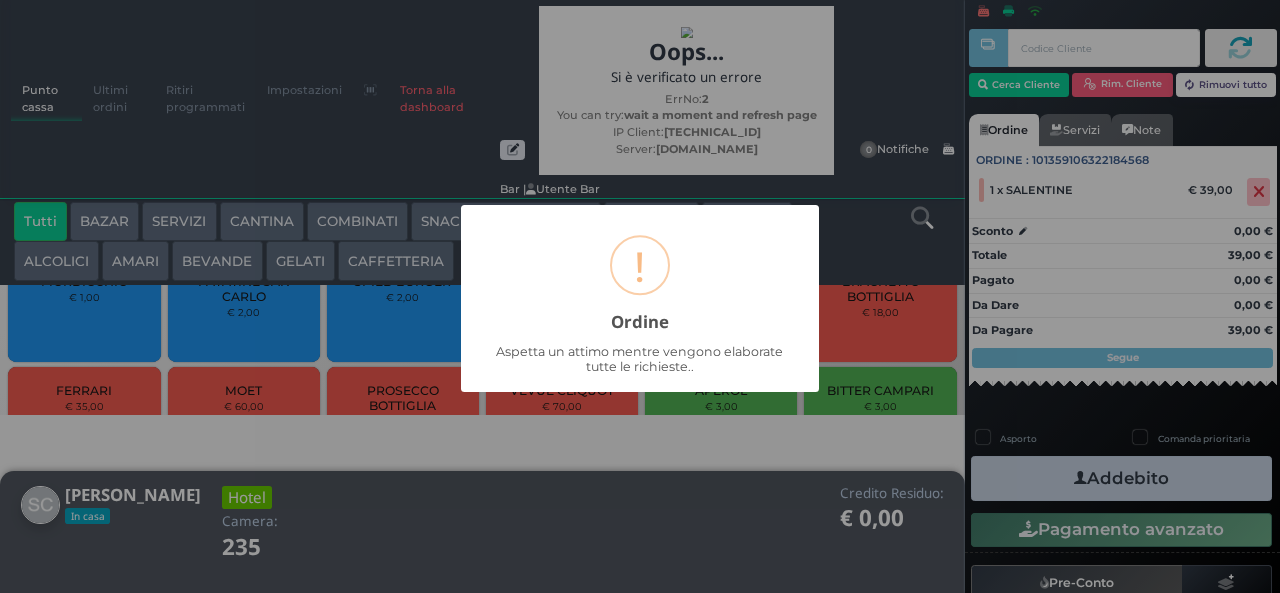 click on "× ! Ordine Aspetta un attimo mentre vengono elaborate tutte le richieste.. OK No Cancel" at bounding box center [640, 296] 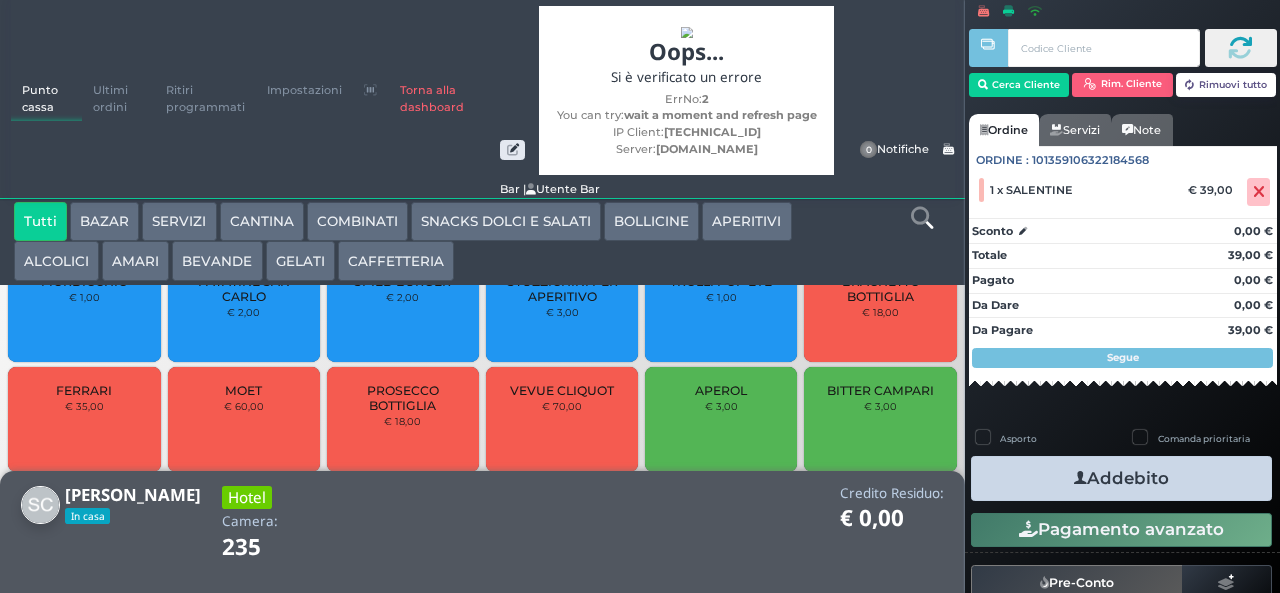 click at bounding box center (1080, 478) 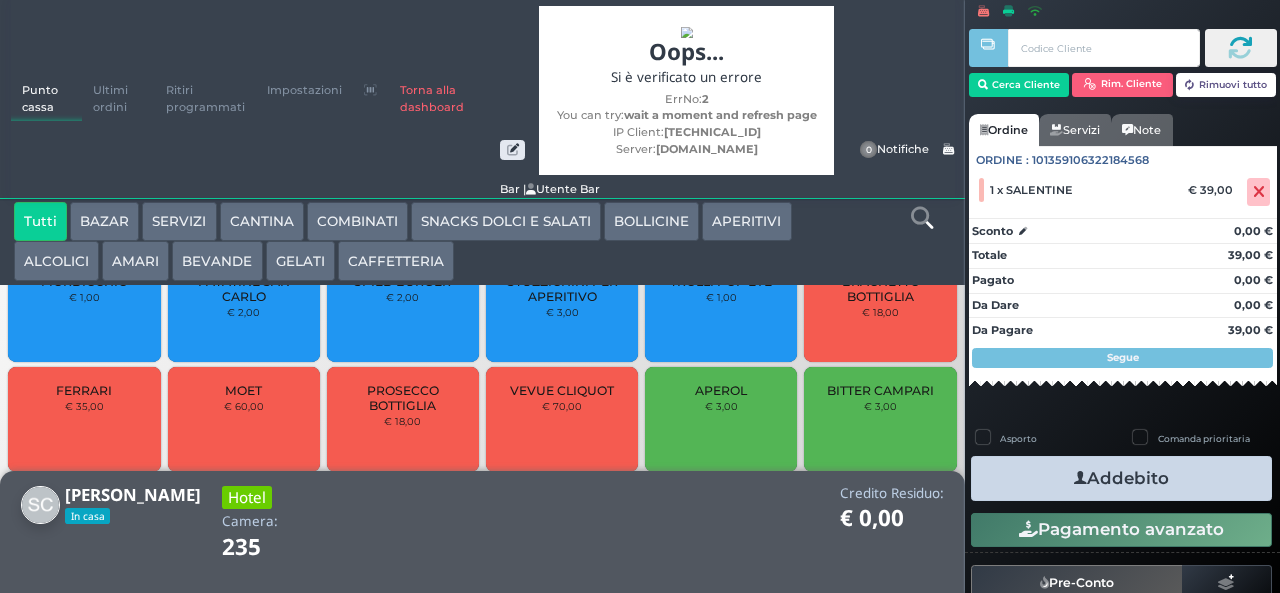 click at bounding box center [1080, 478] 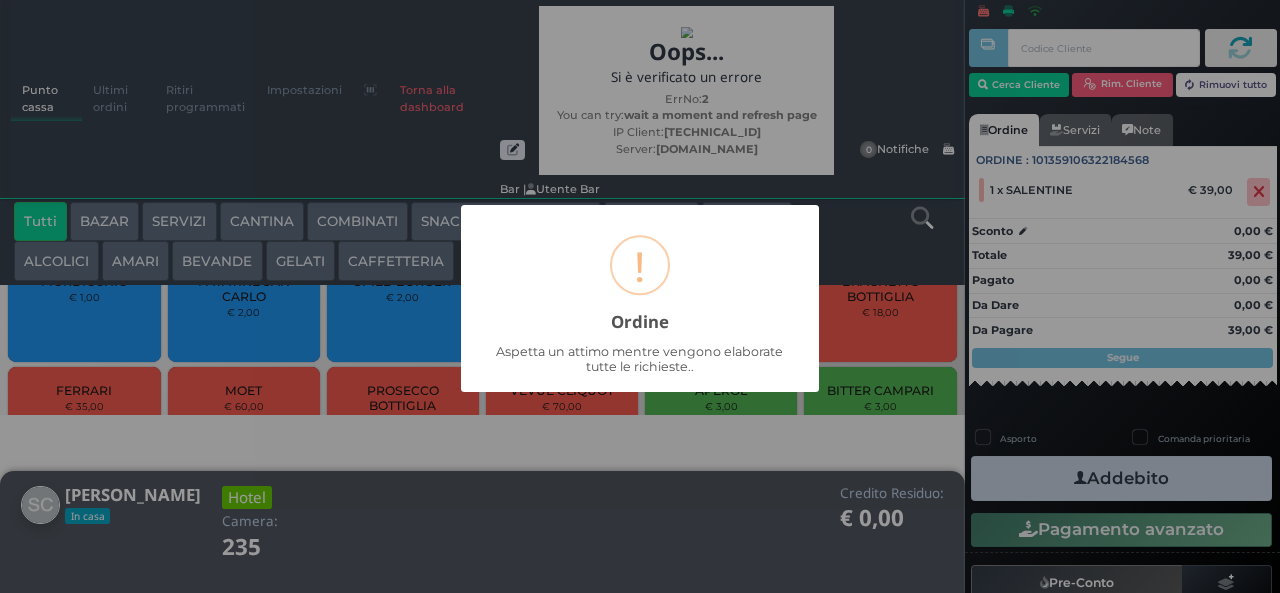 click on "× ! Ordine Aspetta un attimo mentre vengono elaborate tutte le richieste.. OK No Cancel" at bounding box center [640, 296] 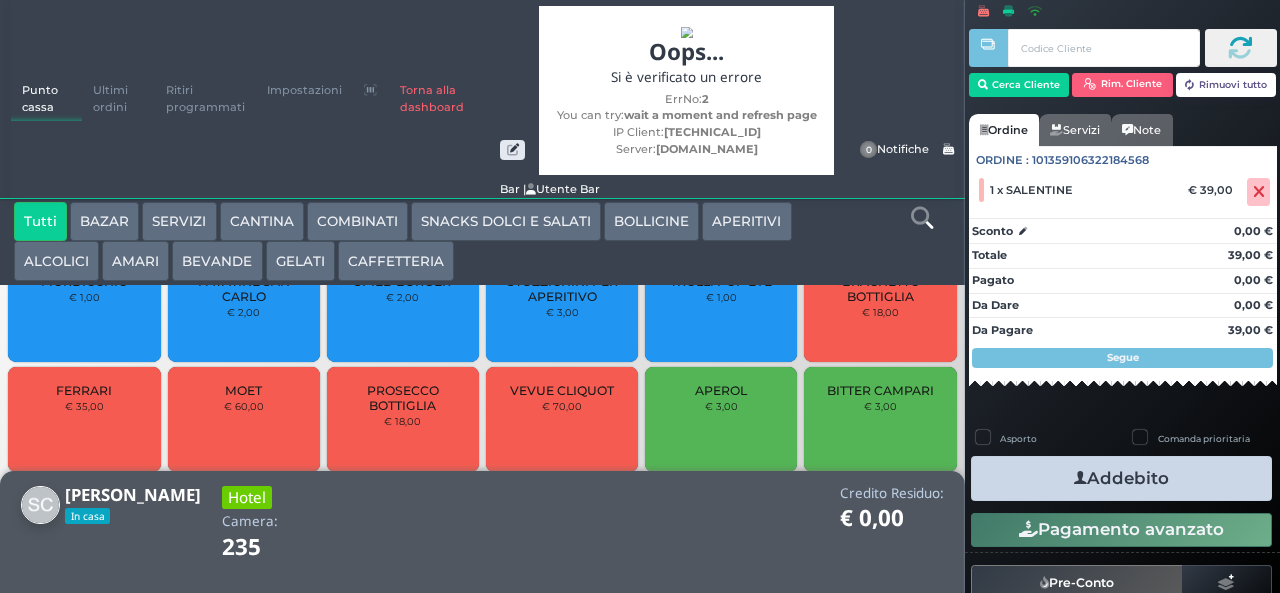 click at bounding box center [1080, 478] 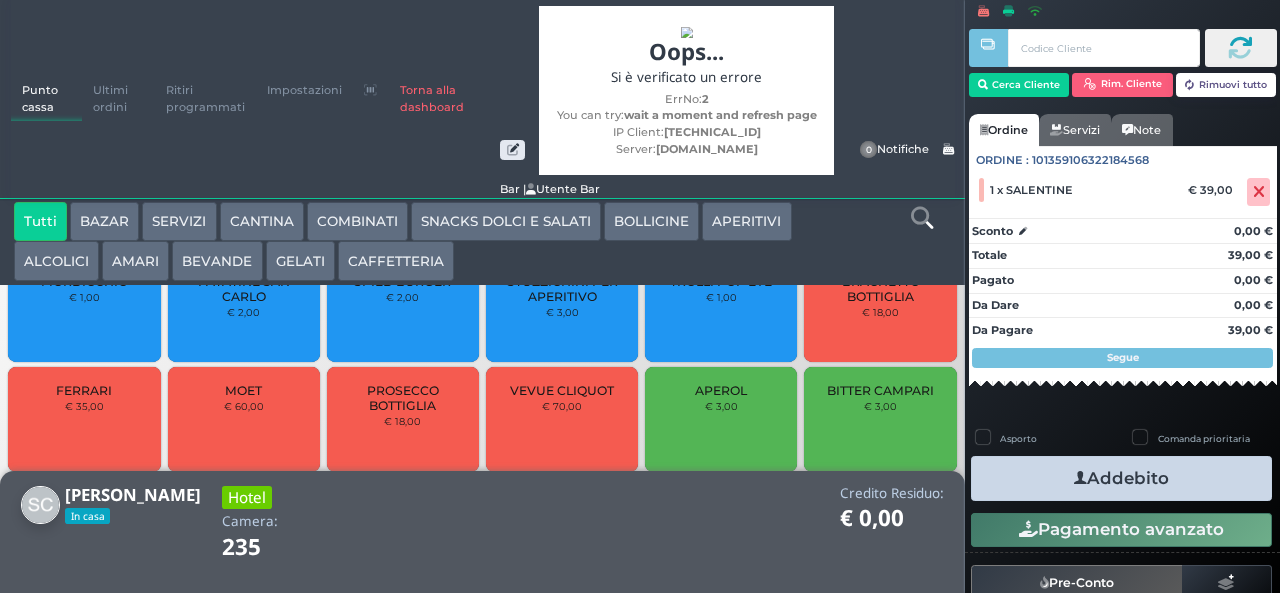 click at bounding box center [1080, 478] 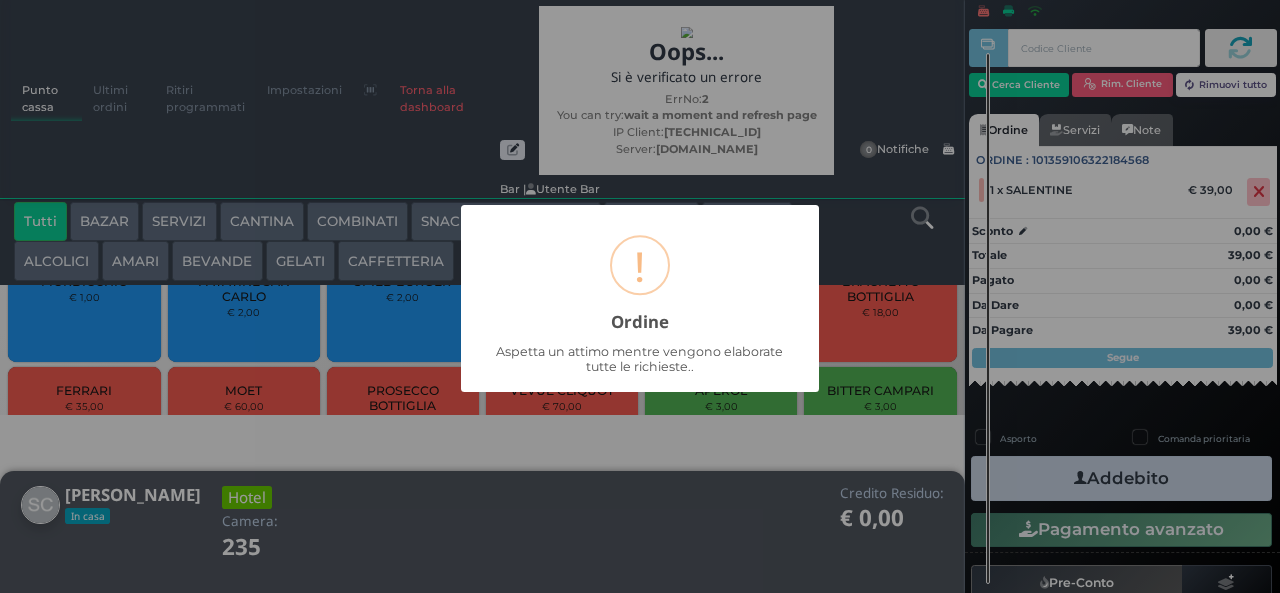 scroll, scrollTop: 100, scrollLeft: 0, axis: vertical 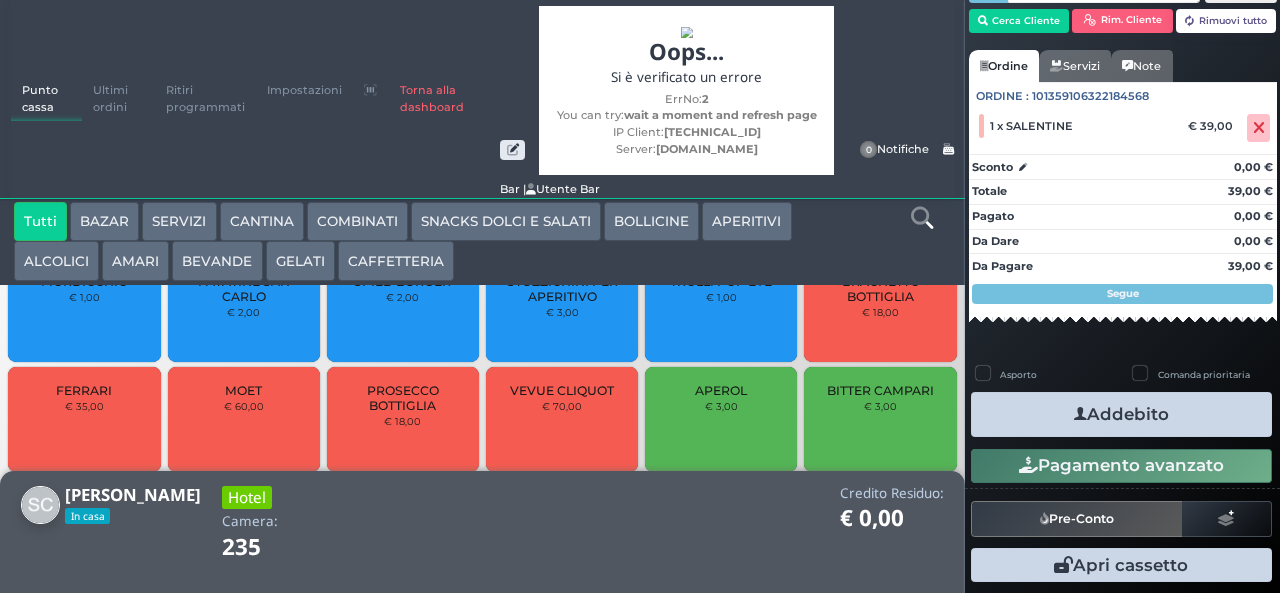 click on "Credito Residuo:
€ 0,00" at bounding box center (645, 511) 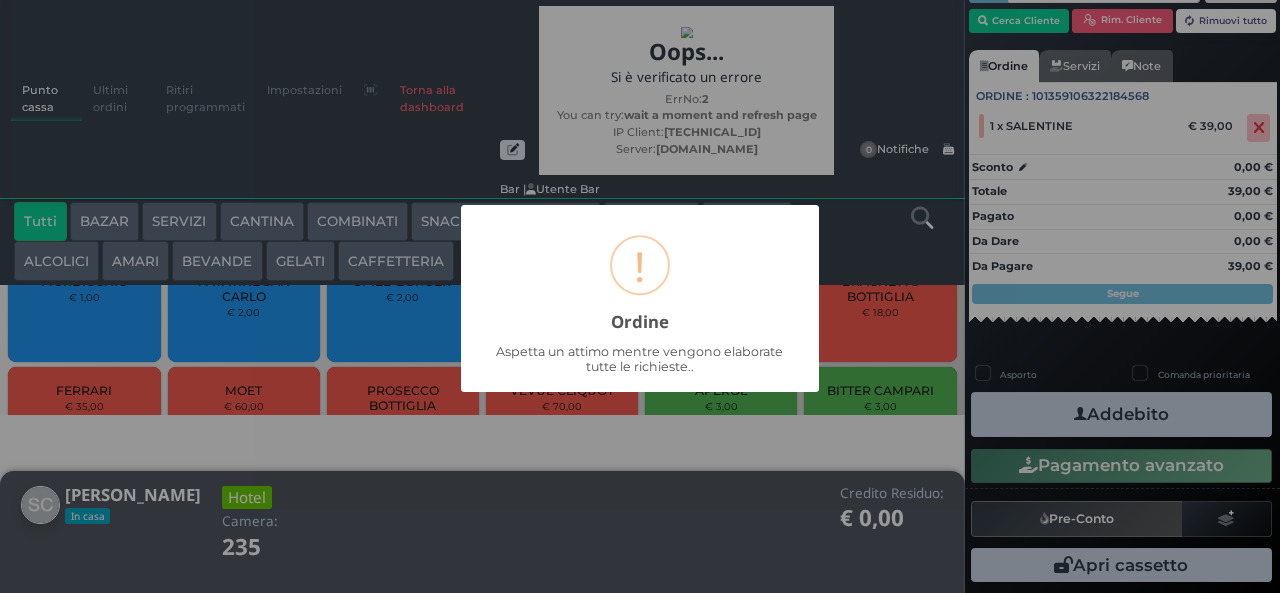 click on "× ! Ordine Aspetta un attimo mentre vengono elaborate tutte le richieste.. OK No Cancel" at bounding box center (640, 296) 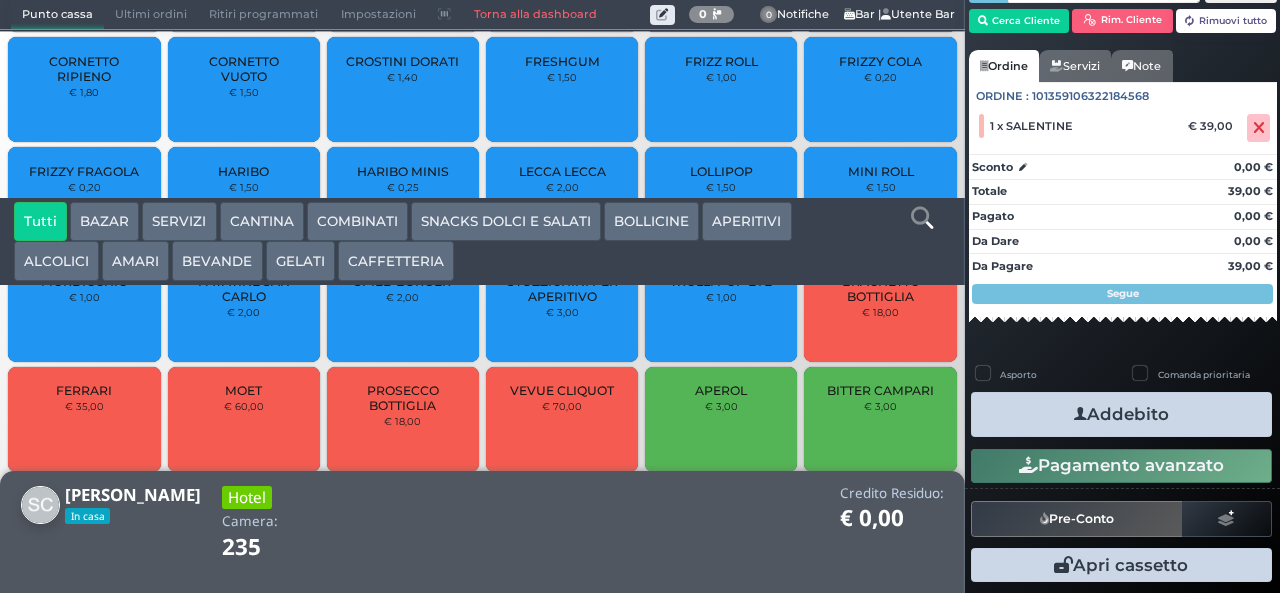 click at bounding box center [1080, 414] 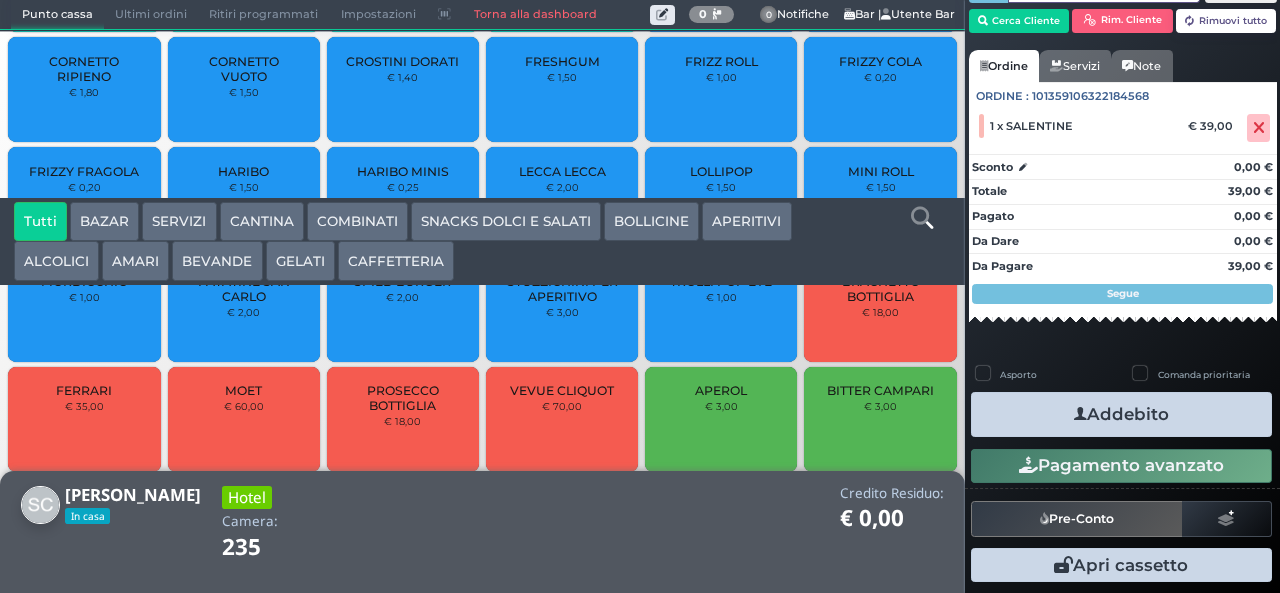 type 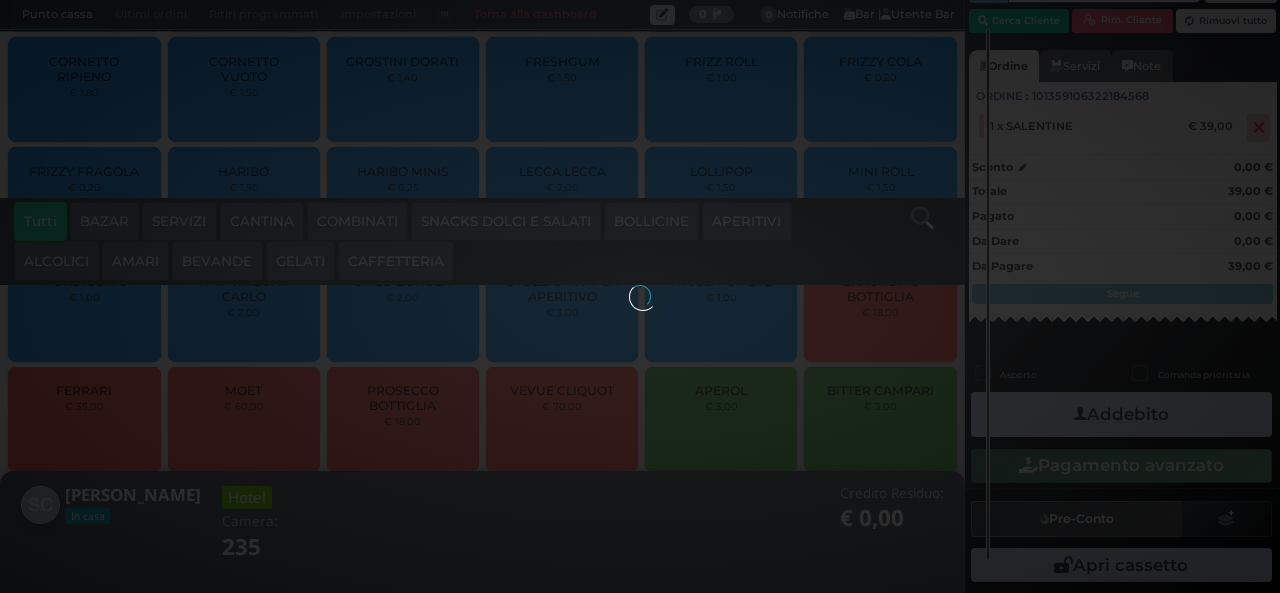 scroll, scrollTop: 46, scrollLeft: 0, axis: vertical 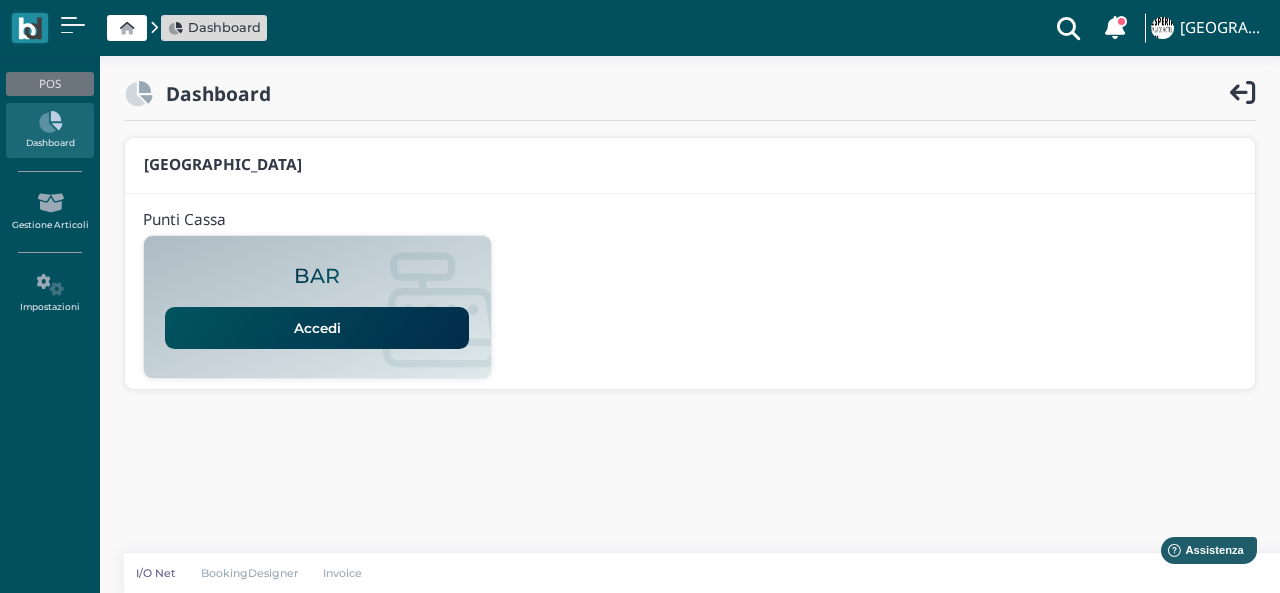 click on "Accedi" at bounding box center (317, 328) 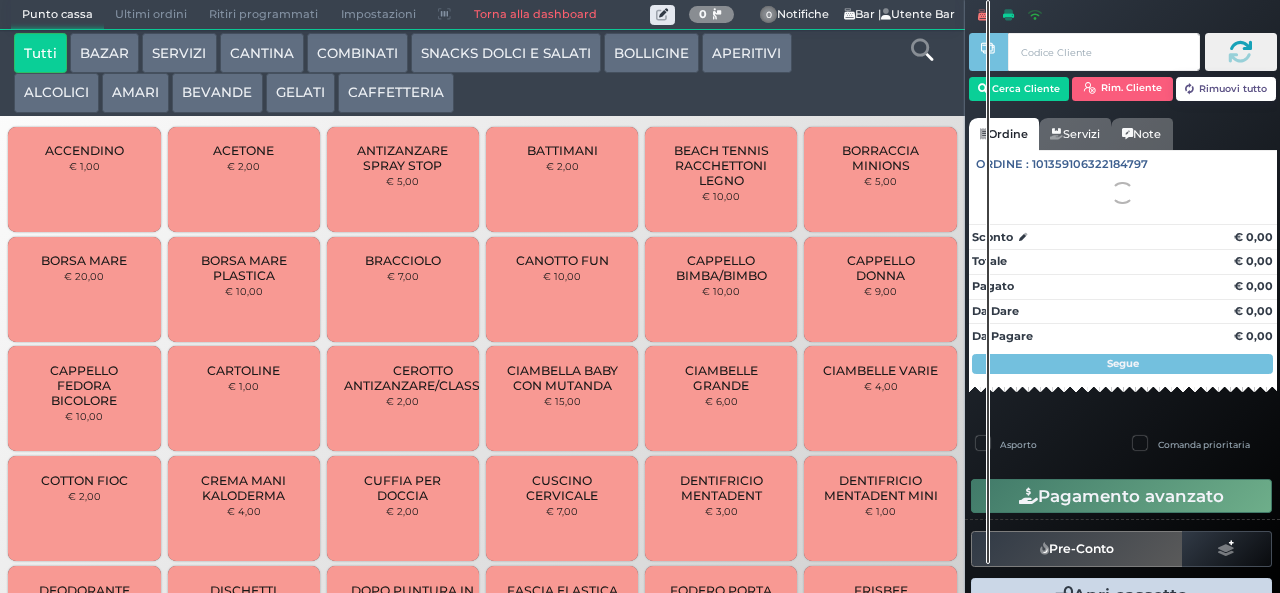 scroll, scrollTop: 0, scrollLeft: 0, axis: both 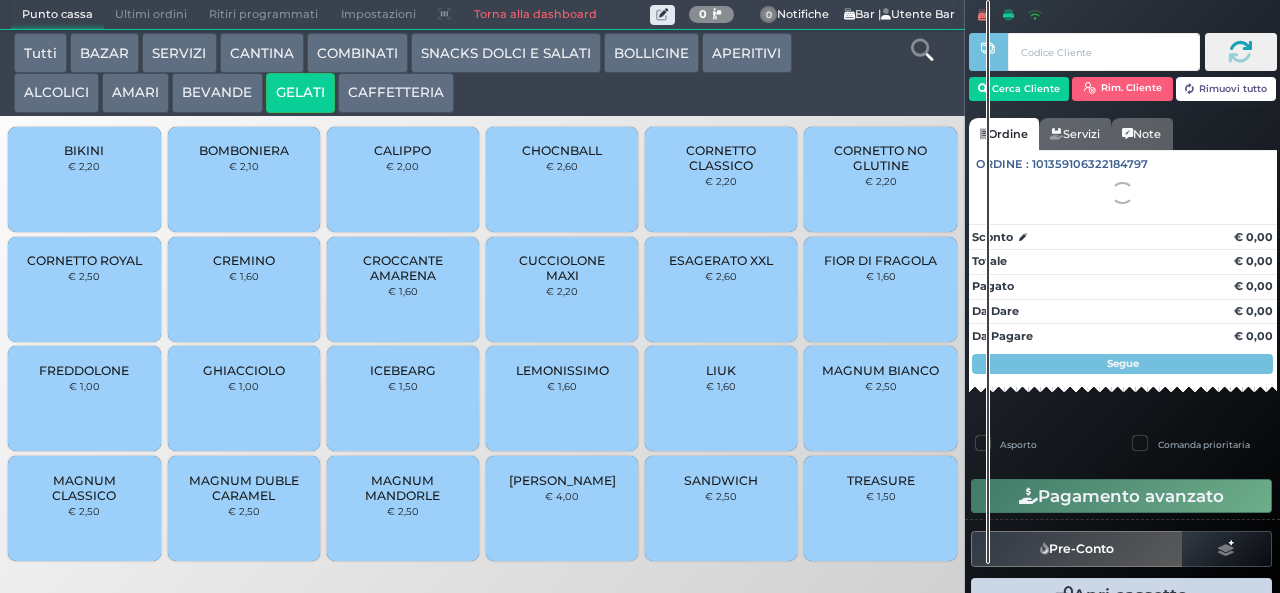 click on "CALIPPO
€ 2,00" at bounding box center (403, 179) 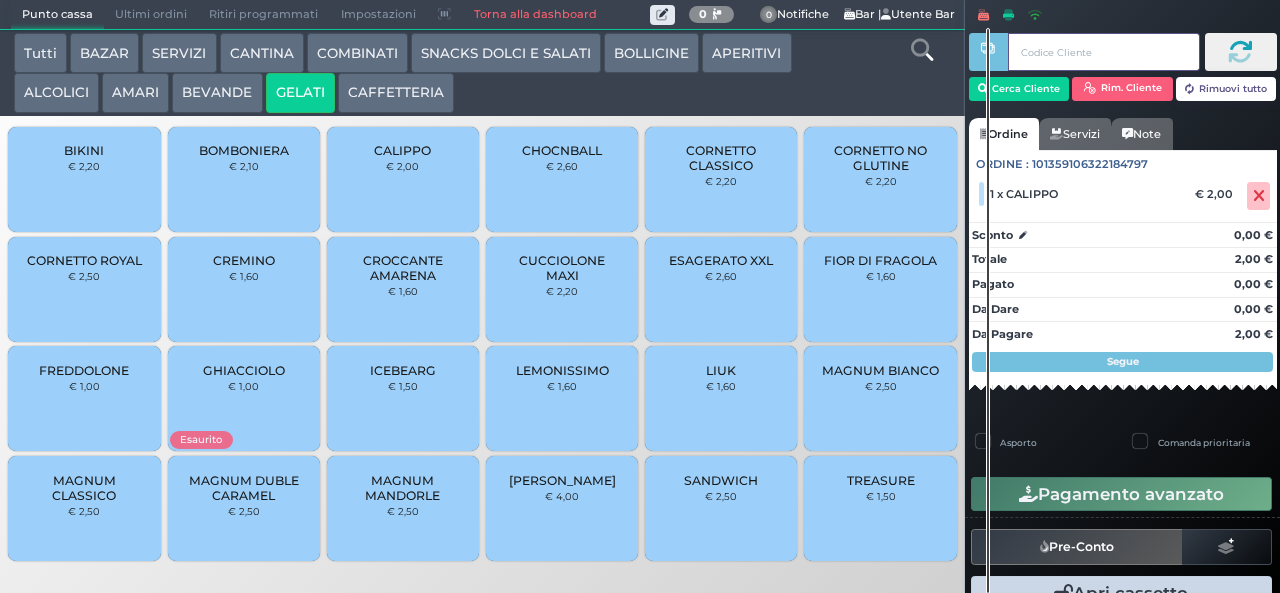 type 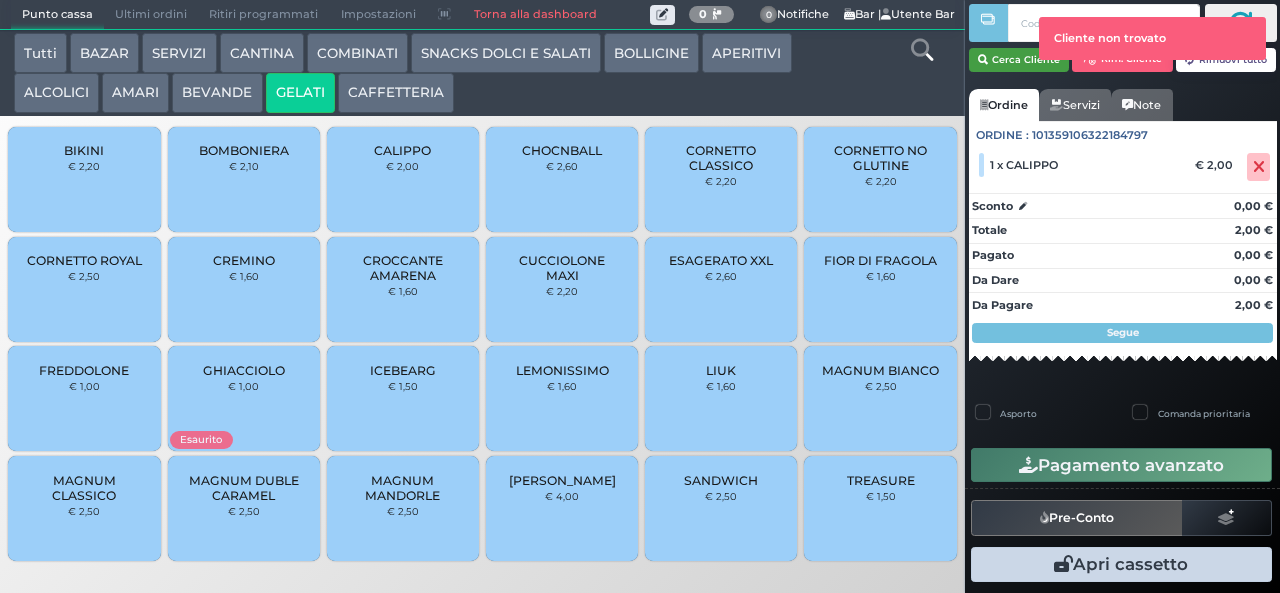 click on "Cerca Cliente" at bounding box center (1019, 60) 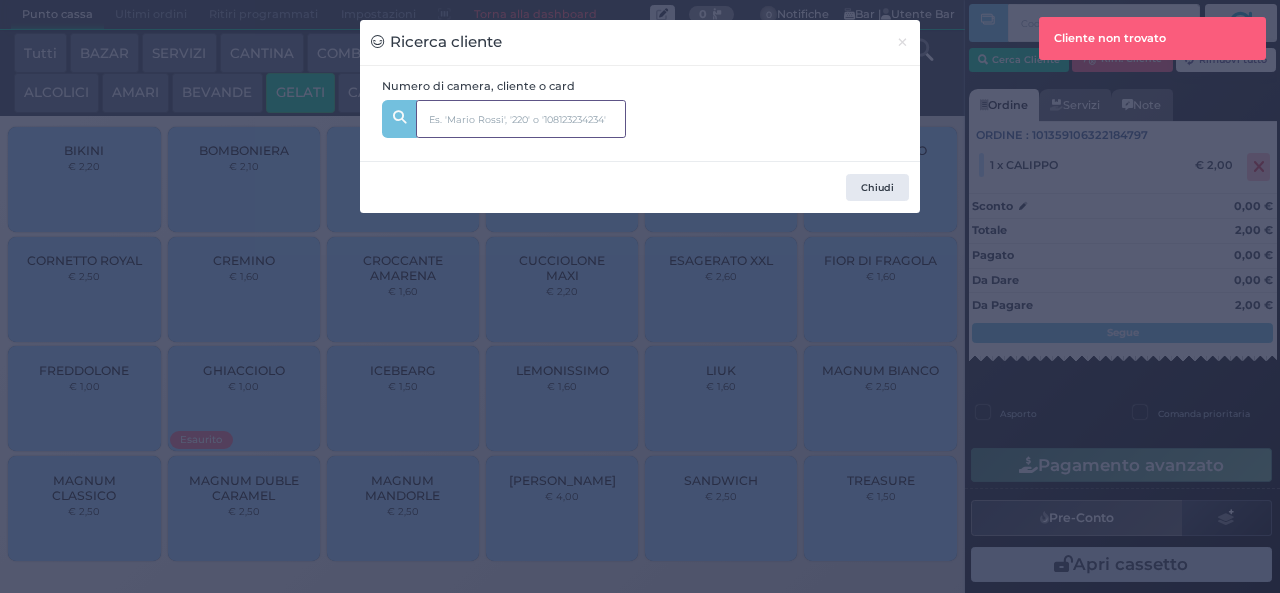 click at bounding box center [521, 119] 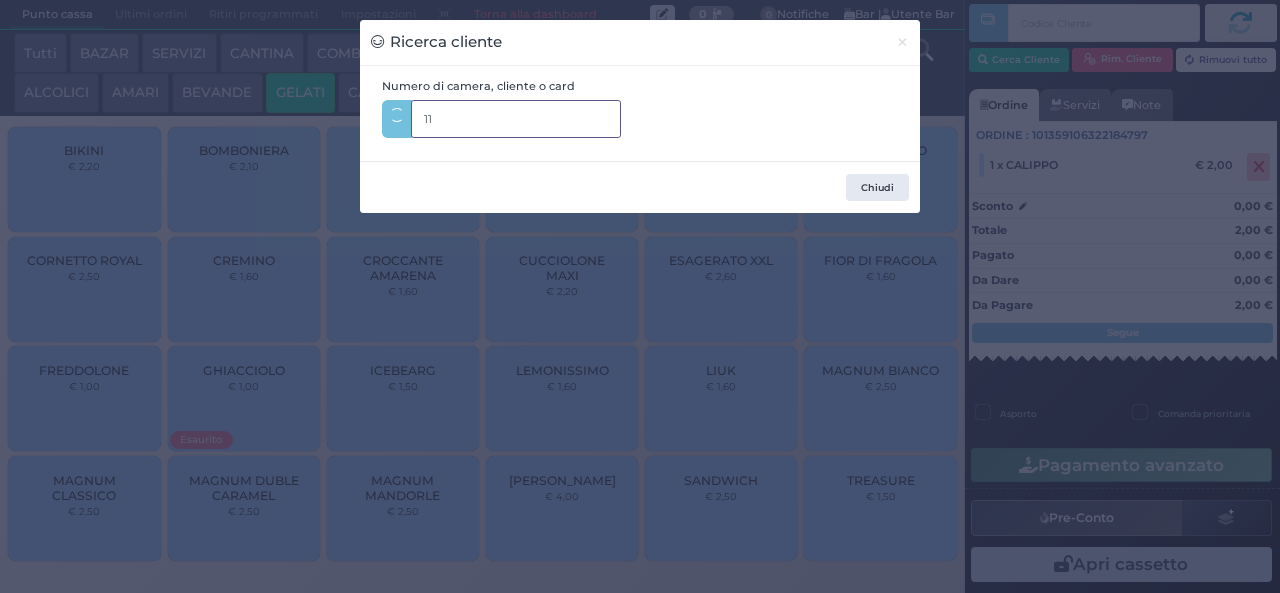 type on "111" 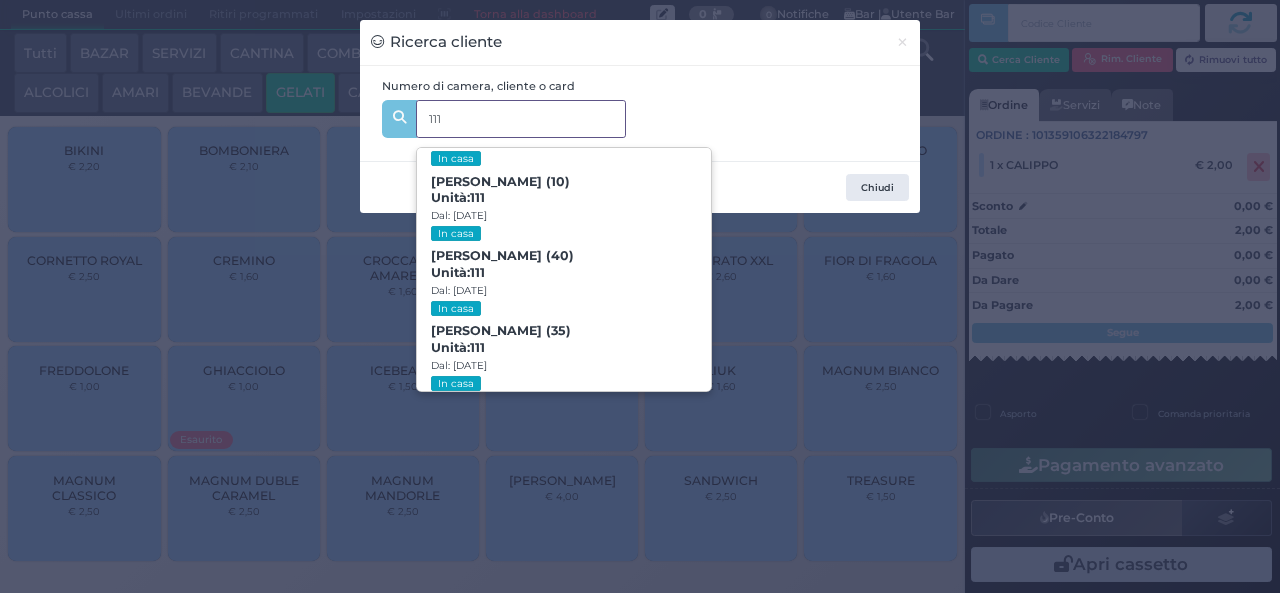scroll, scrollTop: 197, scrollLeft: 0, axis: vertical 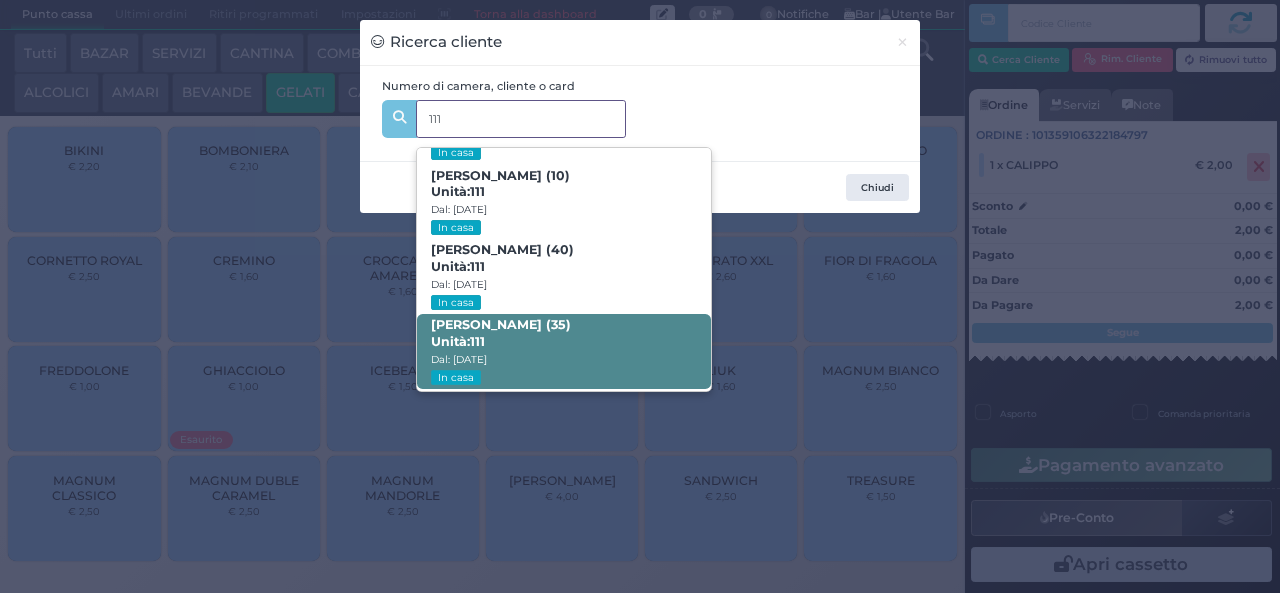click on "[PERSON_NAME] (35) Unità:  111 Dal: [DATE] In casa" at bounding box center (563, 351) 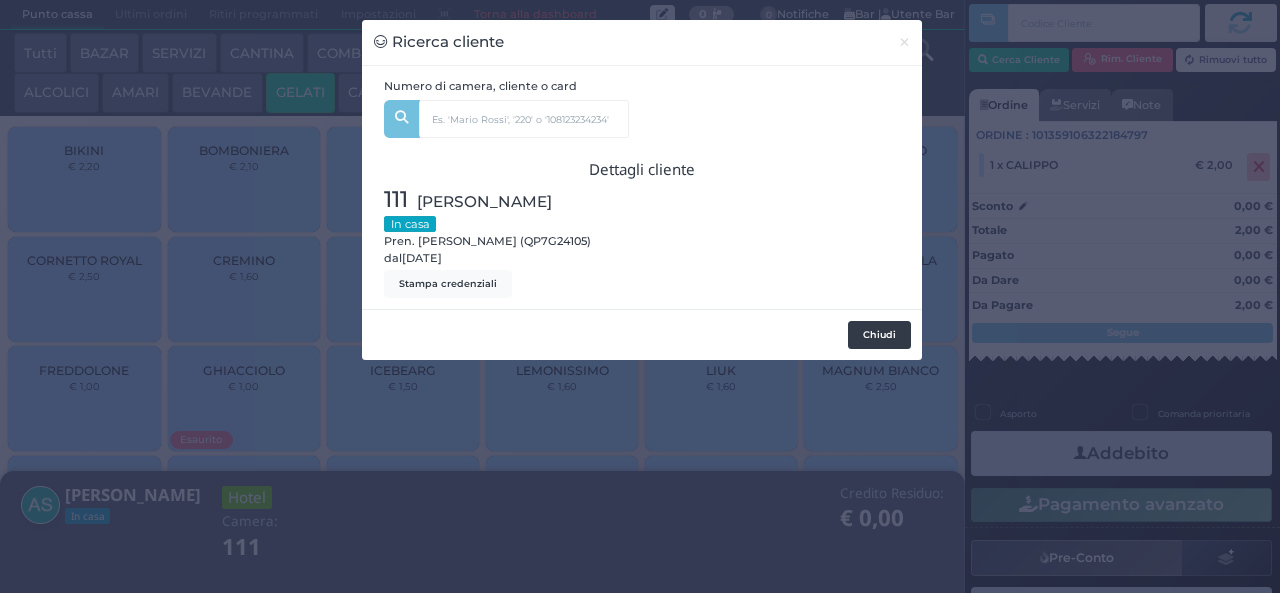 click on "Chiudi" at bounding box center [879, 335] 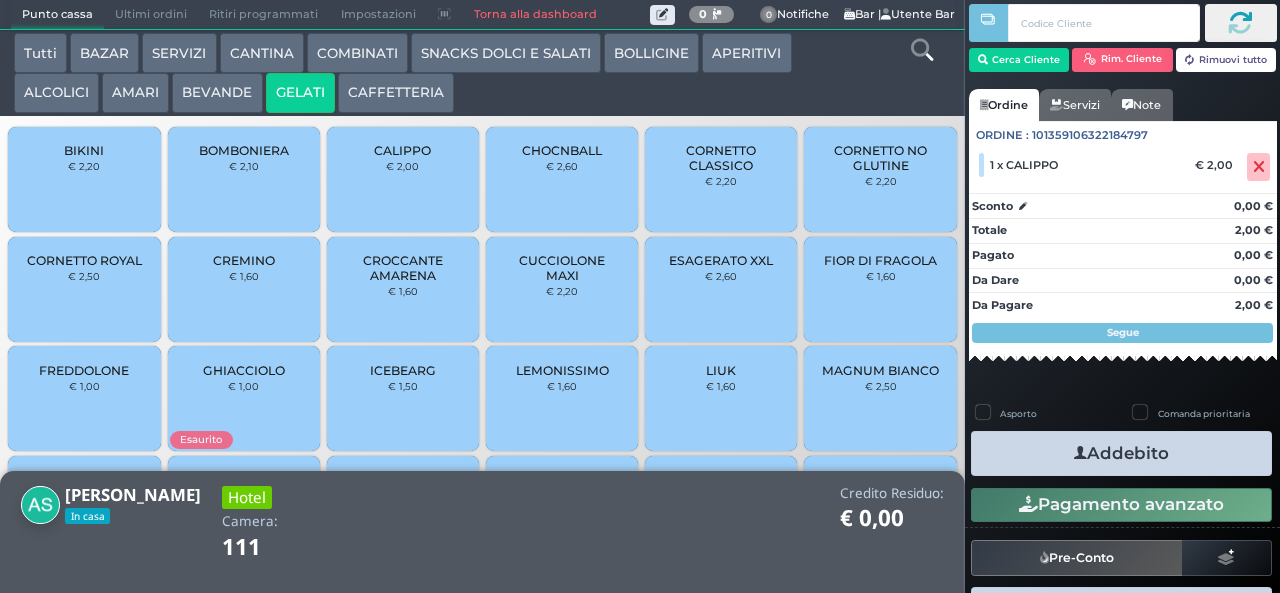 click on "Addebito" at bounding box center [1121, 453] 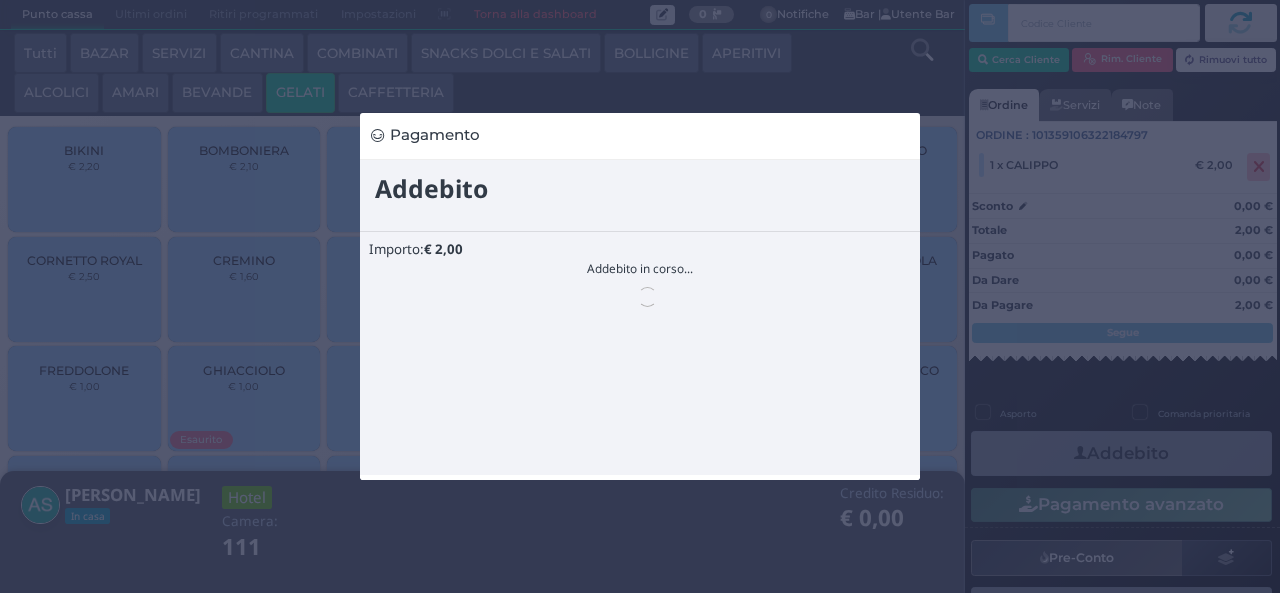 scroll, scrollTop: 0, scrollLeft: 0, axis: both 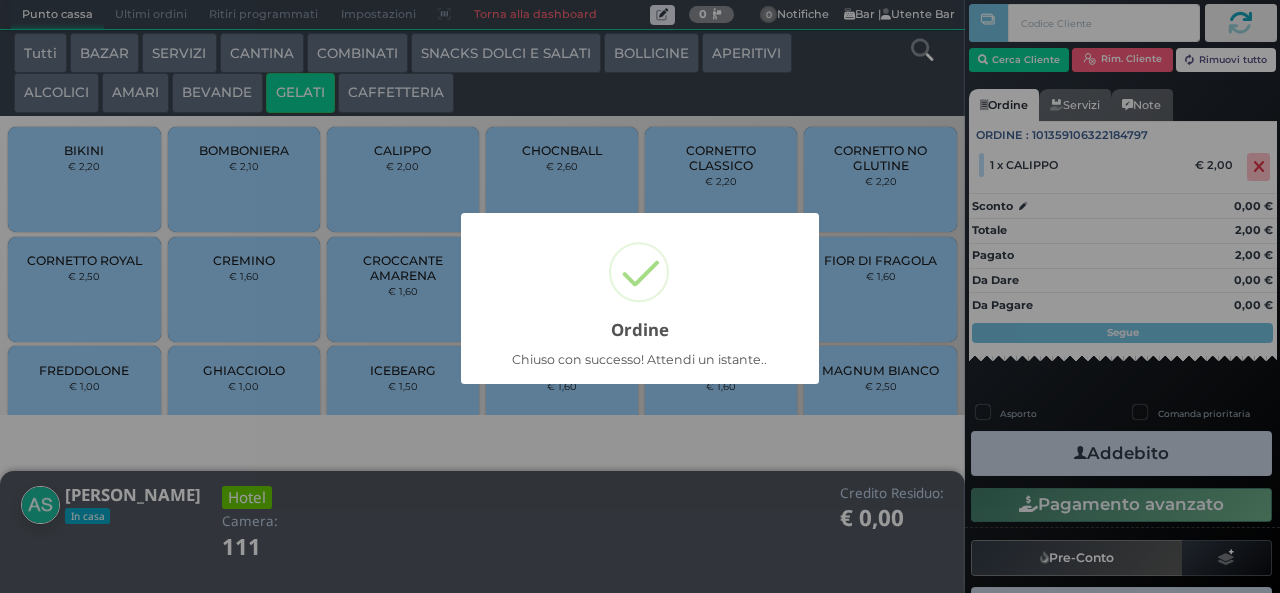 click on "×
Ordine Chiuso con successo! Attendi un istante.. OK No Cancel" at bounding box center [640, 296] 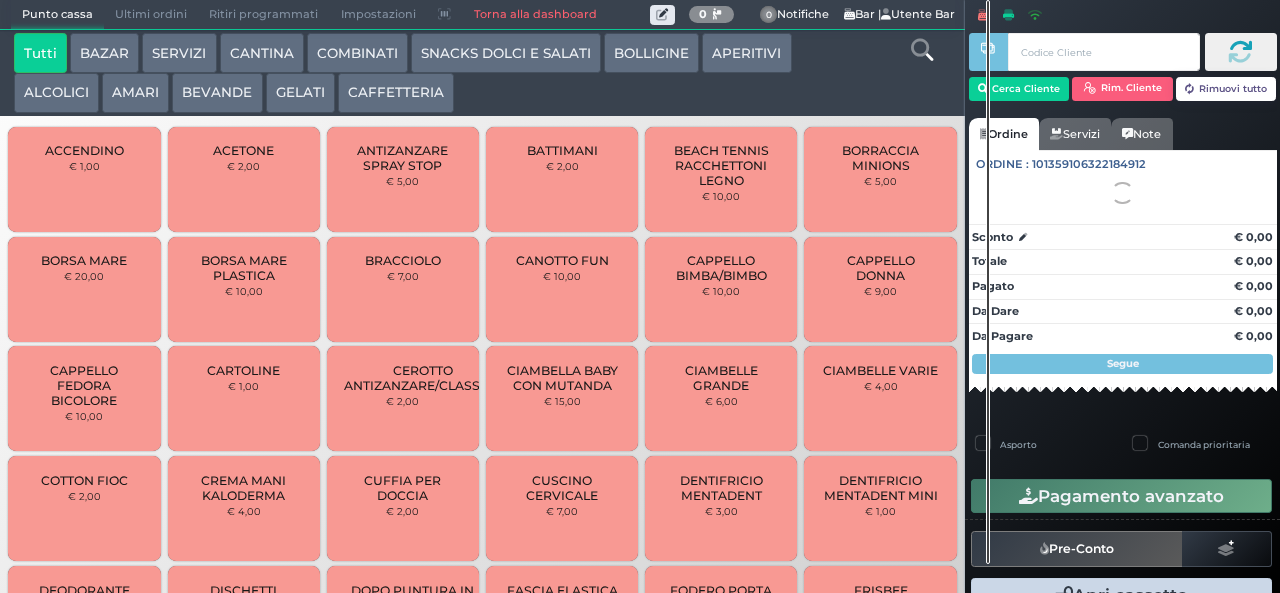 scroll, scrollTop: 0, scrollLeft: 0, axis: both 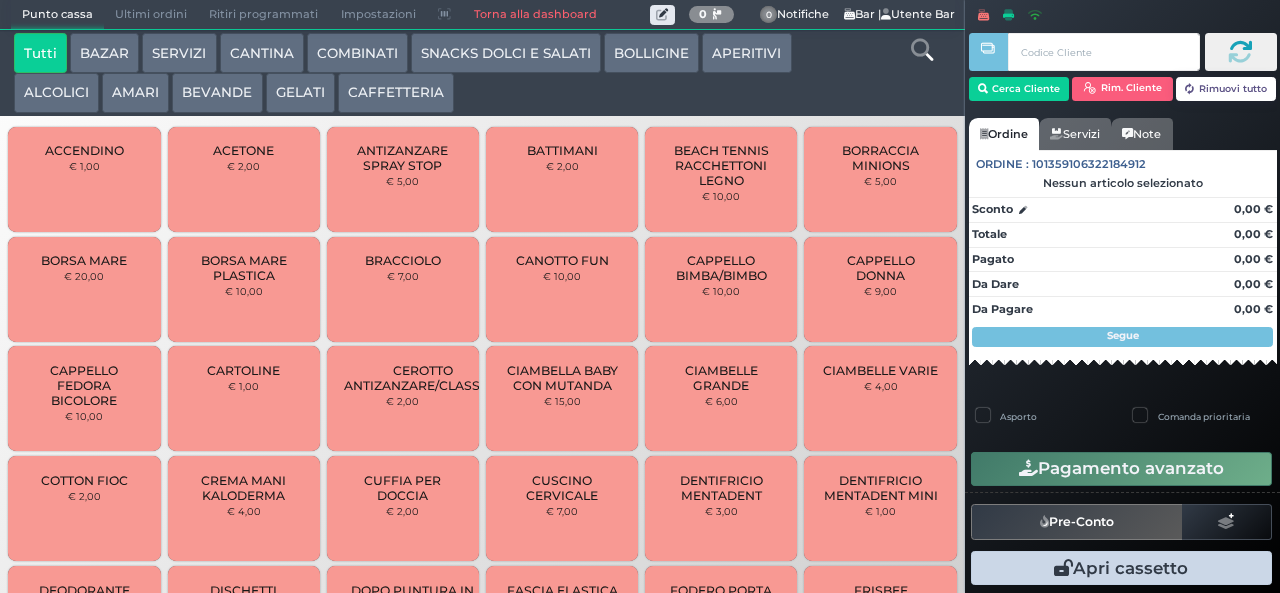 click on "SNACKS DOLCI E SALATI" at bounding box center [506, 53] 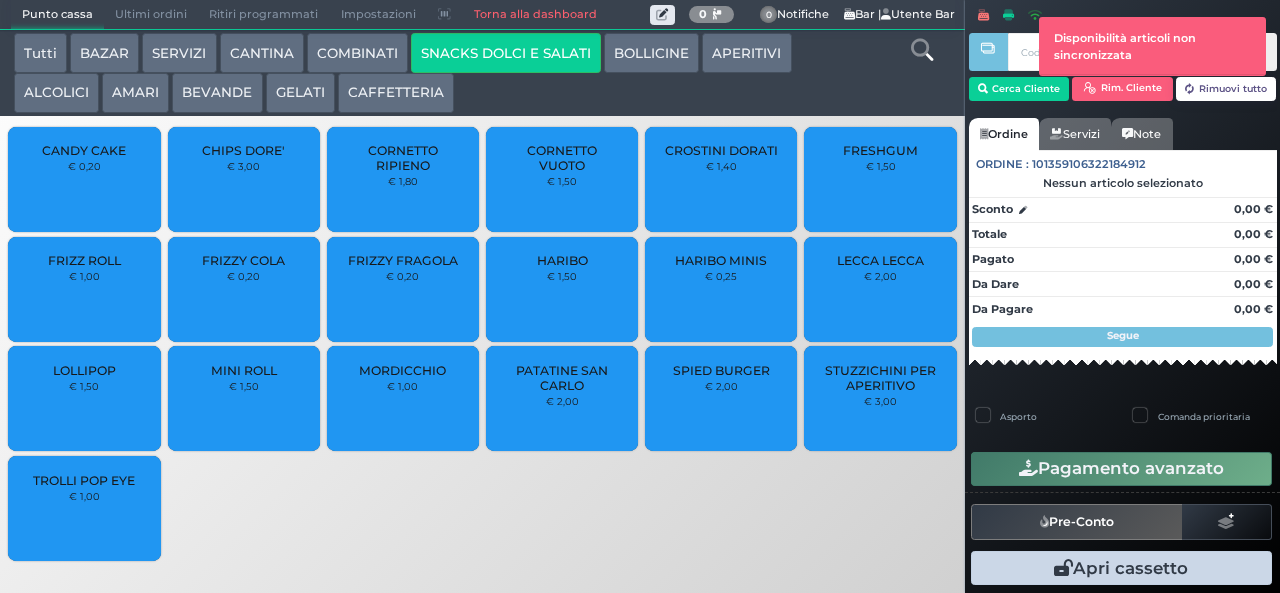 click on "PATATINE SAN CARLO" at bounding box center [562, 378] 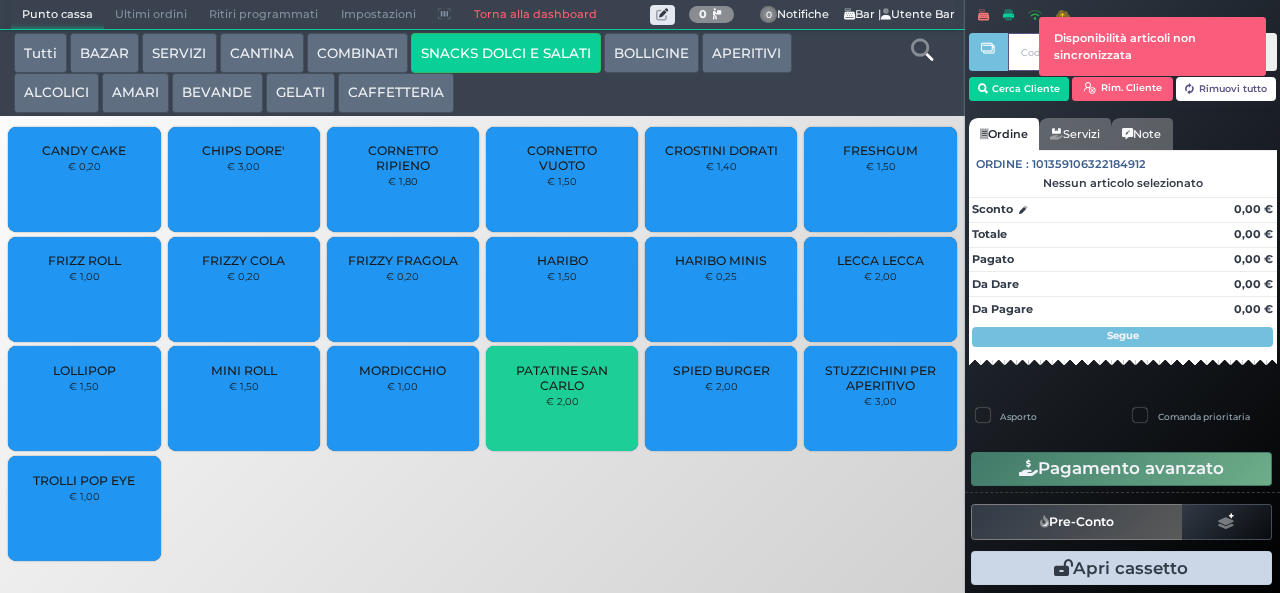 type 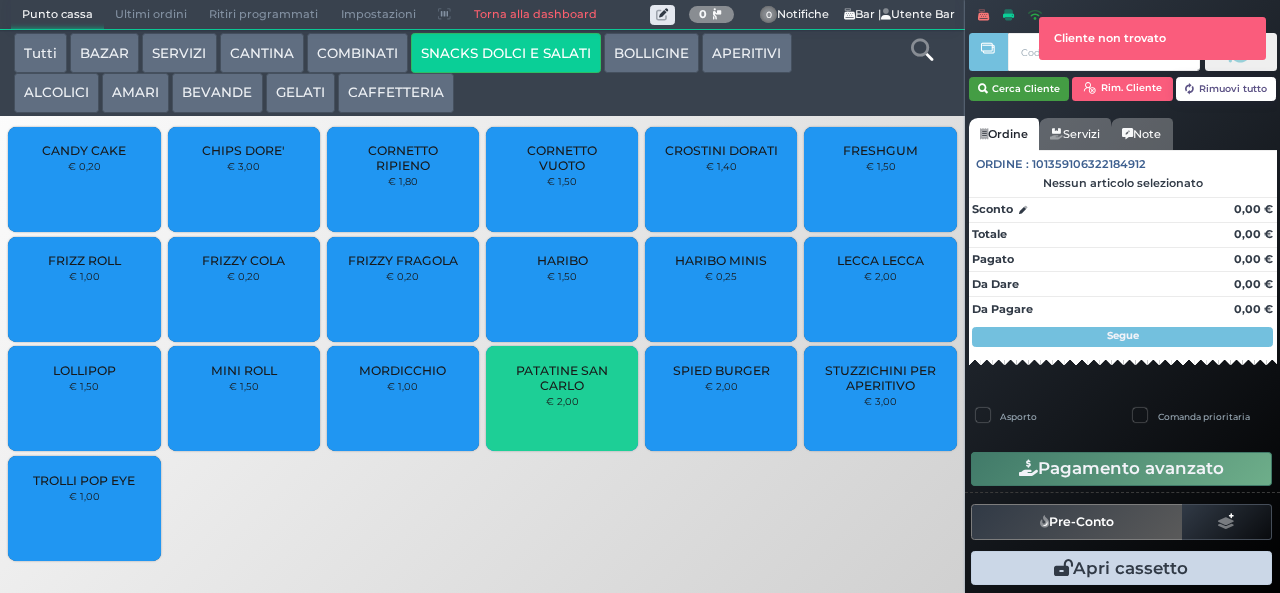 click on "Cerca Cliente" at bounding box center [1019, 89] 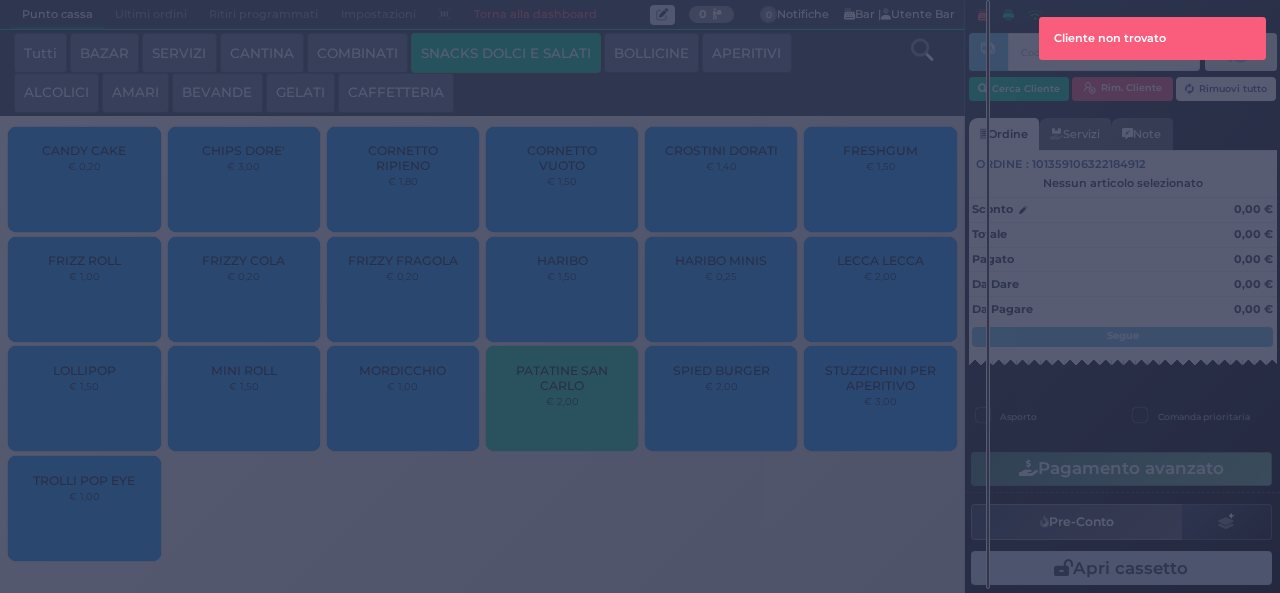 click on "Ricerca cliente
×
Numero di camera, cliente o card
[GEOGRAPHIC_DATA]" at bounding box center [0, 0] 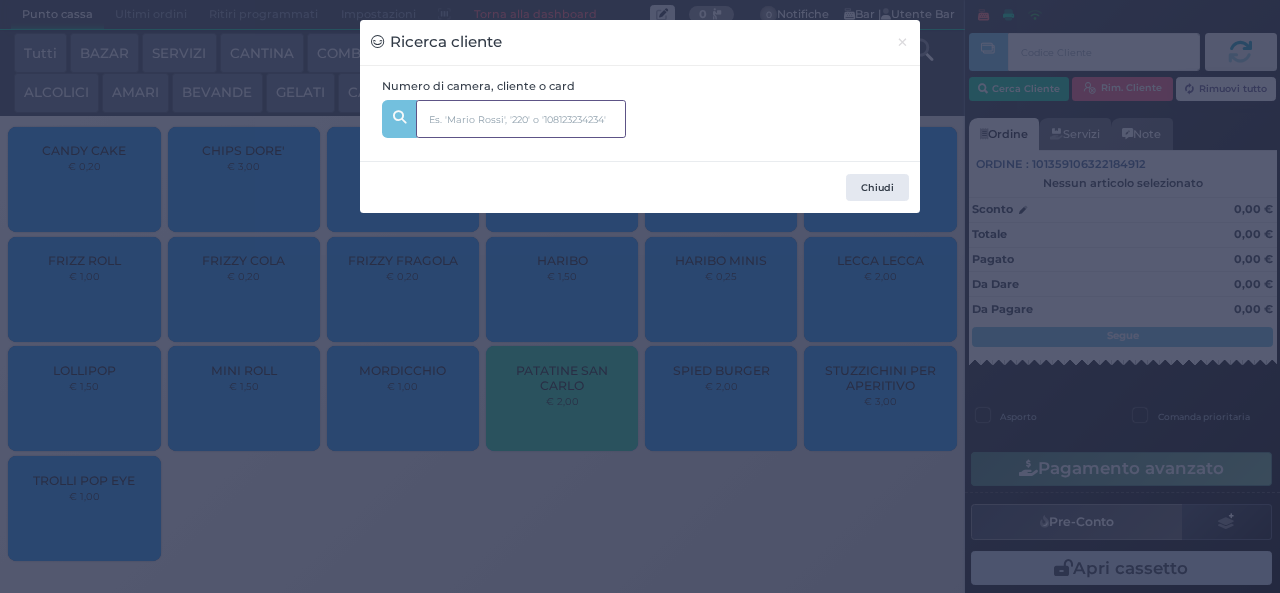 click at bounding box center (521, 119) 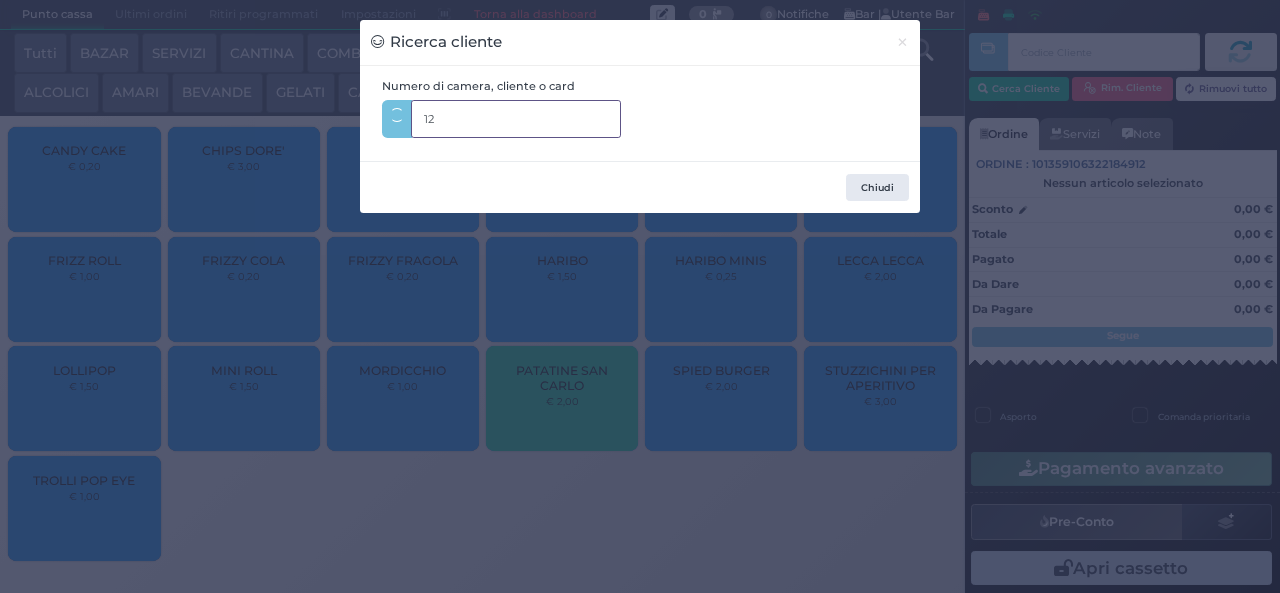 type on "121" 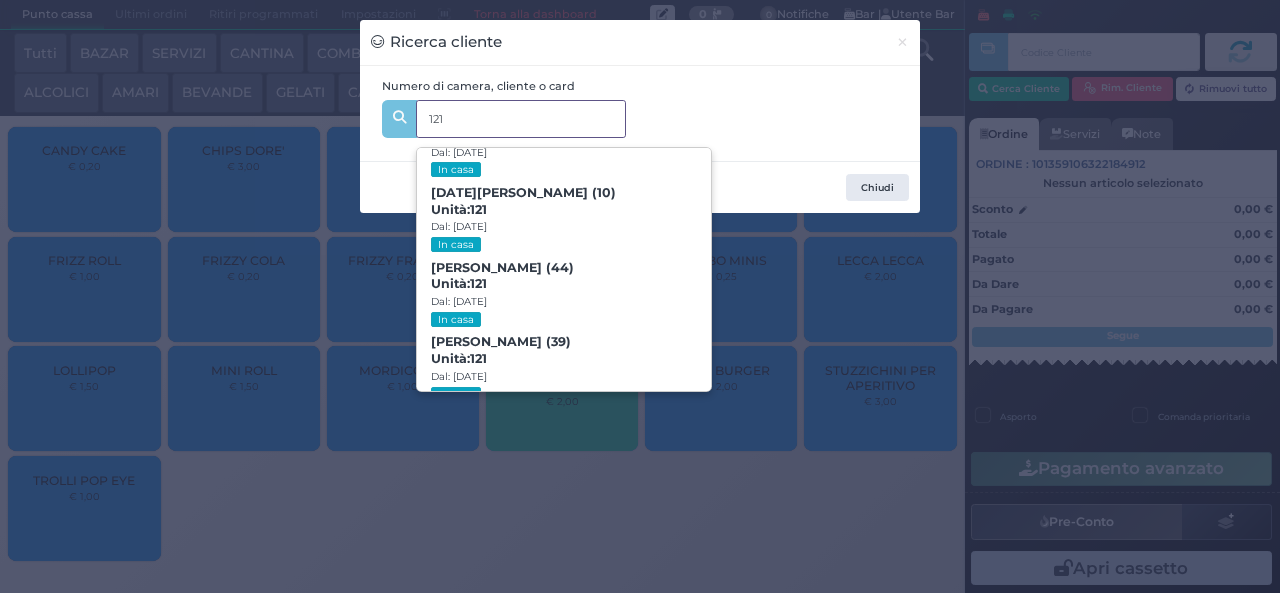 scroll, scrollTop: 91, scrollLeft: 0, axis: vertical 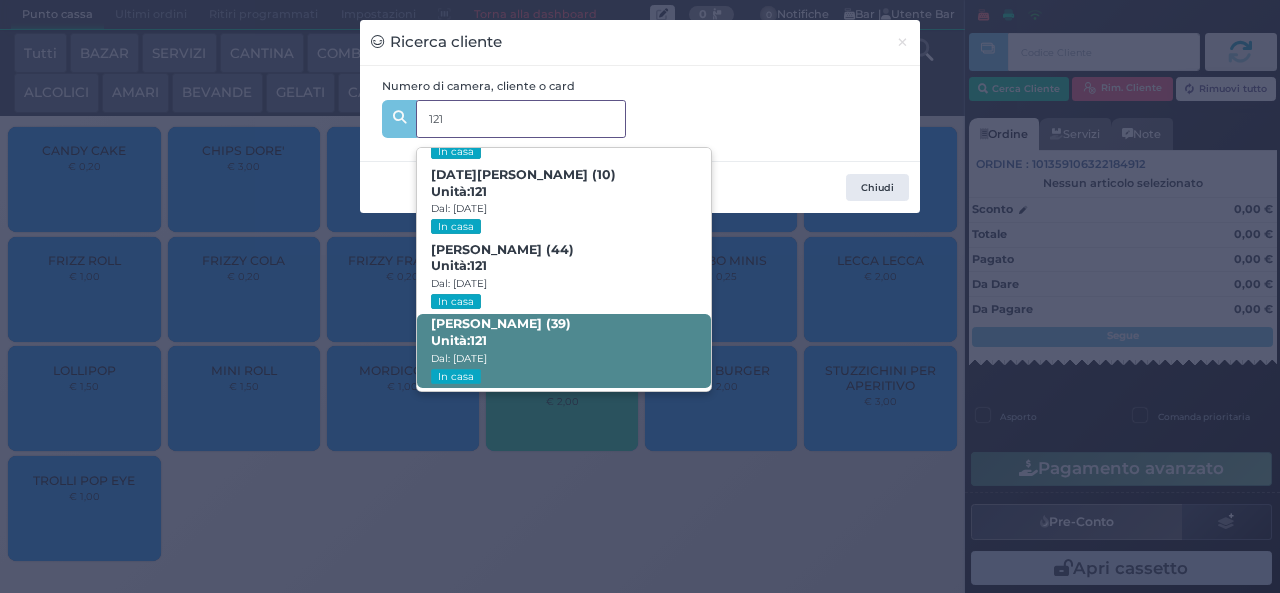 click on "Unità:  121" at bounding box center [459, 341] 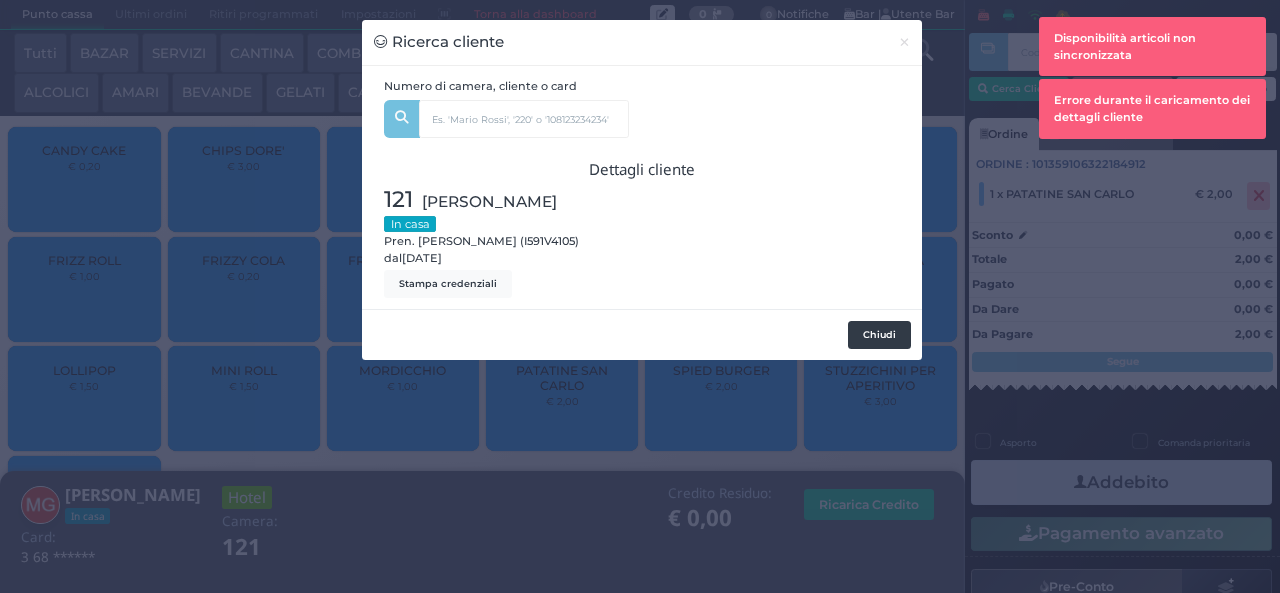 click on "Chiudi" at bounding box center (879, 335) 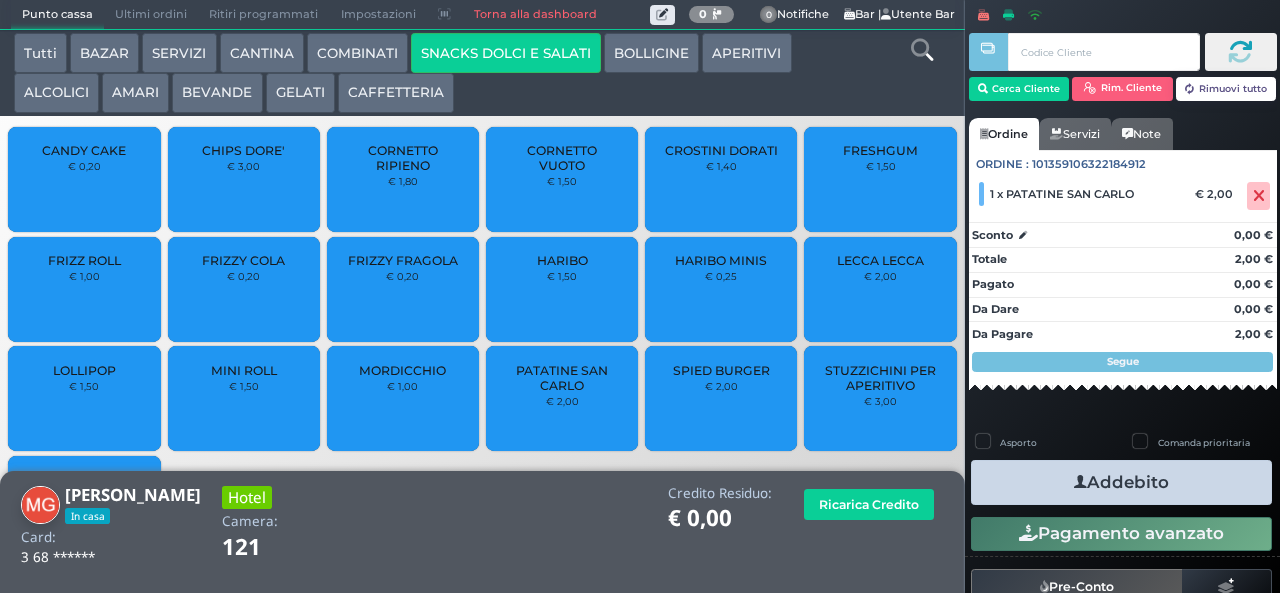 click on "Addebito" at bounding box center [1121, 482] 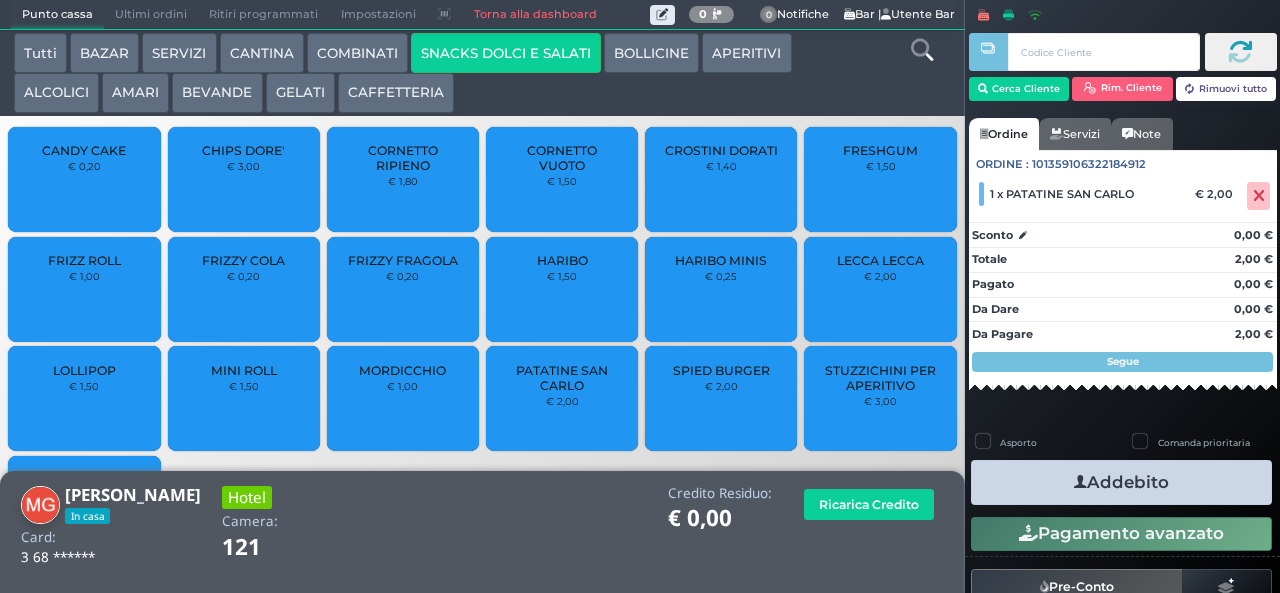 click at bounding box center [1080, 482] 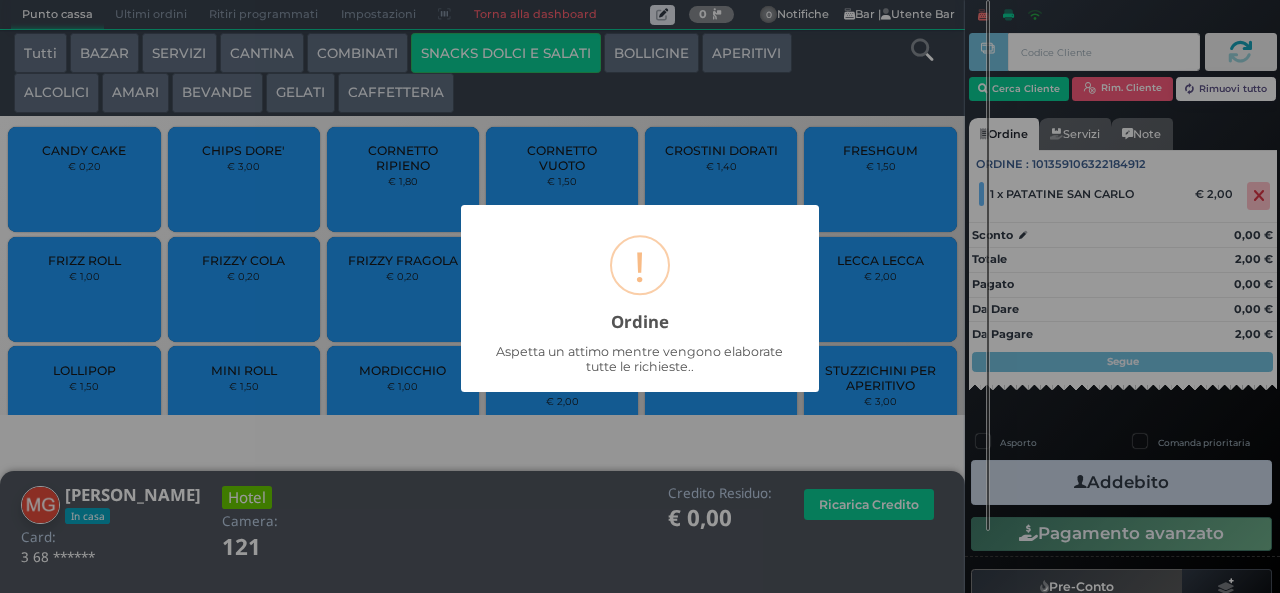 click on "× ! Ordine Aspetta un attimo mentre vengono elaborate tutte le richieste.. OK No Cancel" at bounding box center (640, 296) 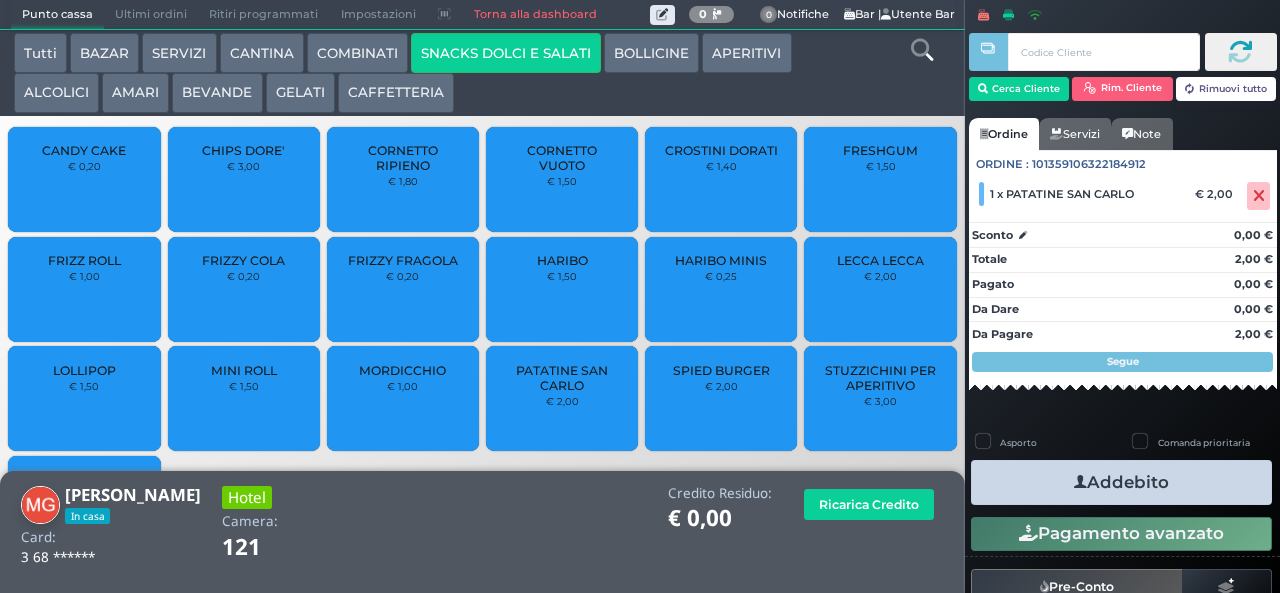 click on "Addebito" at bounding box center [1121, 482] 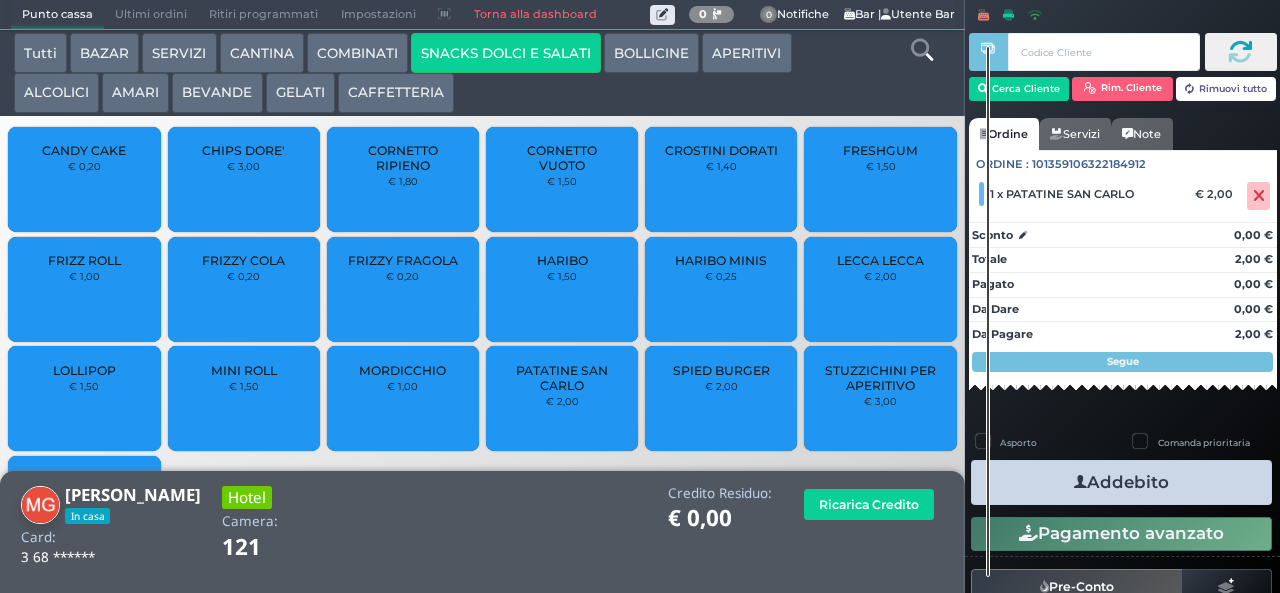 scroll, scrollTop: 100, scrollLeft: 0, axis: vertical 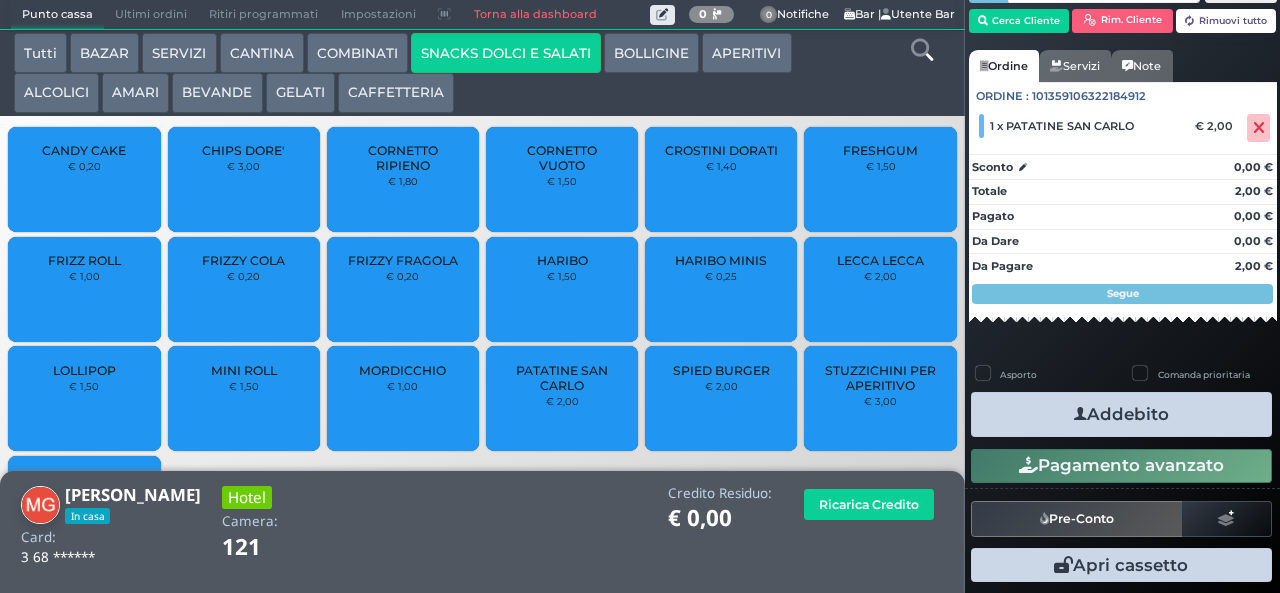 click on "GELATI" at bounding box center [300, 93] 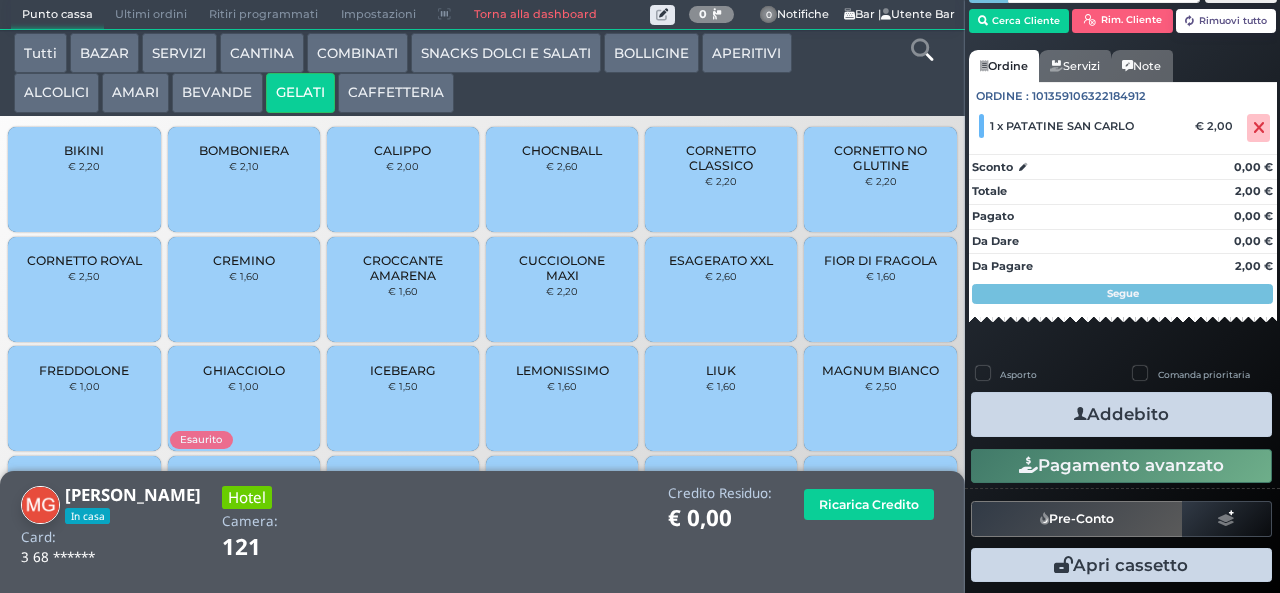 scroll, scrollTop: 133, scrollLeft: 0, axis: vertical 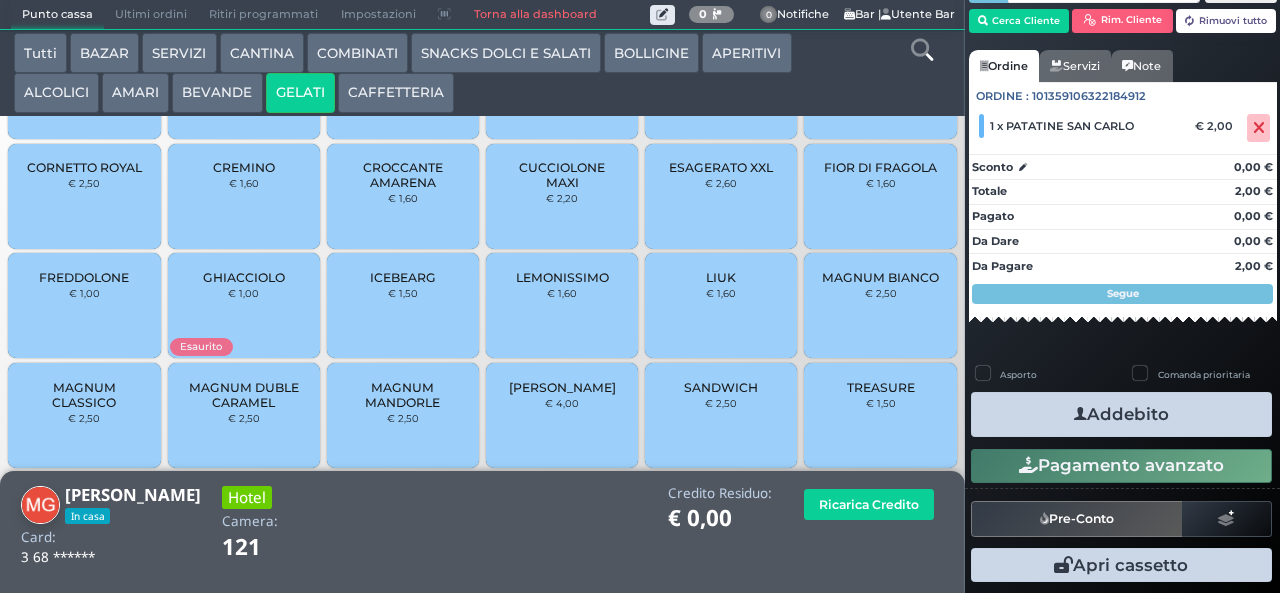 click on "TREASURE" at bounding box center [881, 387] 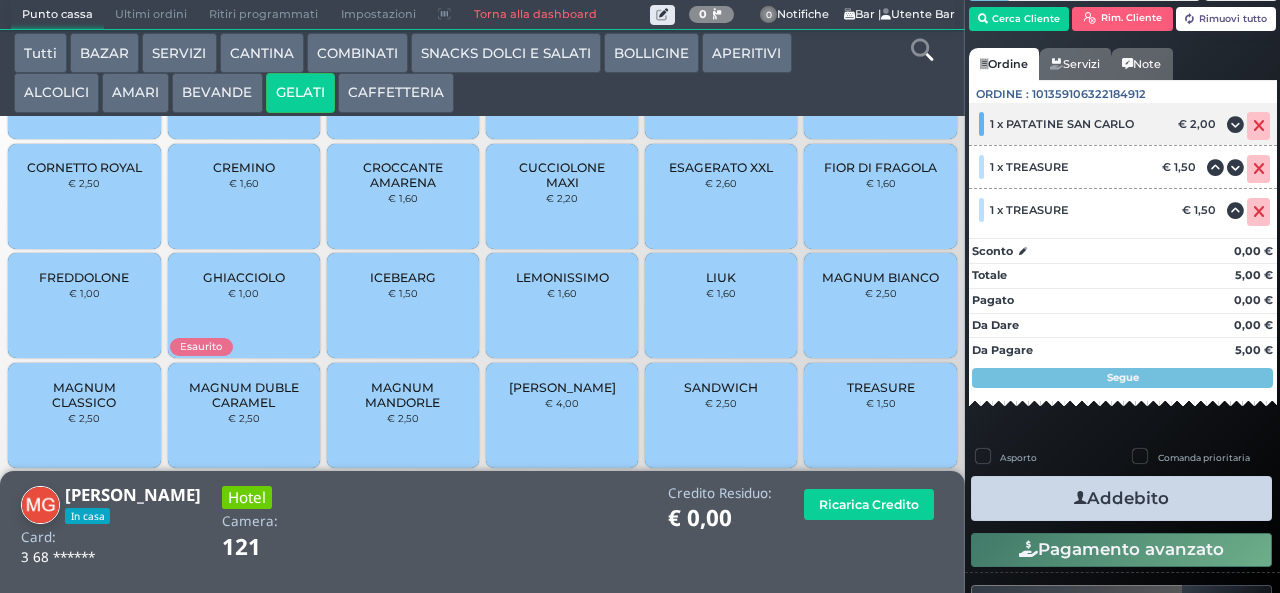 click at bounding box center (1259, 126) 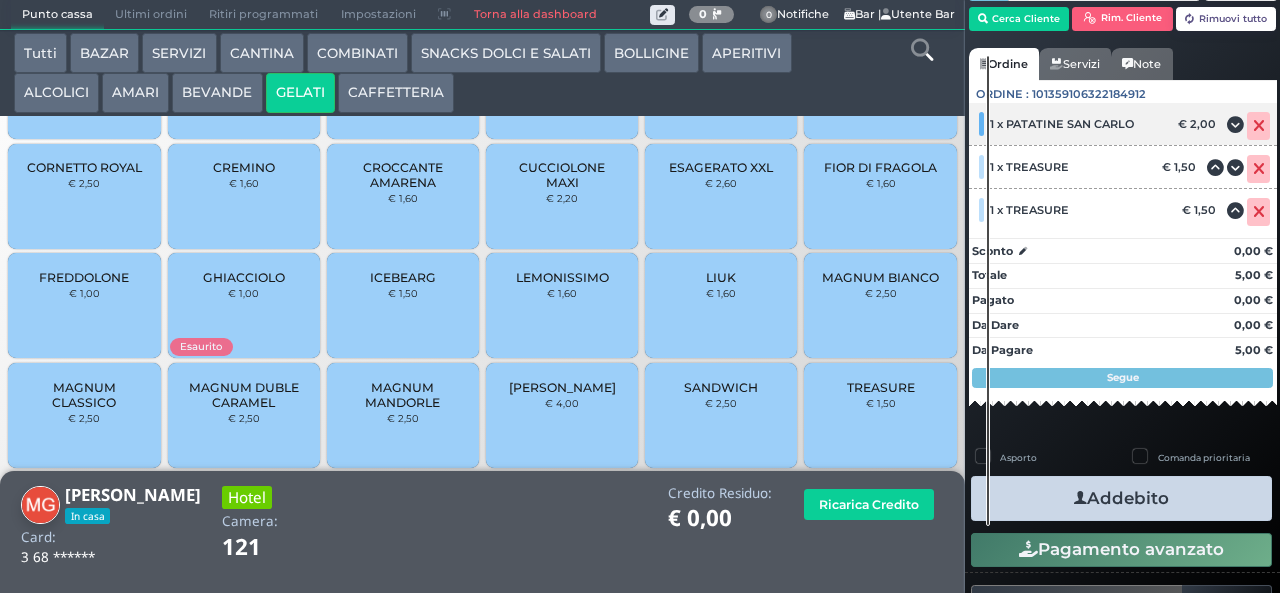 click at bounding box center [1259, 126] 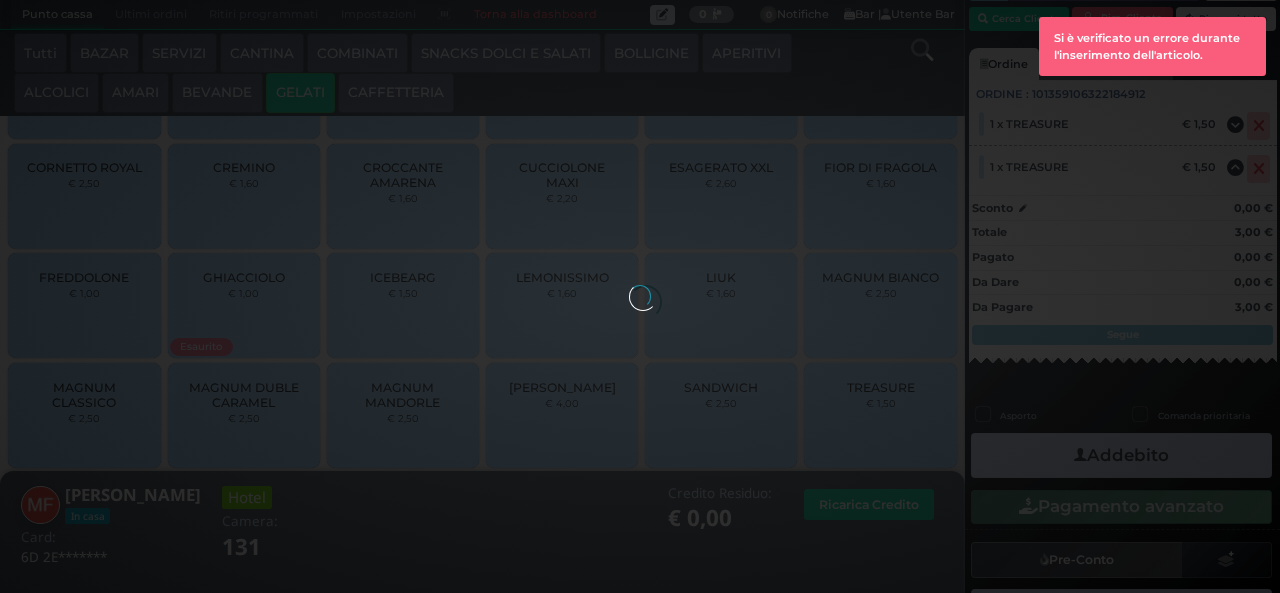 scroll, scrollTop: 46, scrollLeft: 0, axis: vertical 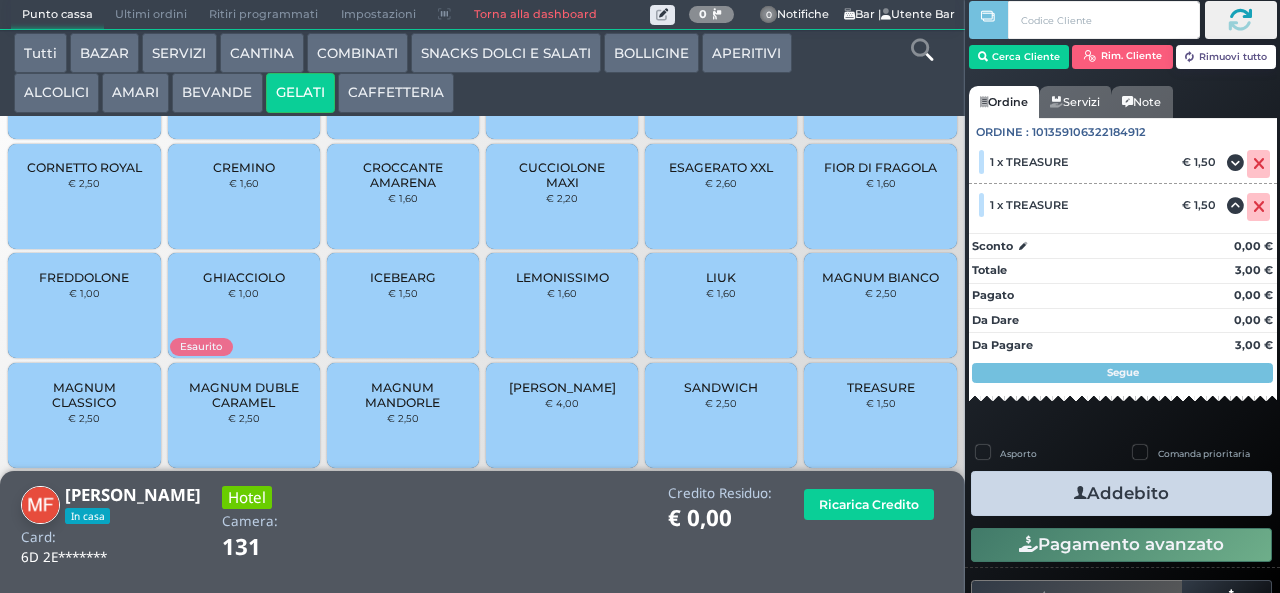 click at bounding box center [1080, 493] 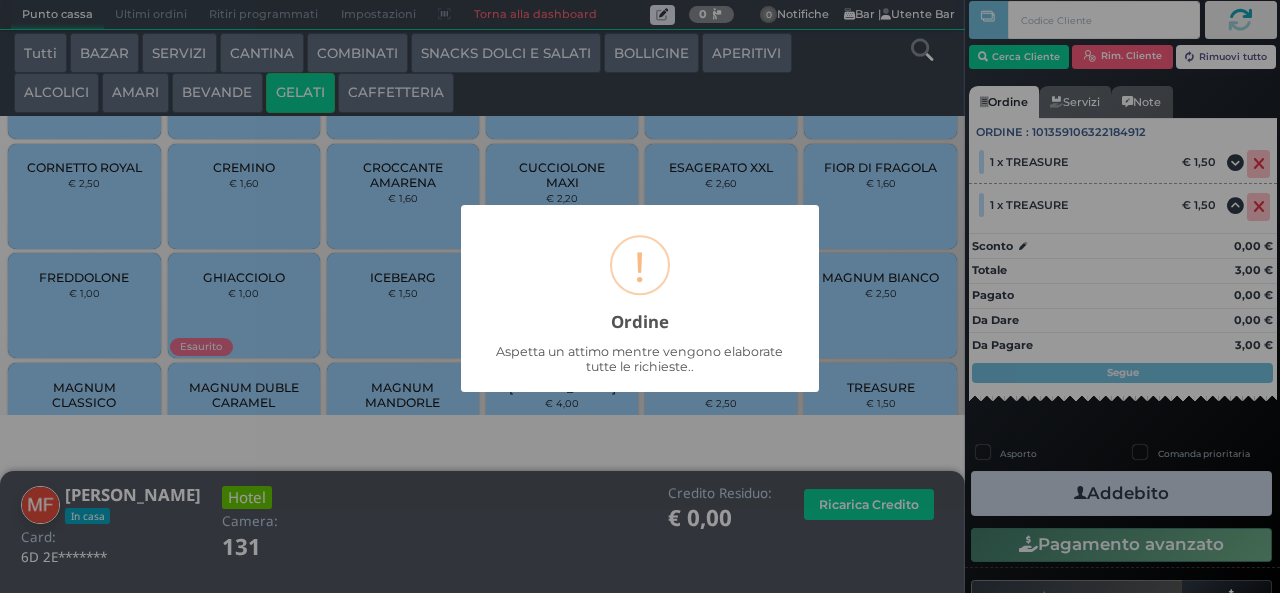 click on "× ! Ordine Aspetta un attimo mentre vengono elaborate tutte le richieste.. OK No Cancel" at bounding box center [640, 296] 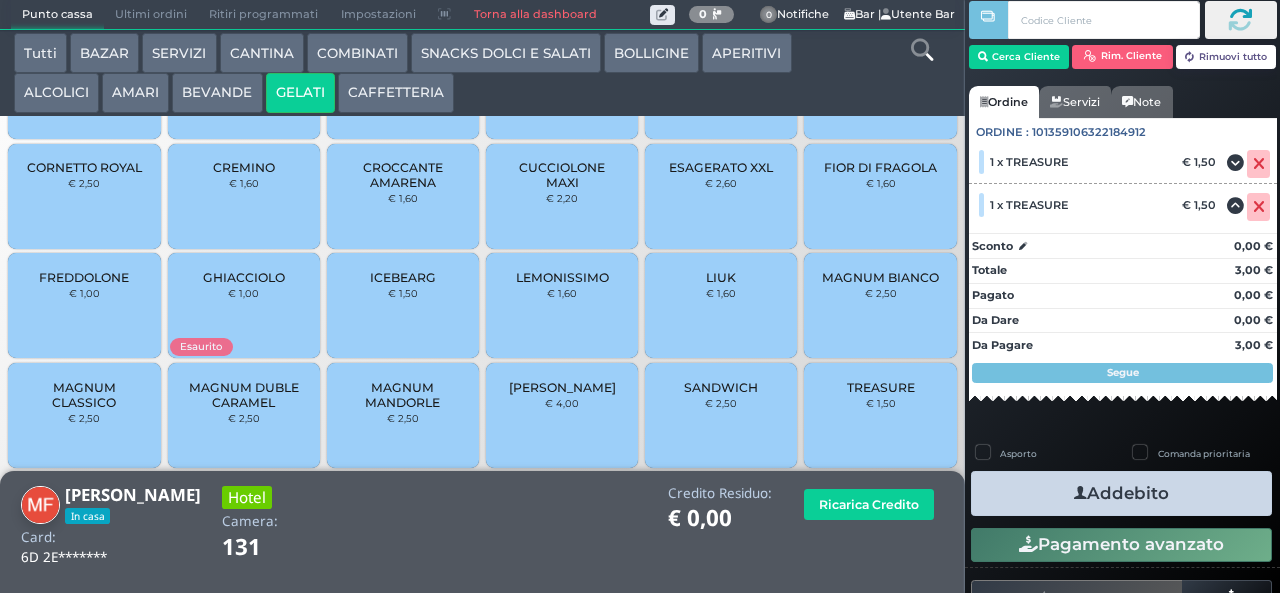 click on "Addebito" at bounding box center (1121, 493) 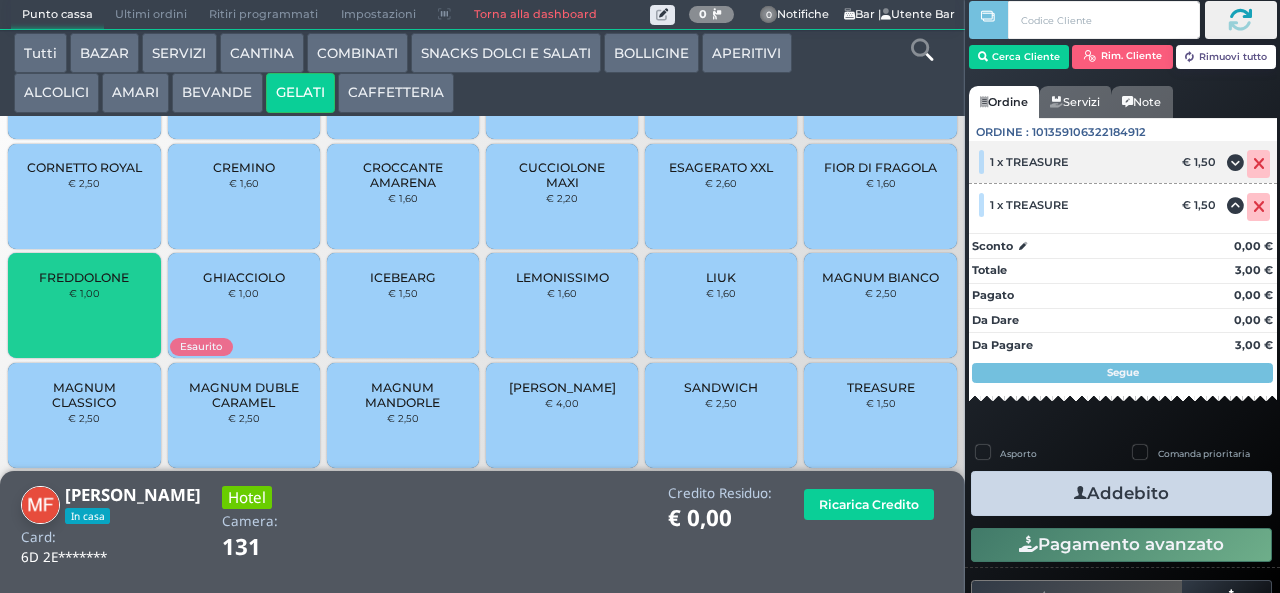 click at bounding box center (1259, 164) 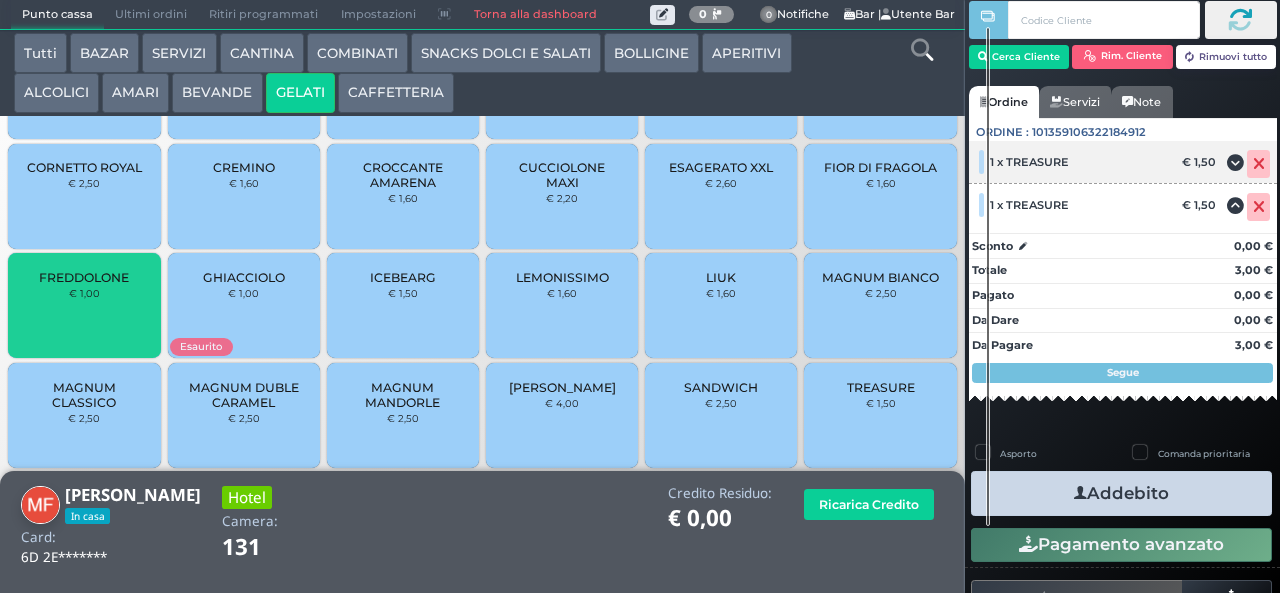 click at bounding box center (1259, 164) 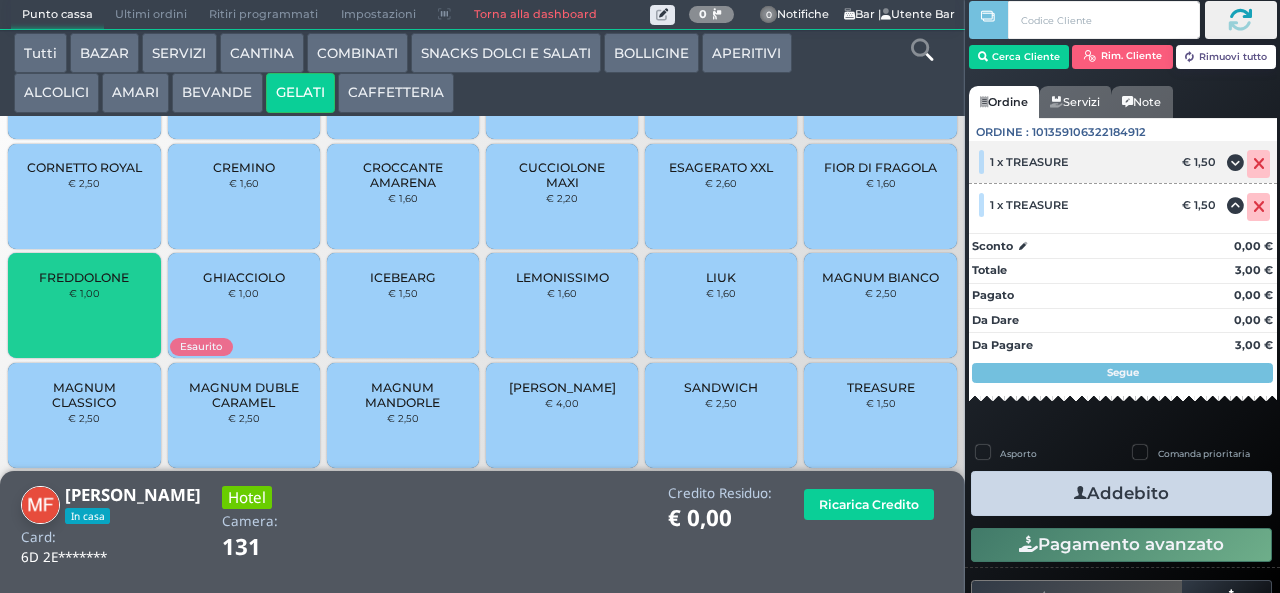 click at bounding box center (1259, 164) 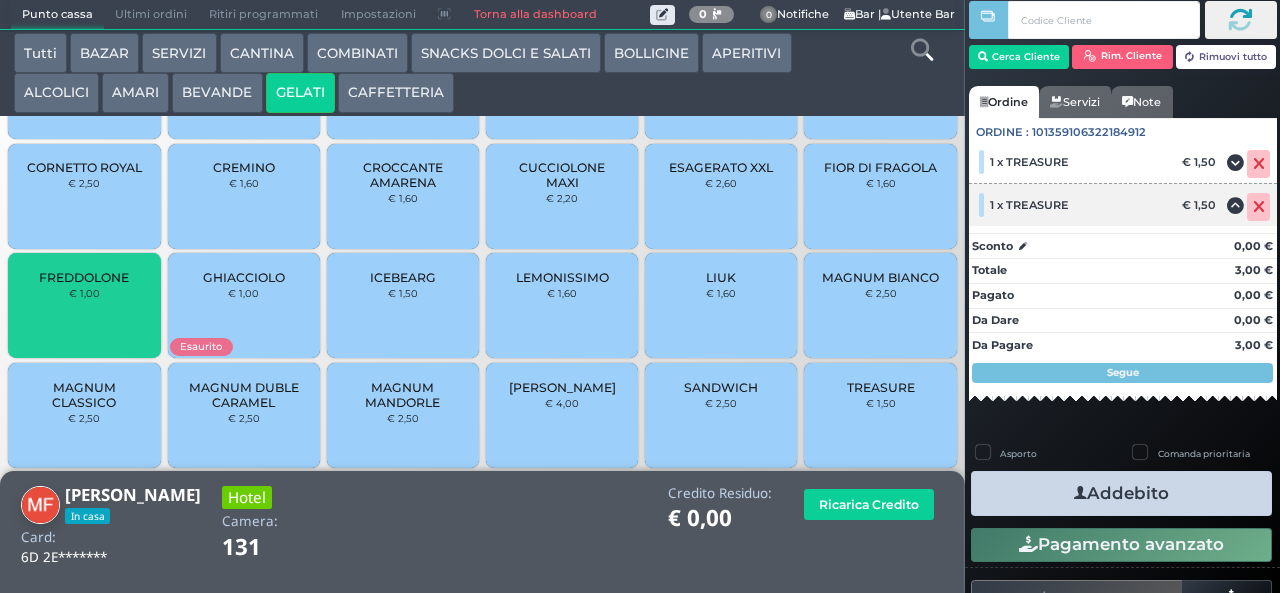 click at bounding box center [1259, 207] 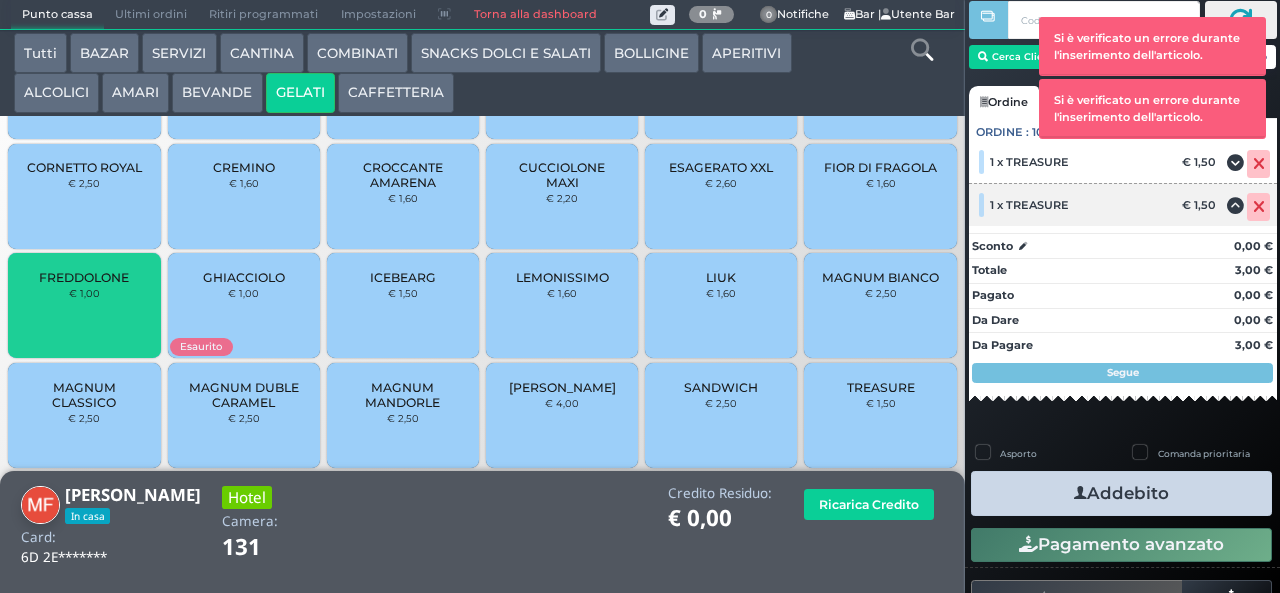 click at bounding box center [1259, 207] 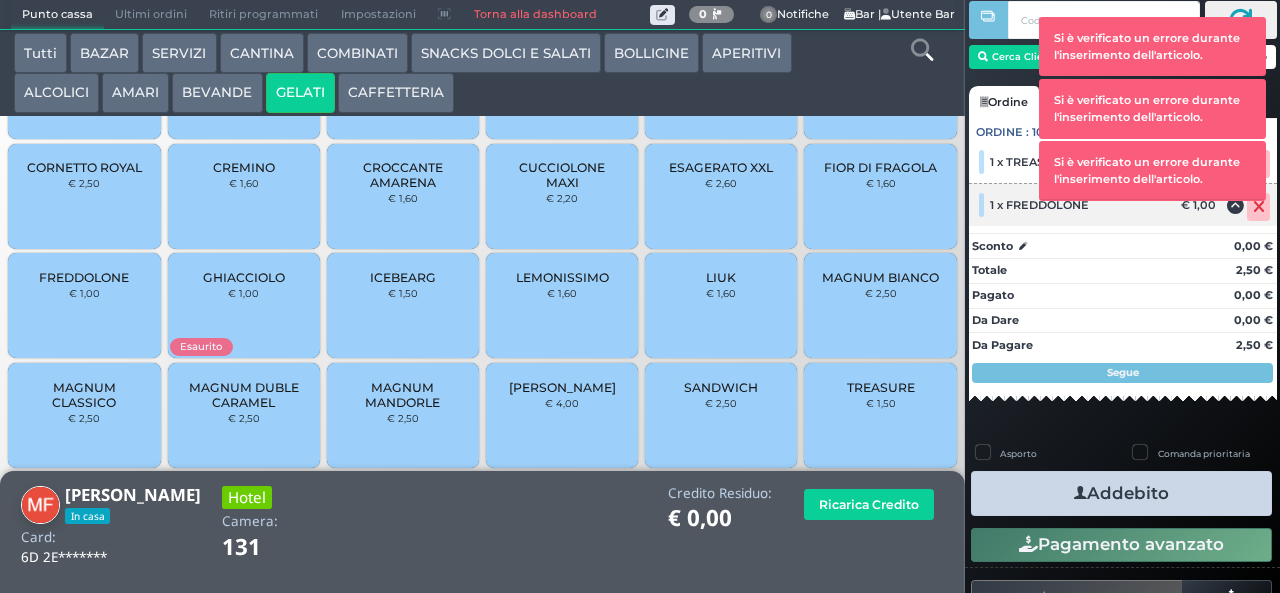 click at bounding box center [1259, 207] 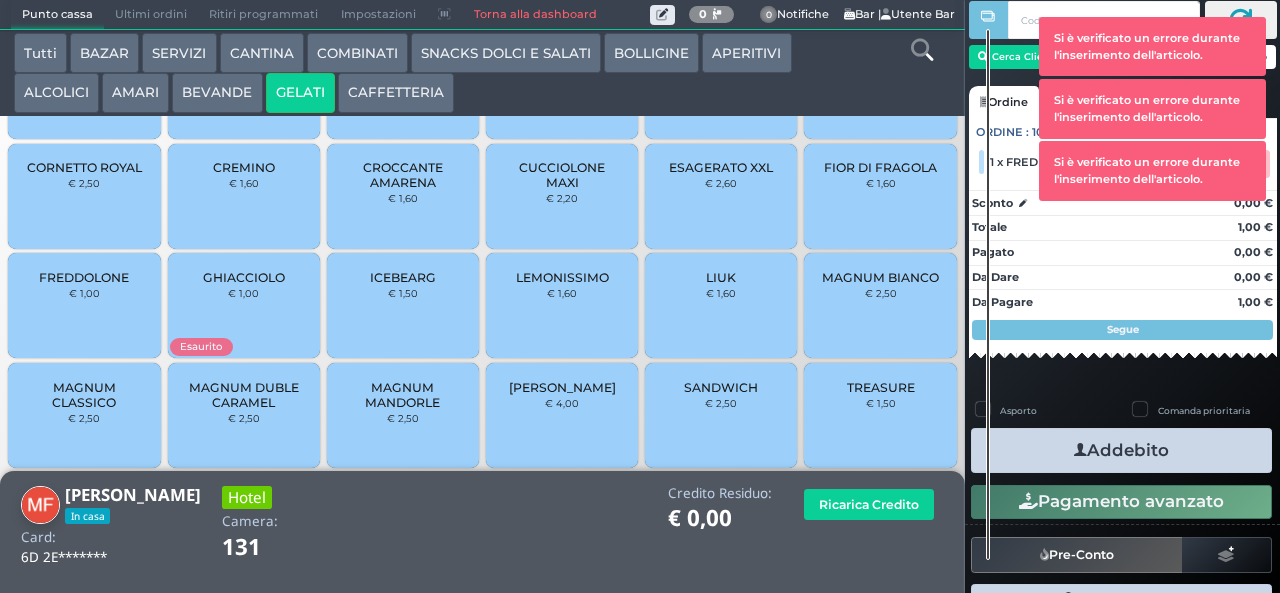 click on "Si è verificato un errore durante l'inserimento dell'articolo." at bounding box center [1153, 171] 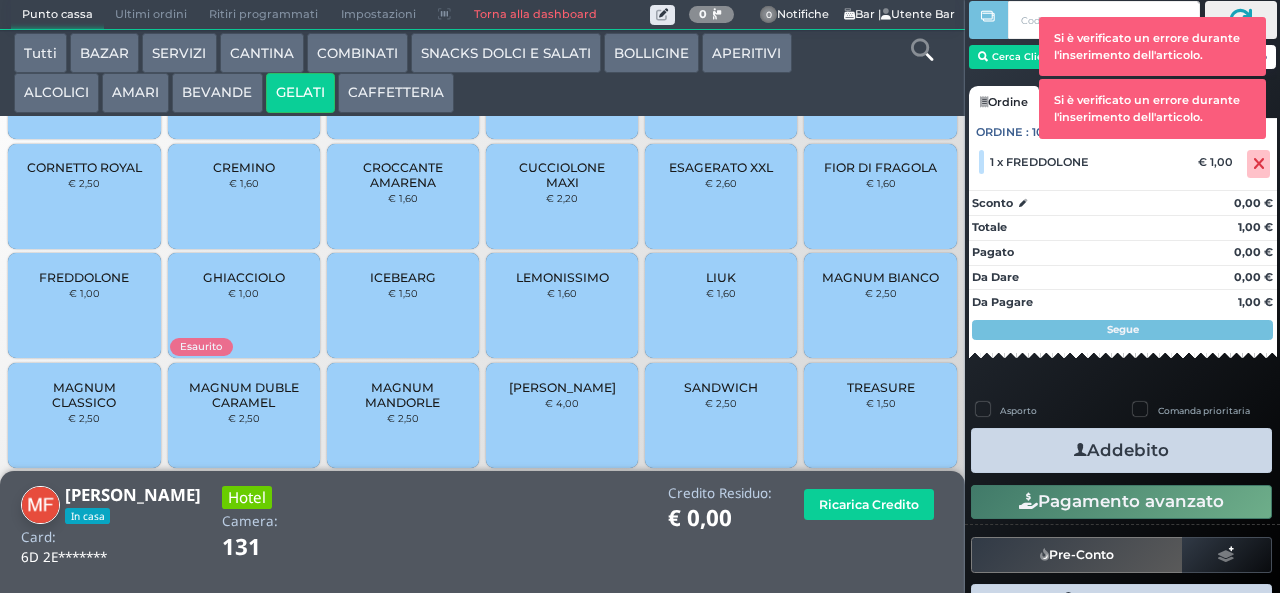 click on "Si è verificato un errore durante l'inserimento dell'articolo. Si è verificato un errore durante l'inserimento dell'articolo. Si è verificato un errore durante l'inserimento dell'articolo." at bounding box center (1153, 109) 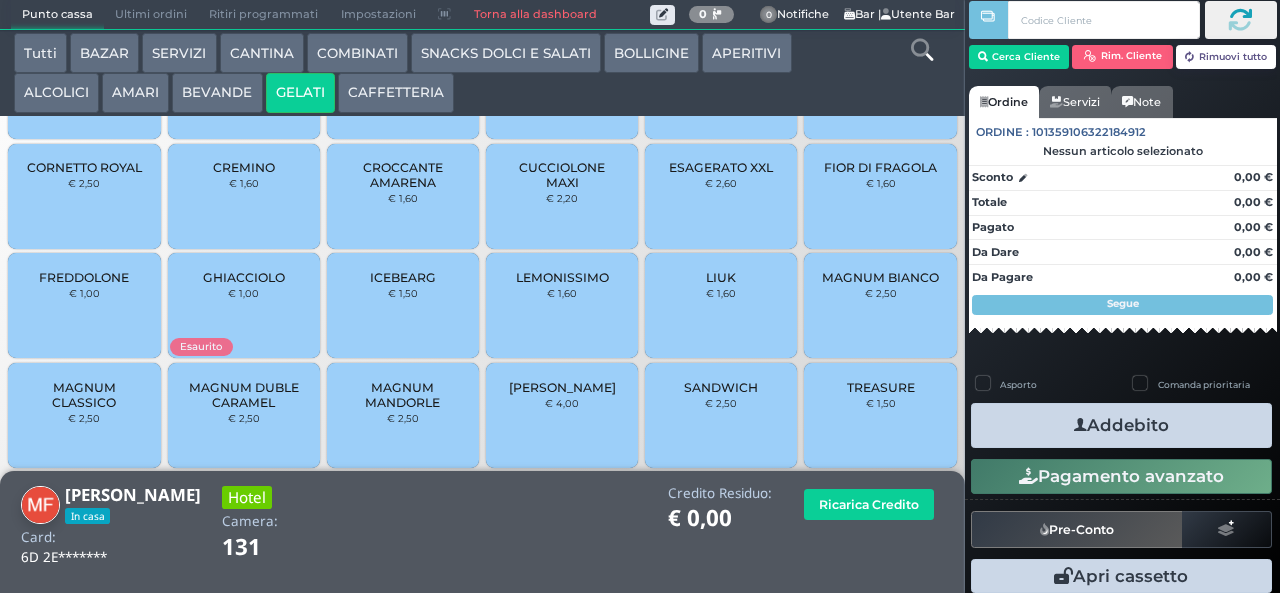 click on "FREDDOLONE" at bounding box center (84, 277) 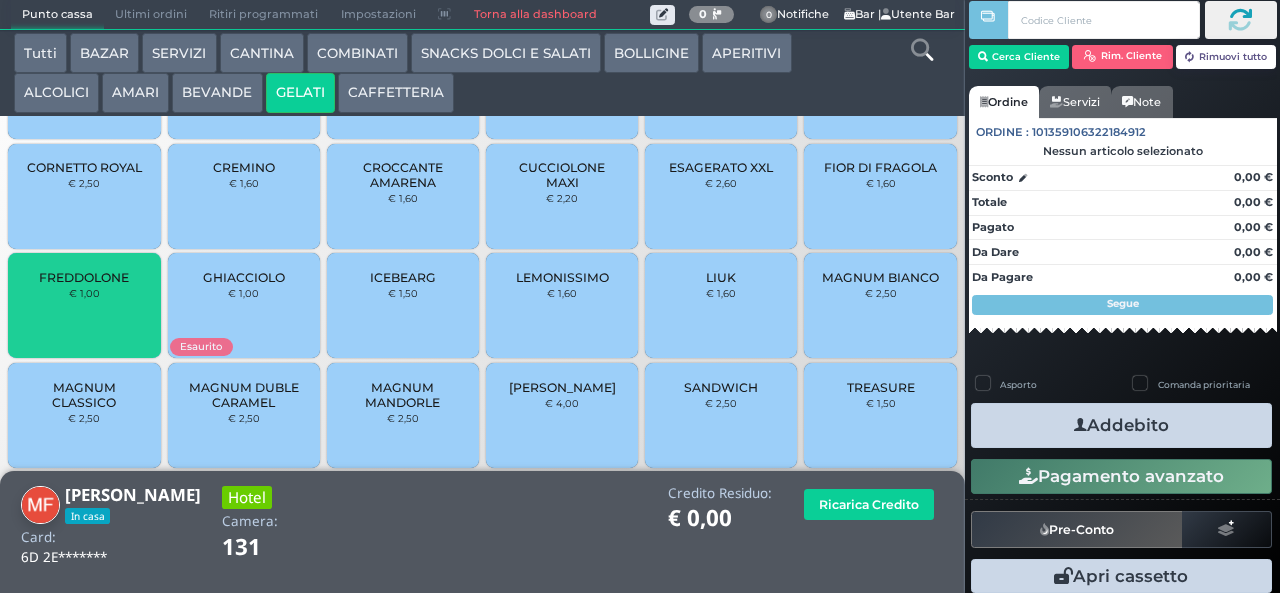 click on "TREASURE" at bounding box center (881, 387) 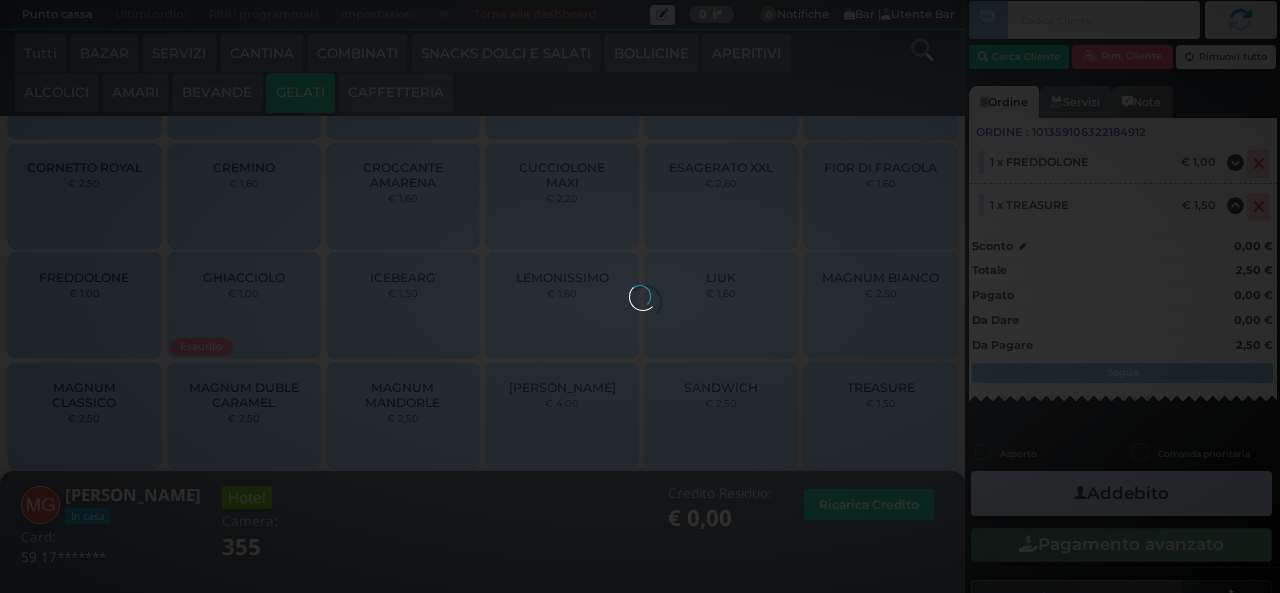 click at bounding box center [640, 296] 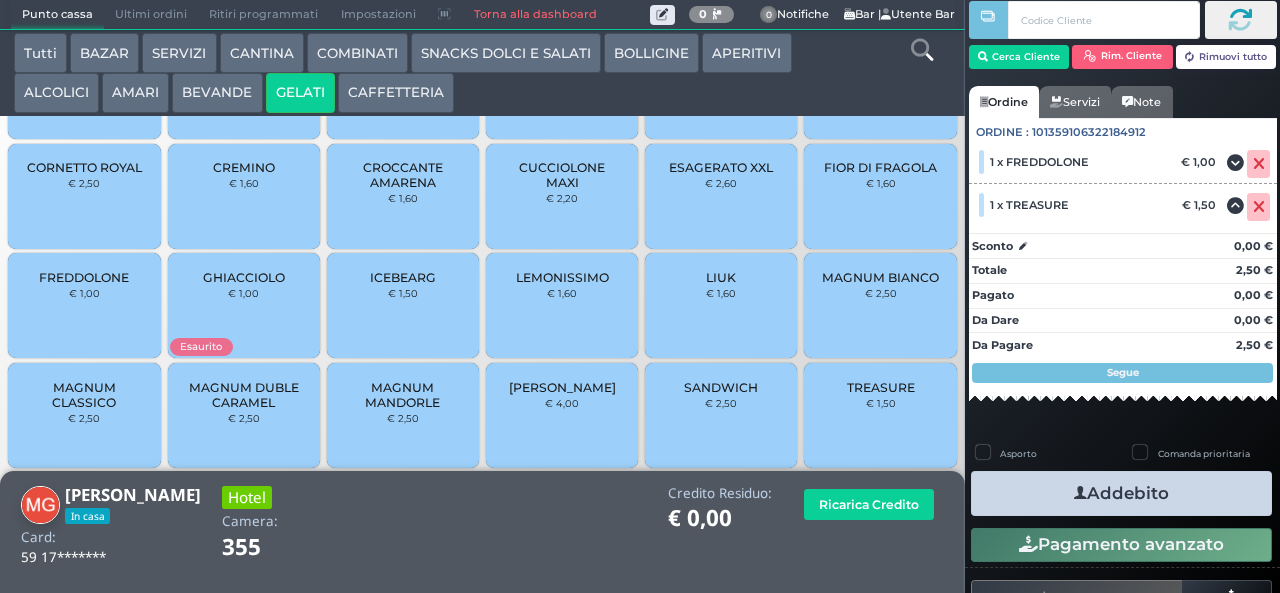 click on "SNACKS DOLCI E SALATI" at bounding box center (506, 53) 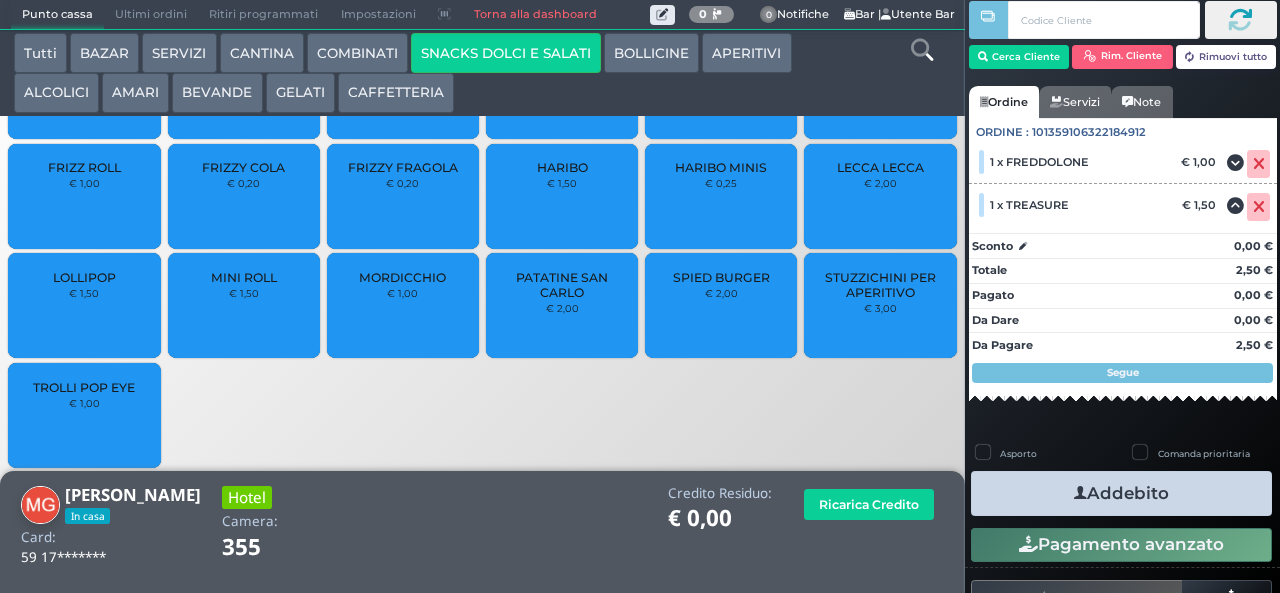click on "PATATINE SAN CARLO" at bounding box center [562, 285] 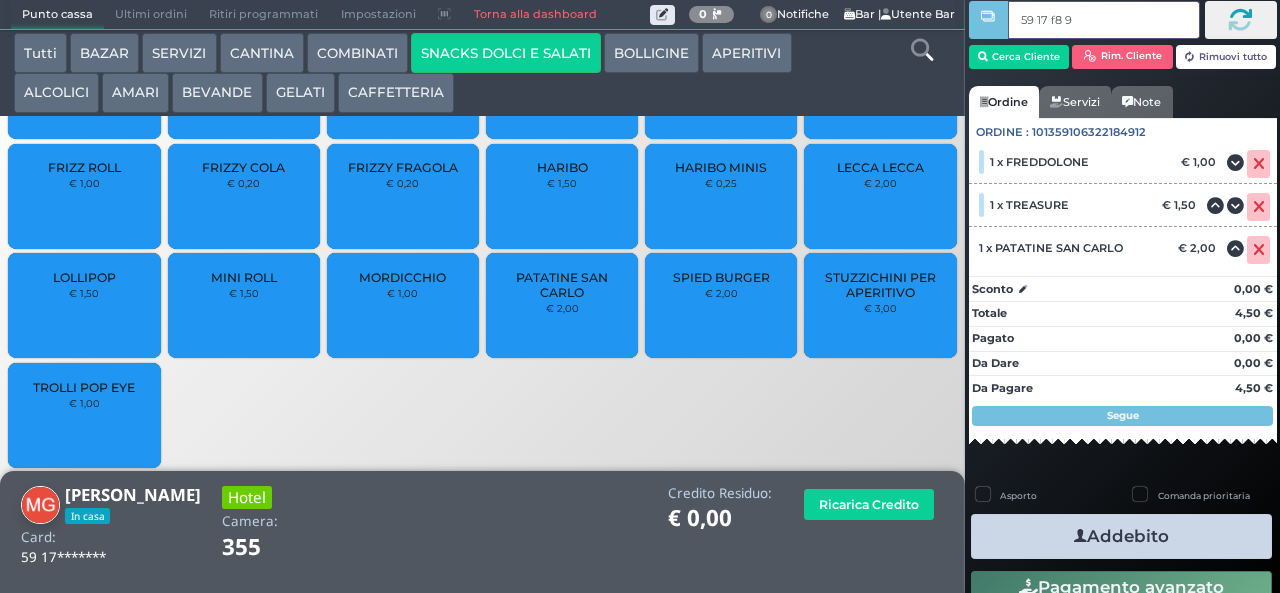 type on "59 17 f8 95" 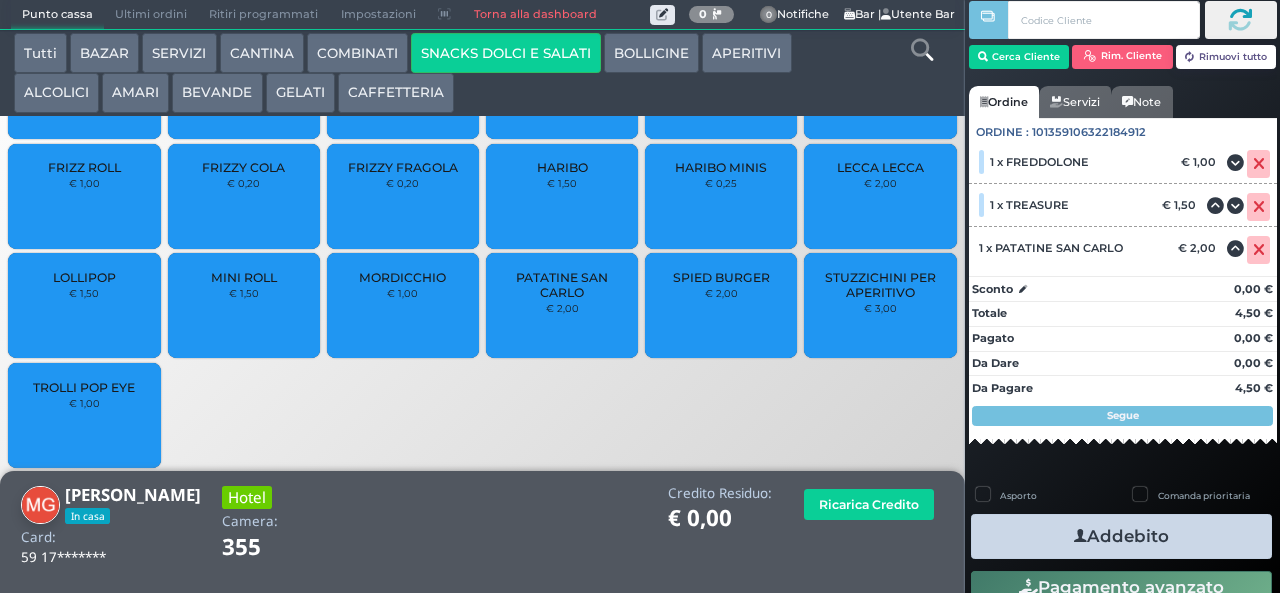 click on "Addebito" at bounding box center (1121, 536) 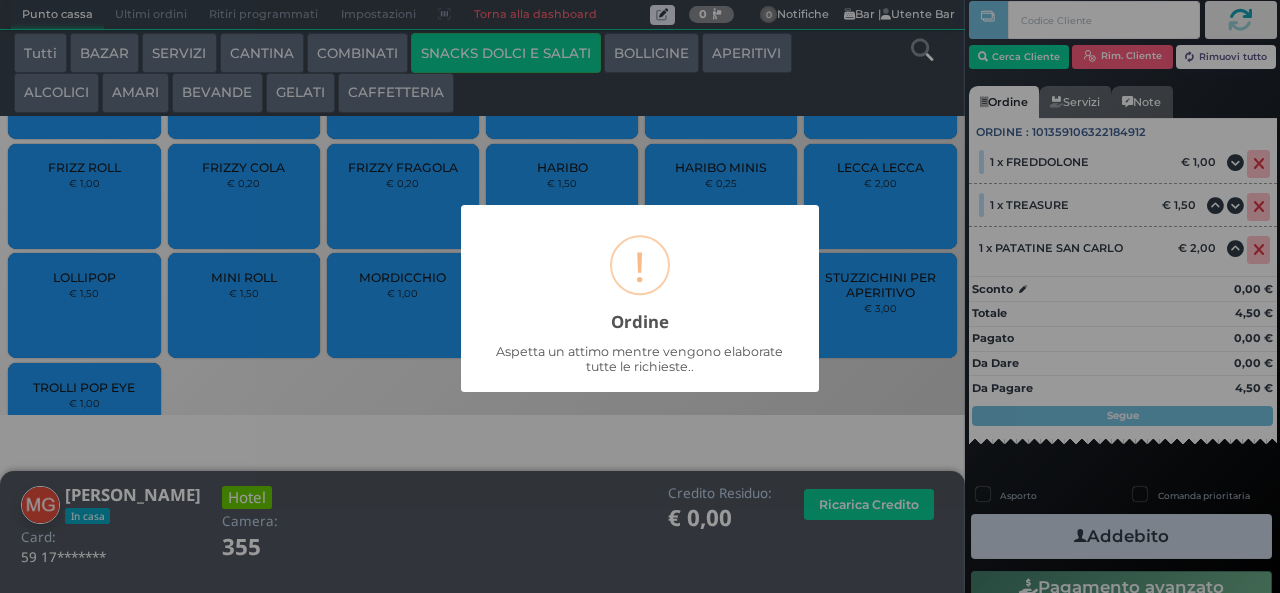 click on "× ! Ordine Aspetta un attimo mentre vengono elaborate tutte le richieste.. OK No Cancel" at bounding box center [640, 296] 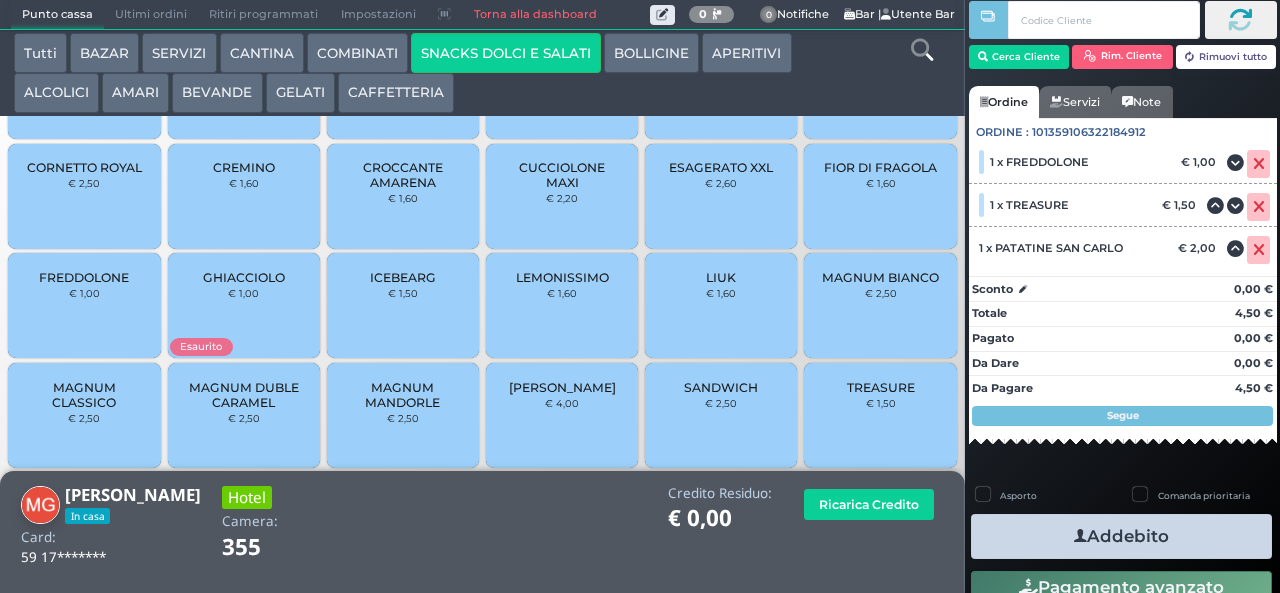 click on "Addebito" at bounding box center (1121, 536) 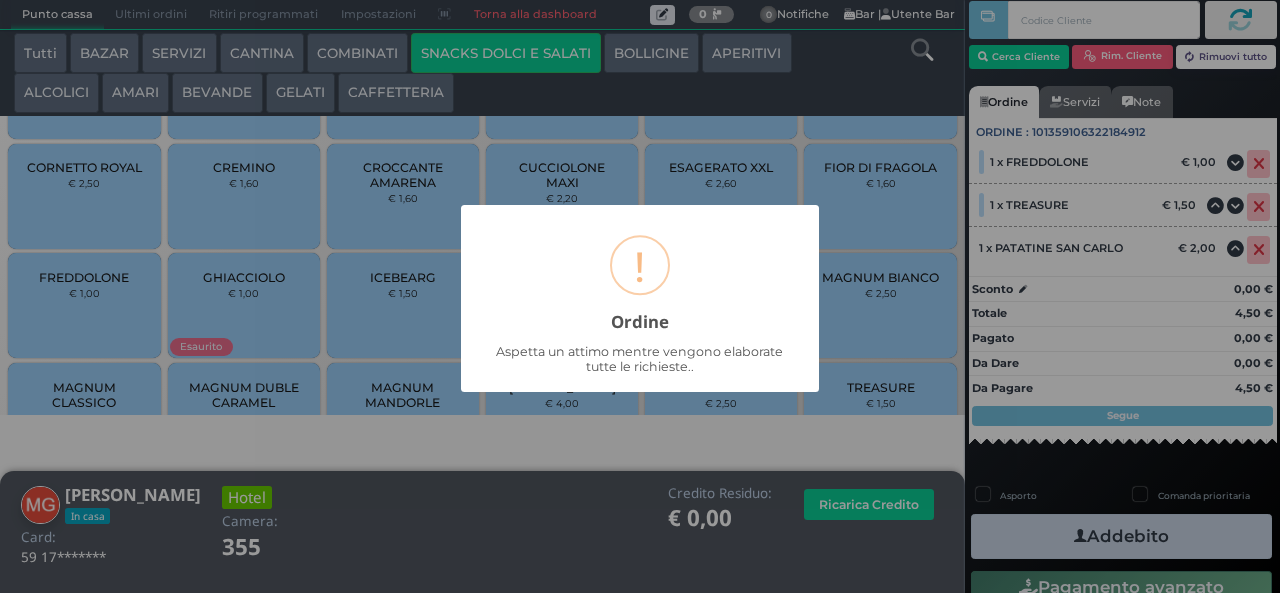 click on "× ! Ordine Aspetta un attimo mentre vengono elaborate tutte le richieste.. OK No Cancel" at bounding box center (640, 296) 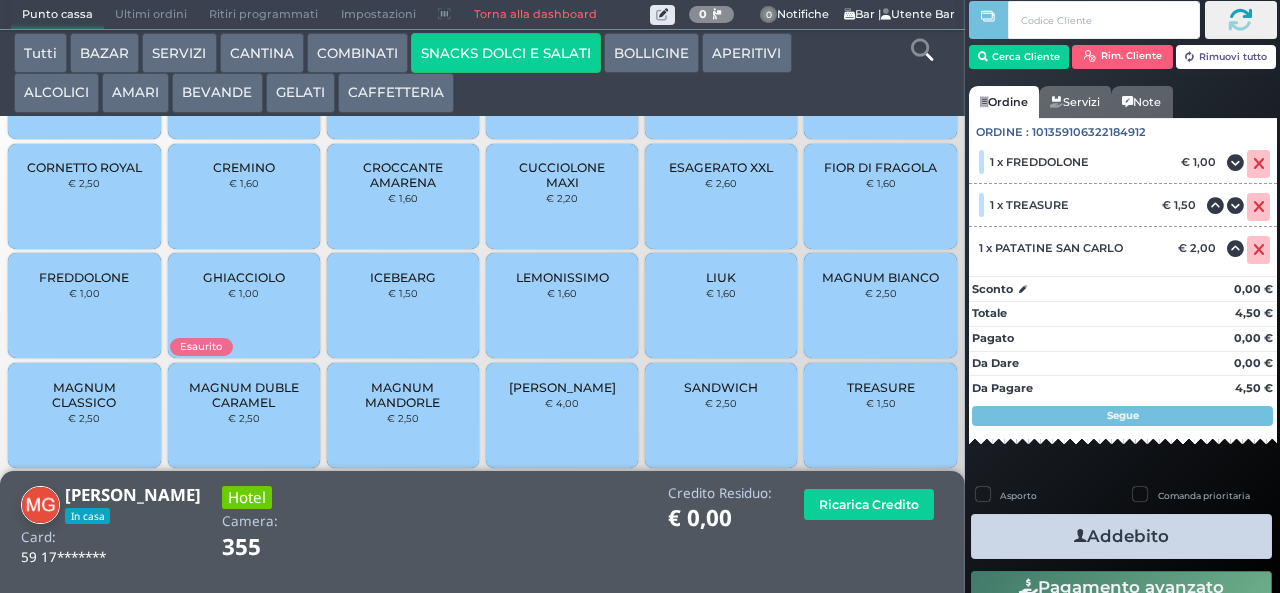 click on "Addebito" at bounding box center [1121, 536] 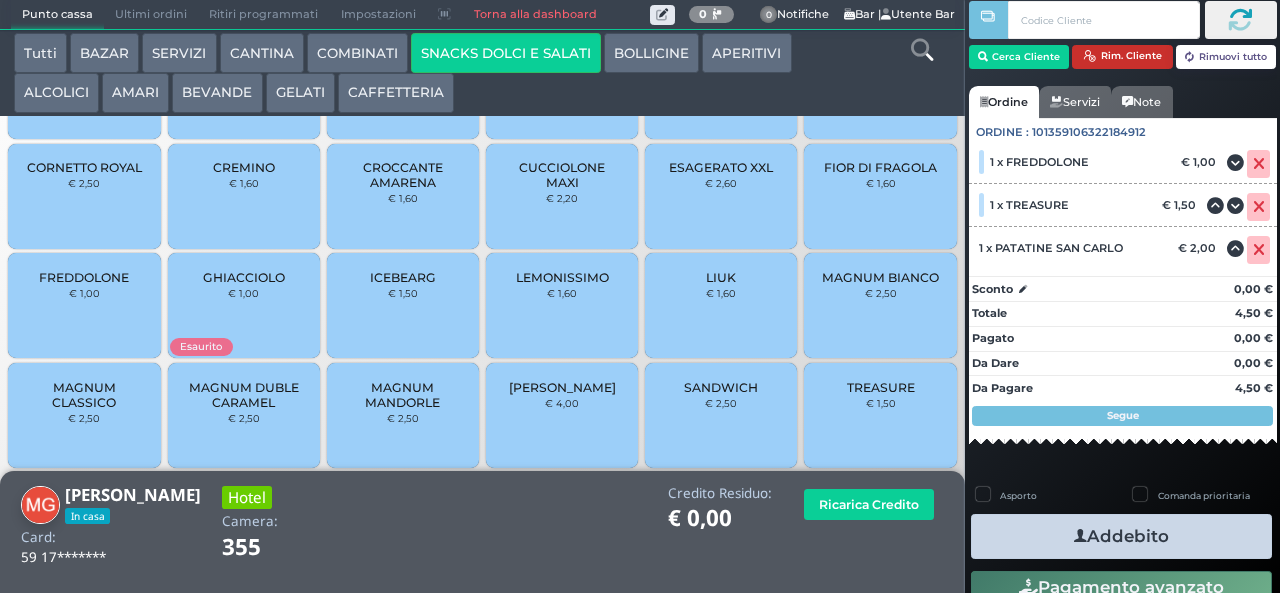 click on "Rim. Cliente" at bounding box center [1122, 57] 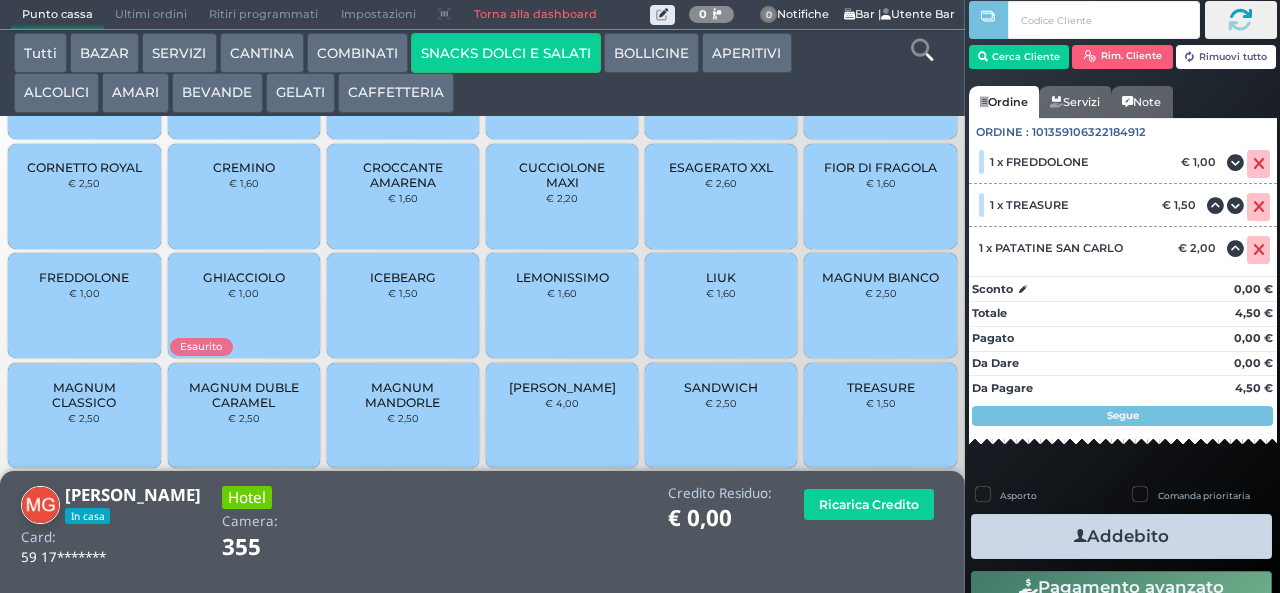 click on "Rimuovi tutto" at bounding box center [1226, 57] 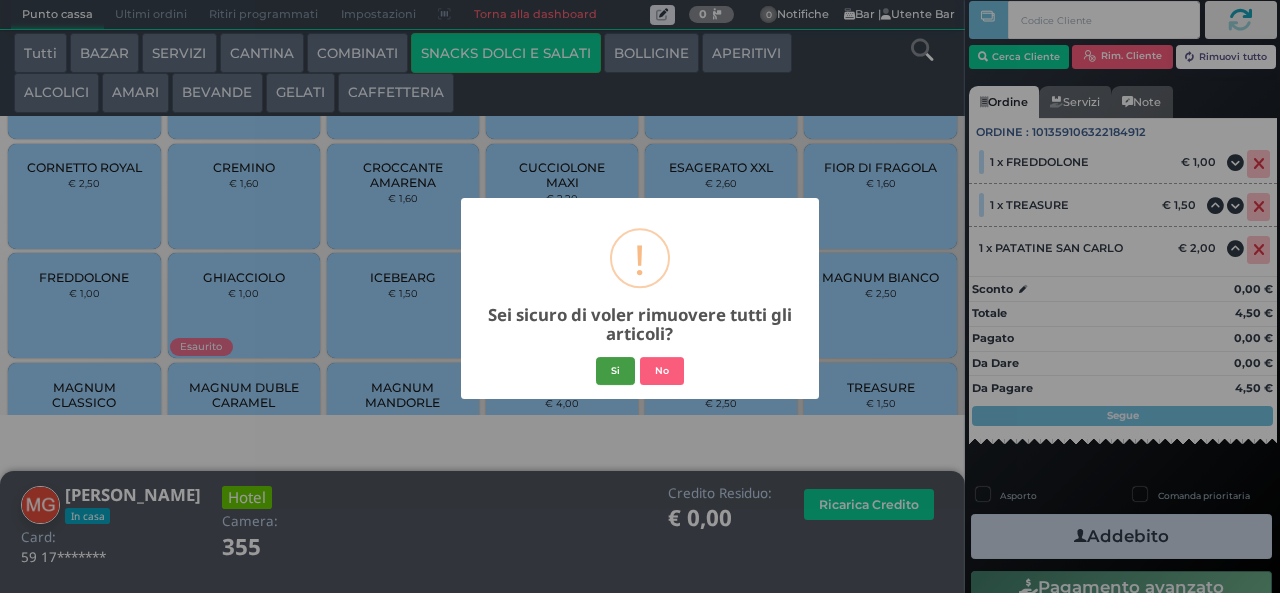 click on "Si" at bounding box center (615, 371) 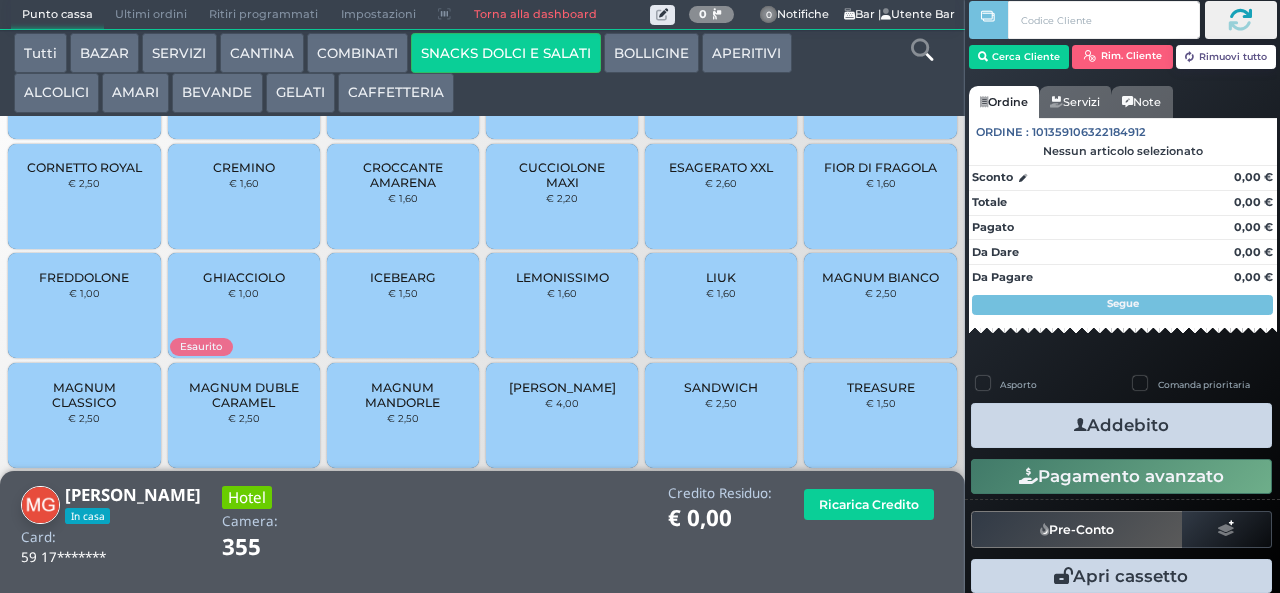 scroll, scrollTop: 5, scrollLeft: 0, axis: vertical 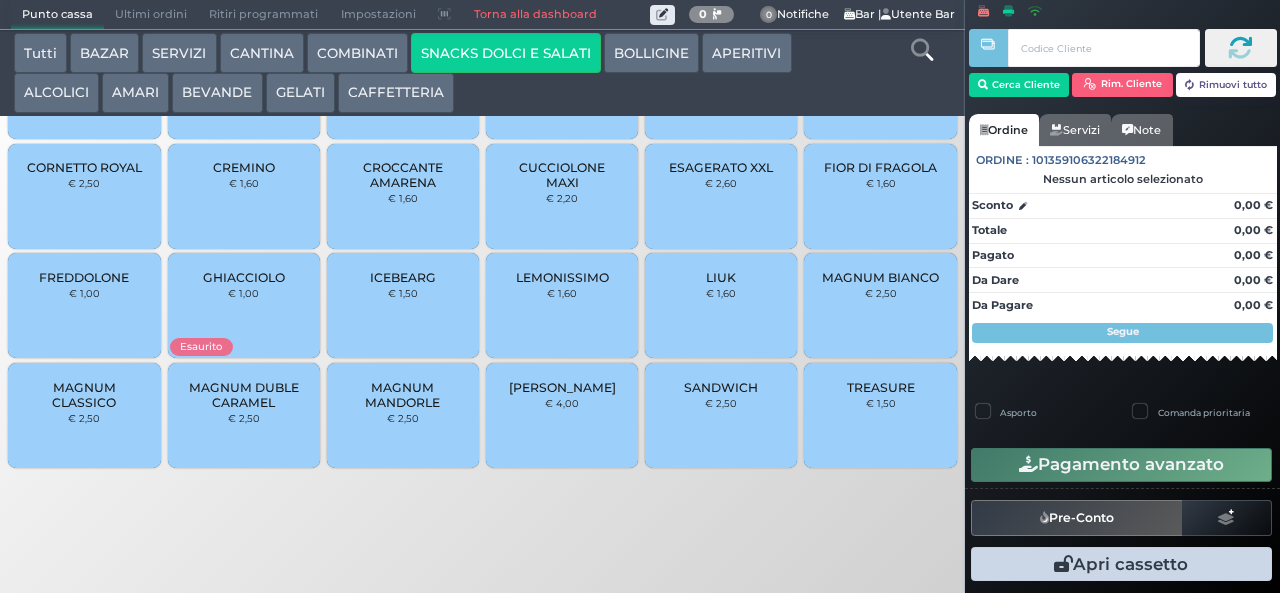 click on "BAZAR" at bounding box center (104, 53) 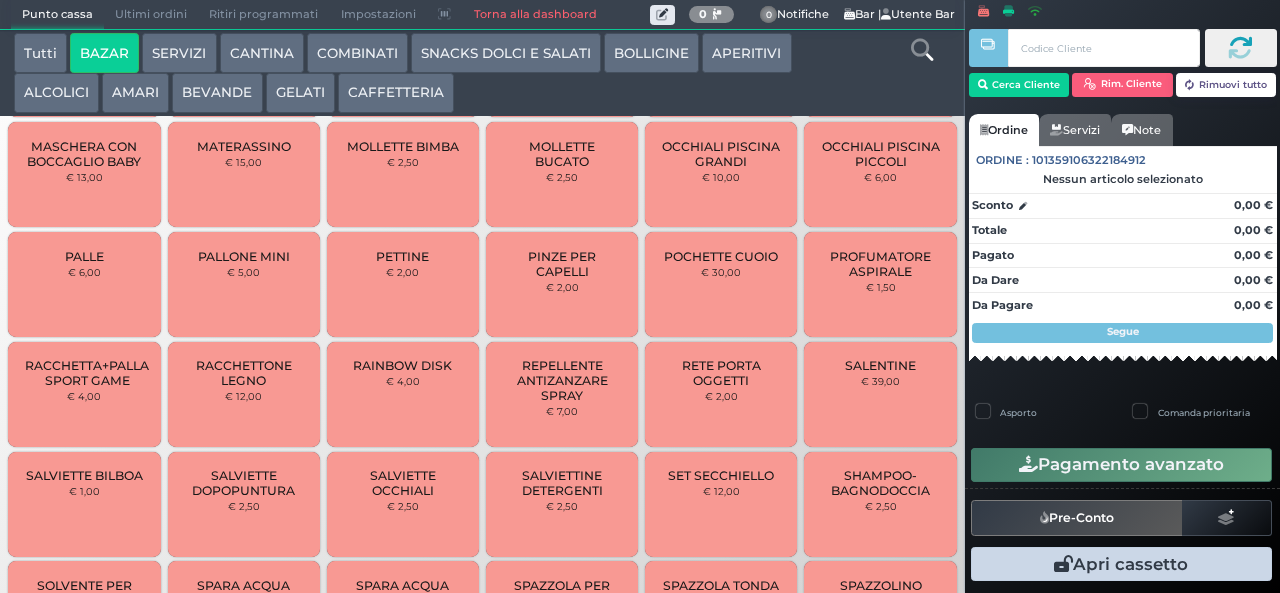 scroll, scrollTop: 1105, scrollLeft: 0, axis: vertical 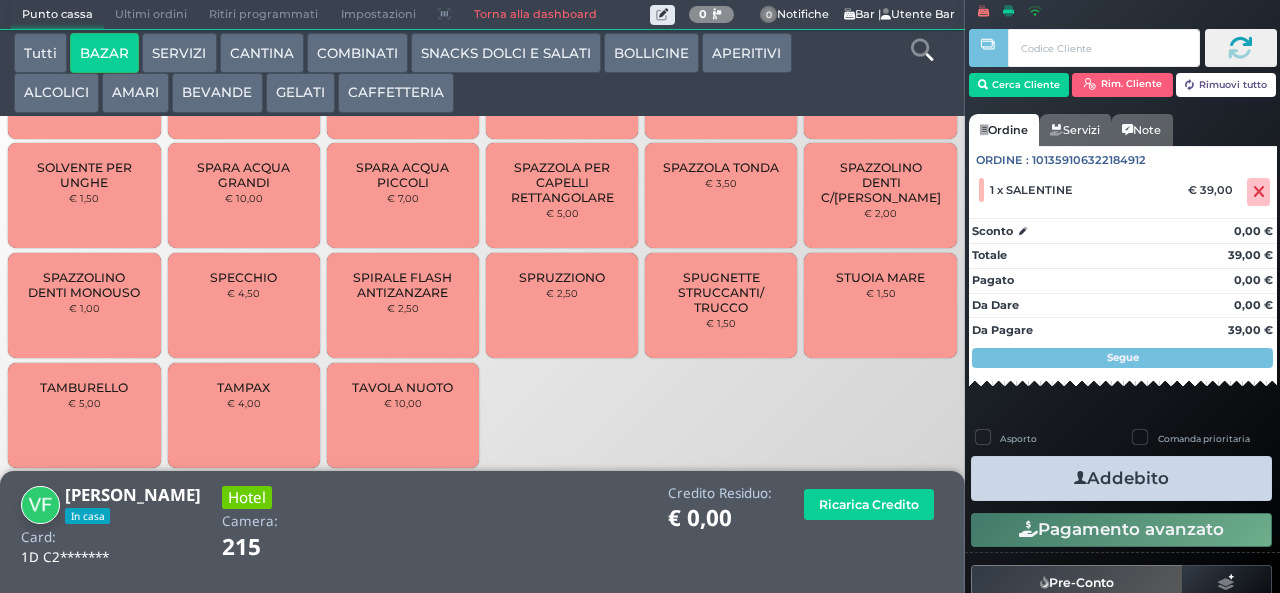 click at bounding box center [1080, 478] 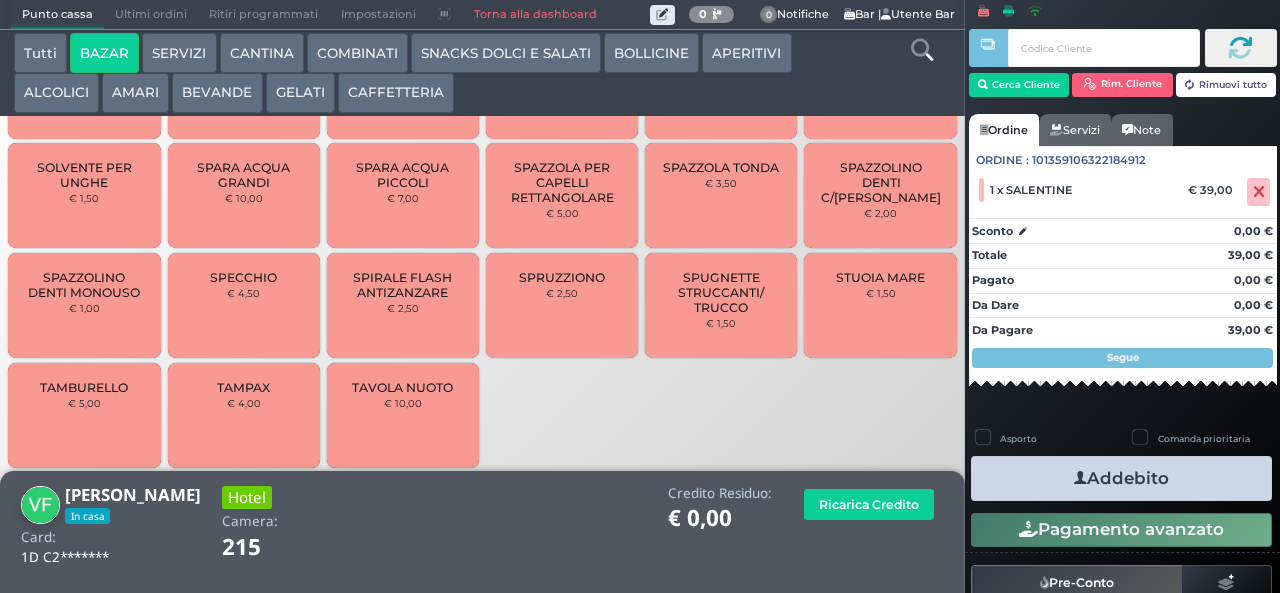 click at bounding box center (1080, 478) 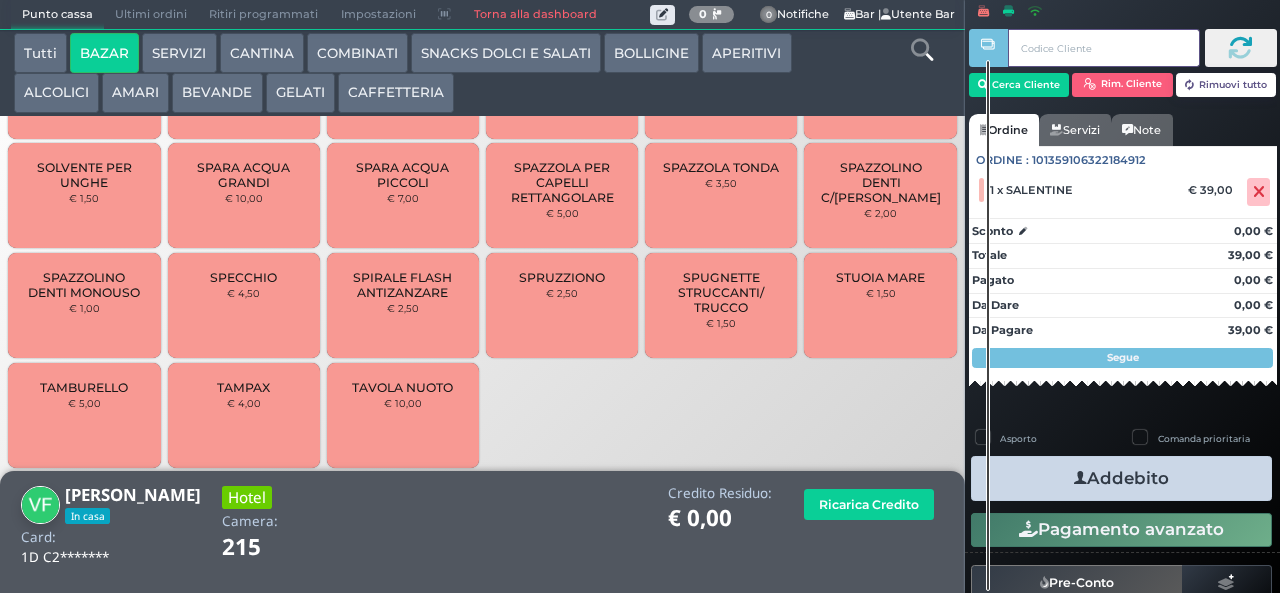 scroll, scrollTop: 100, scrollLeft: 0, axis: vertical 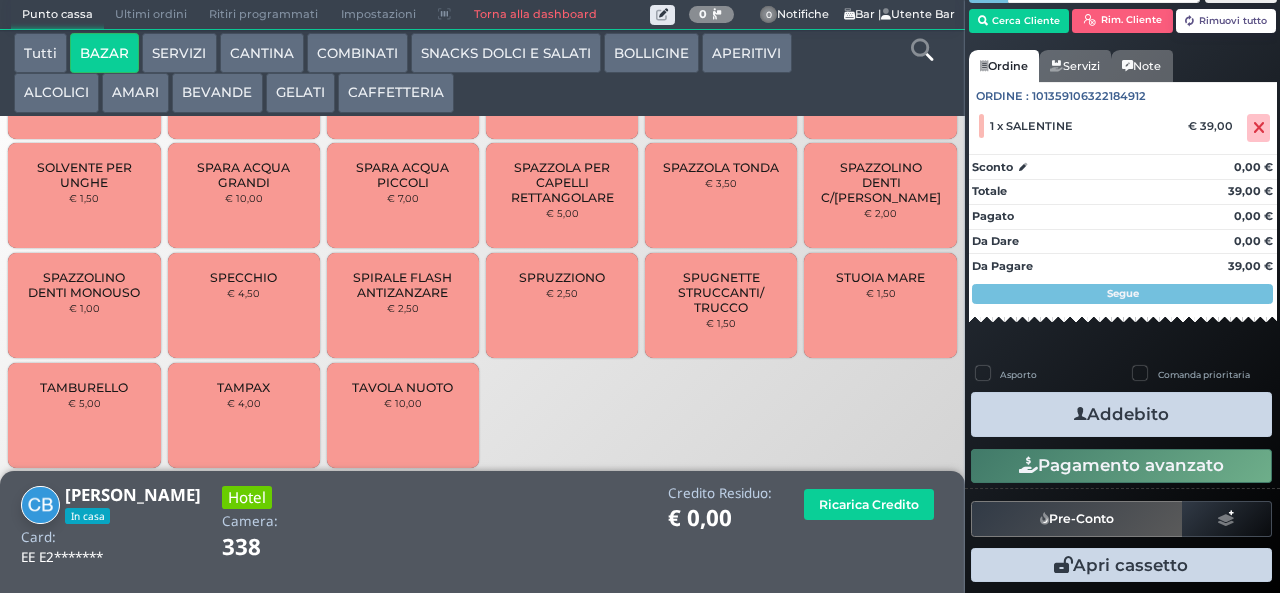click on "GELATI" at bounding box center (300, 93) 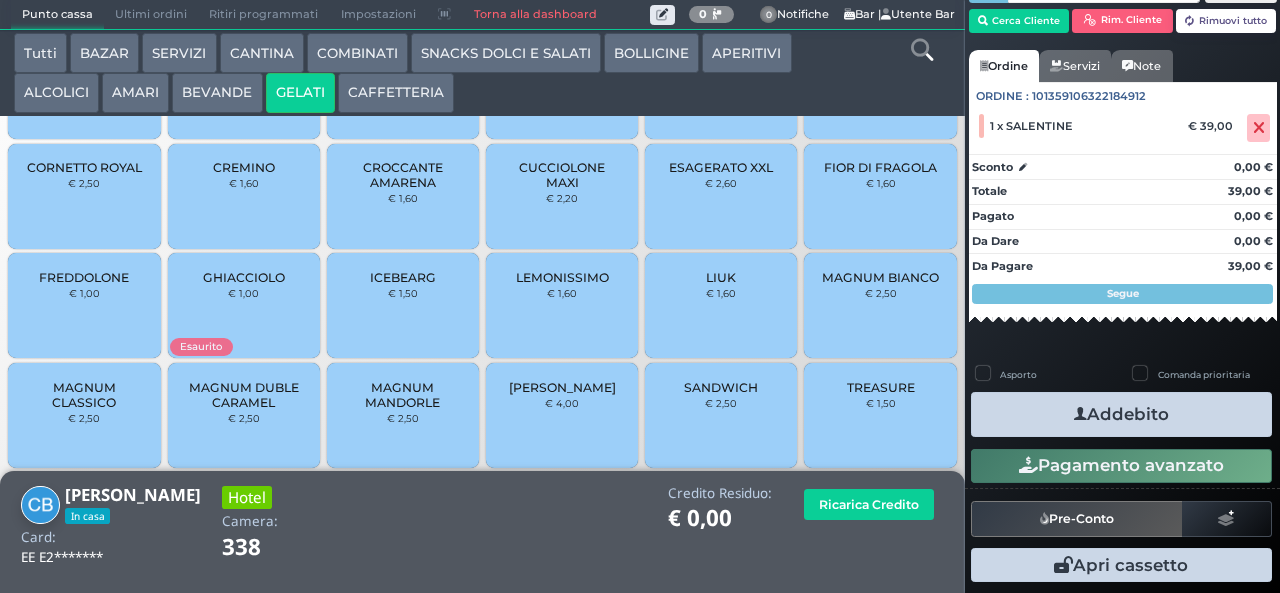 scroll, scrollTop: 0, scrollLeft: 0, axis: both 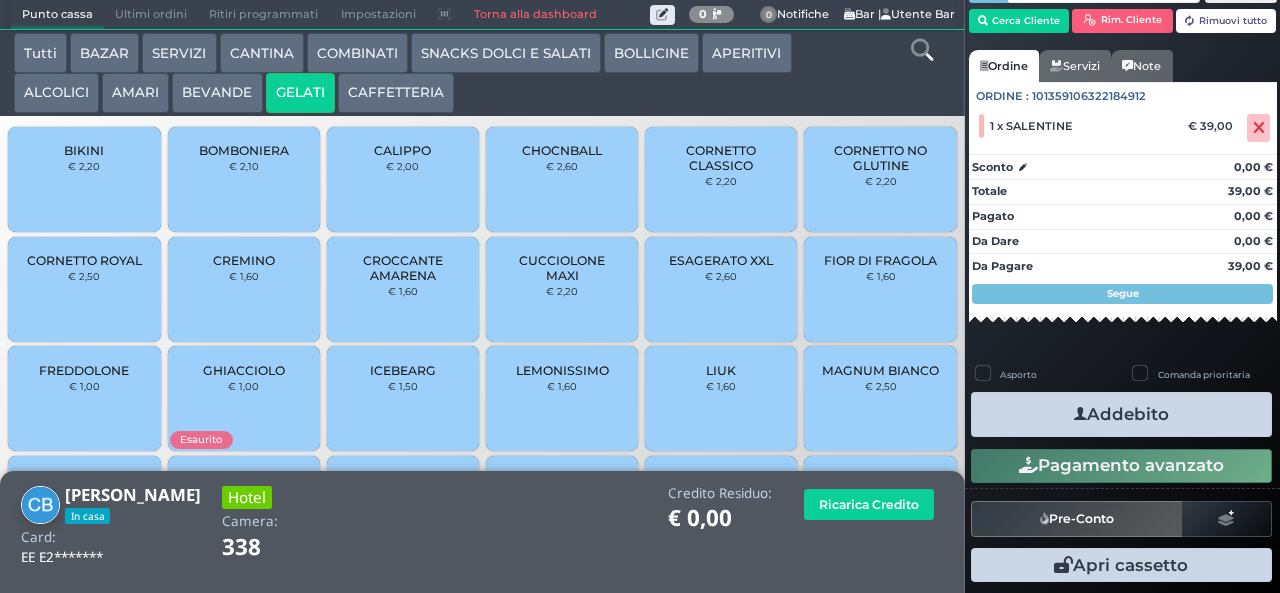 click on "CORNETTO CLASSICO" at bounding box center (721, 158) 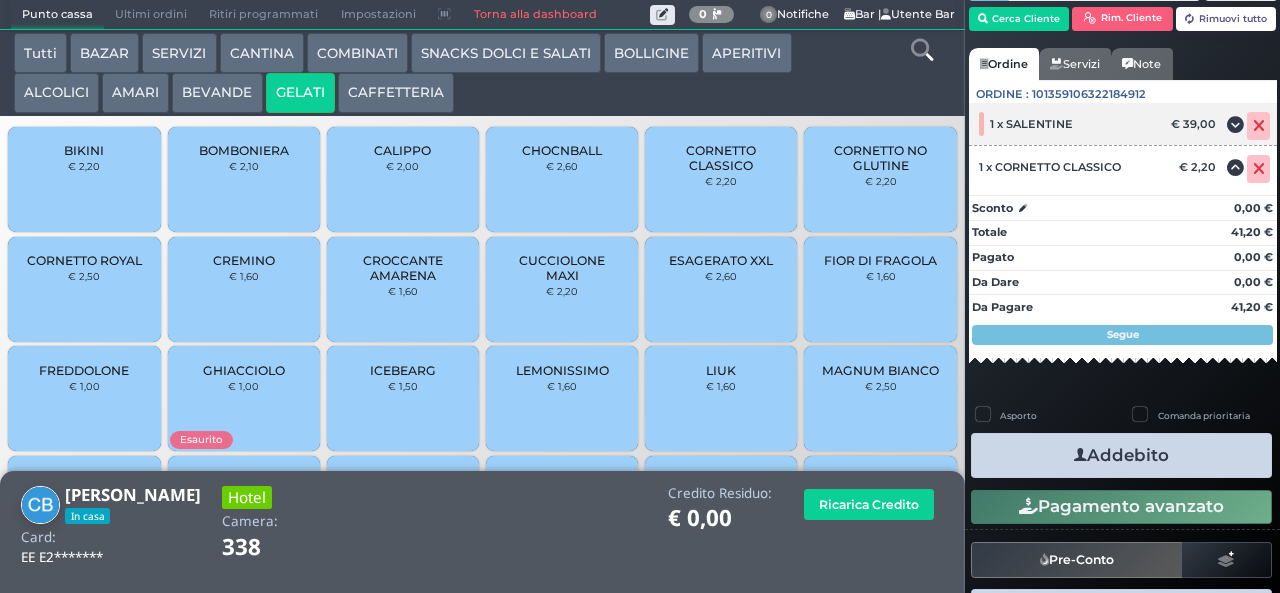 click at bounding box center [1259, 126] 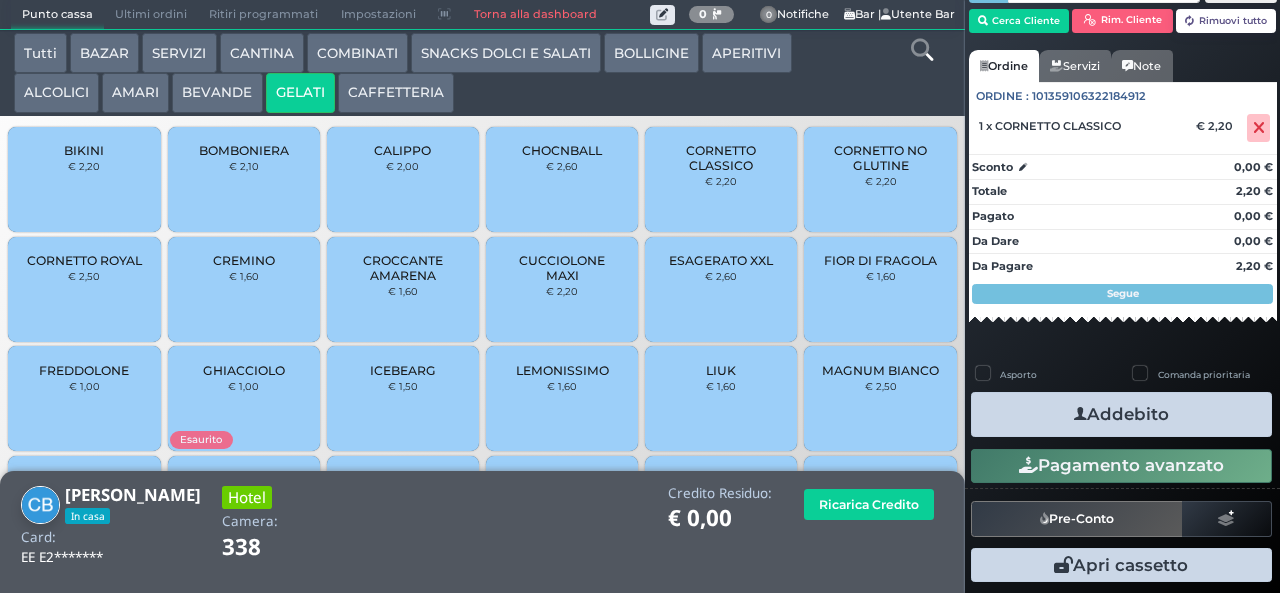 click on "Addebito" at bounding box center (1121, 414) 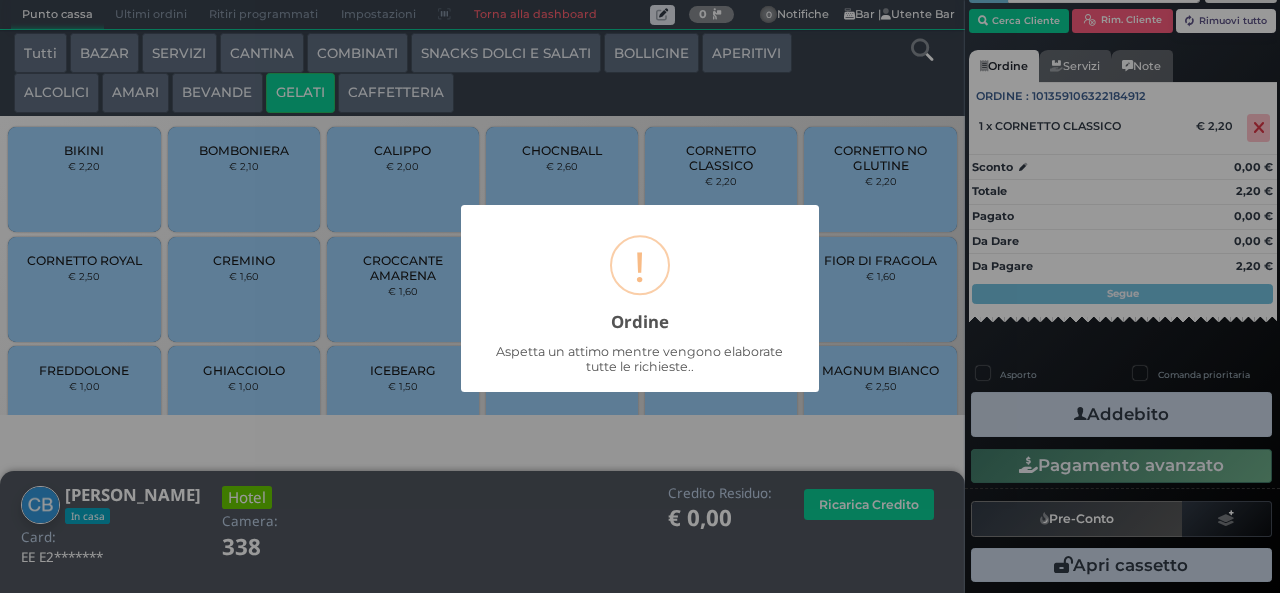 click on "× ! Ordine Aspetta un attimo mentre vengono elaborate tutte le richieste.. OK No Cancel" at bounding box center [640, 296] 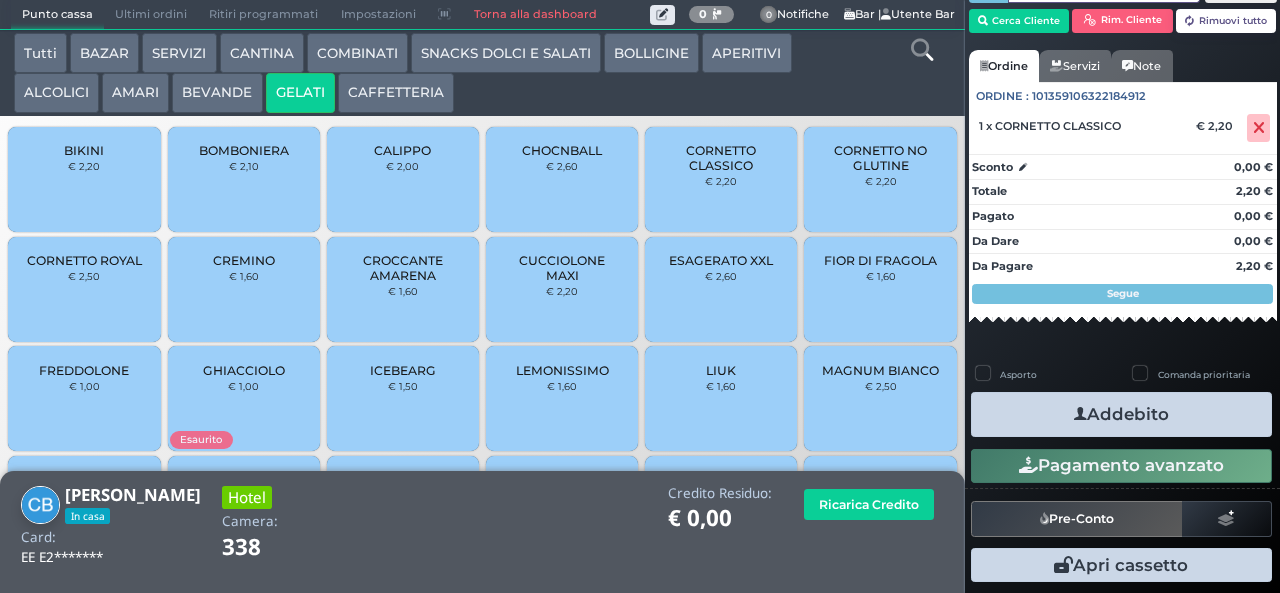 type 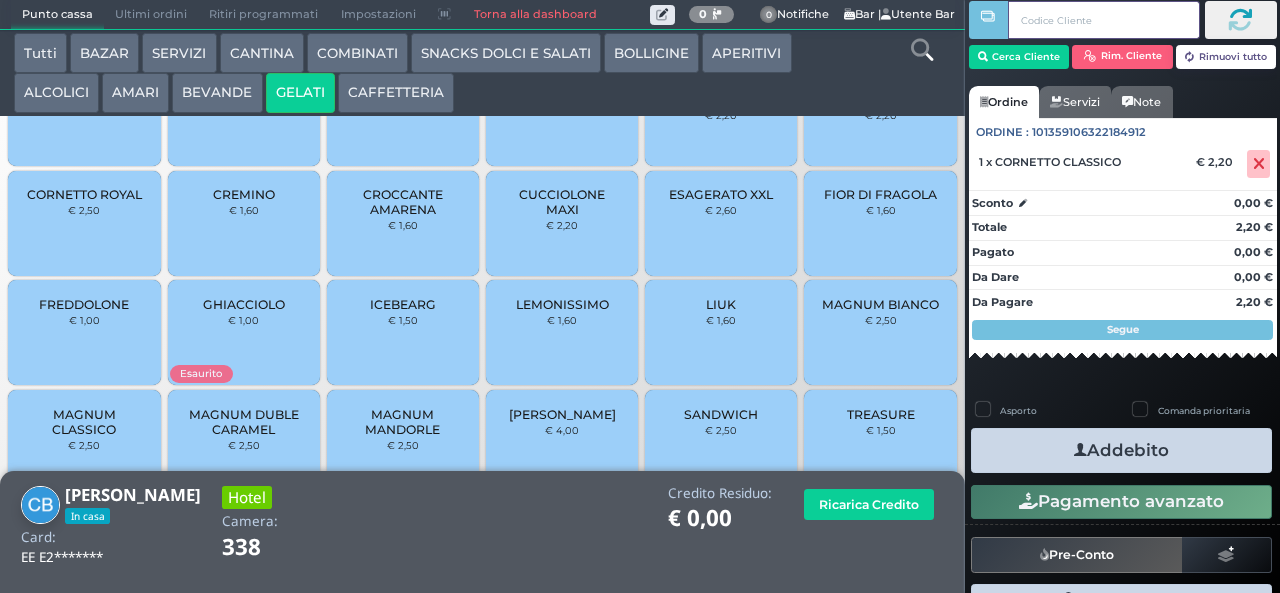 scroll, scrollTop: 133, scrollLeft: 0, axis: vertical 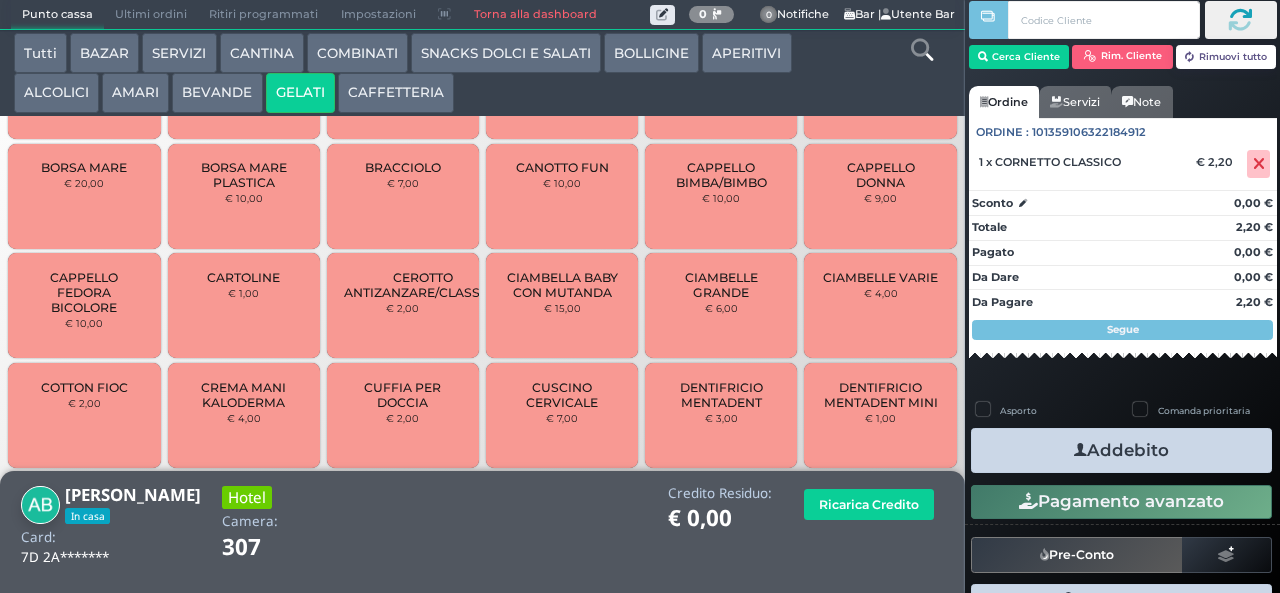 click on "COTTON FIOC" at bounding box center (84, 387) 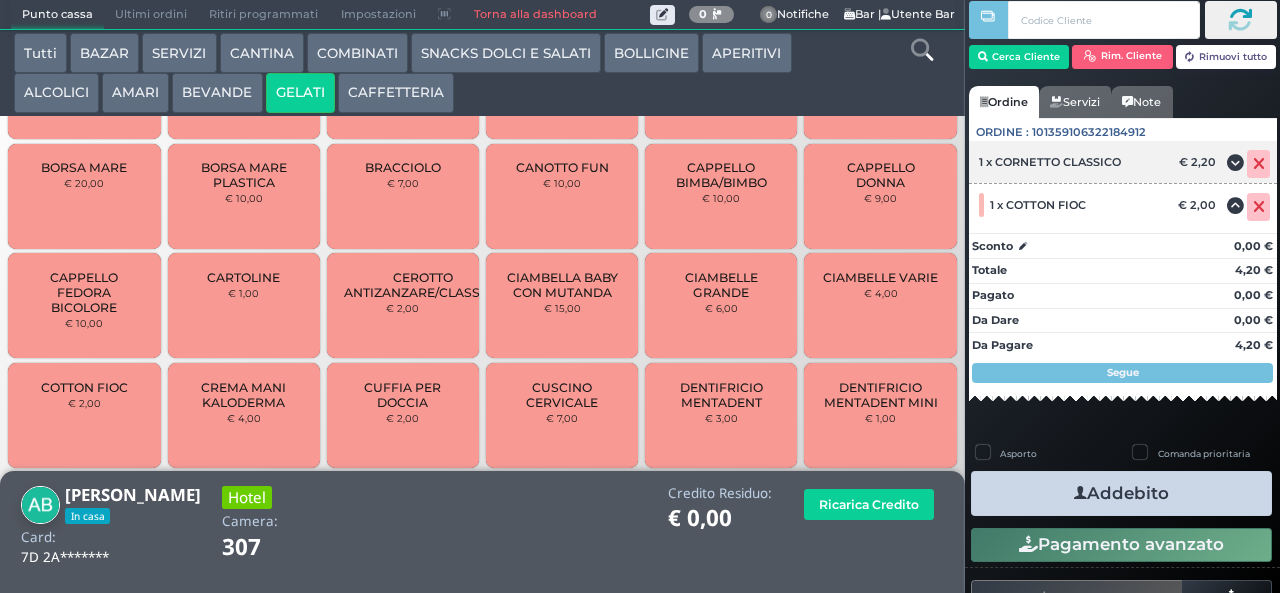 click at bounding box center [1259, 164] 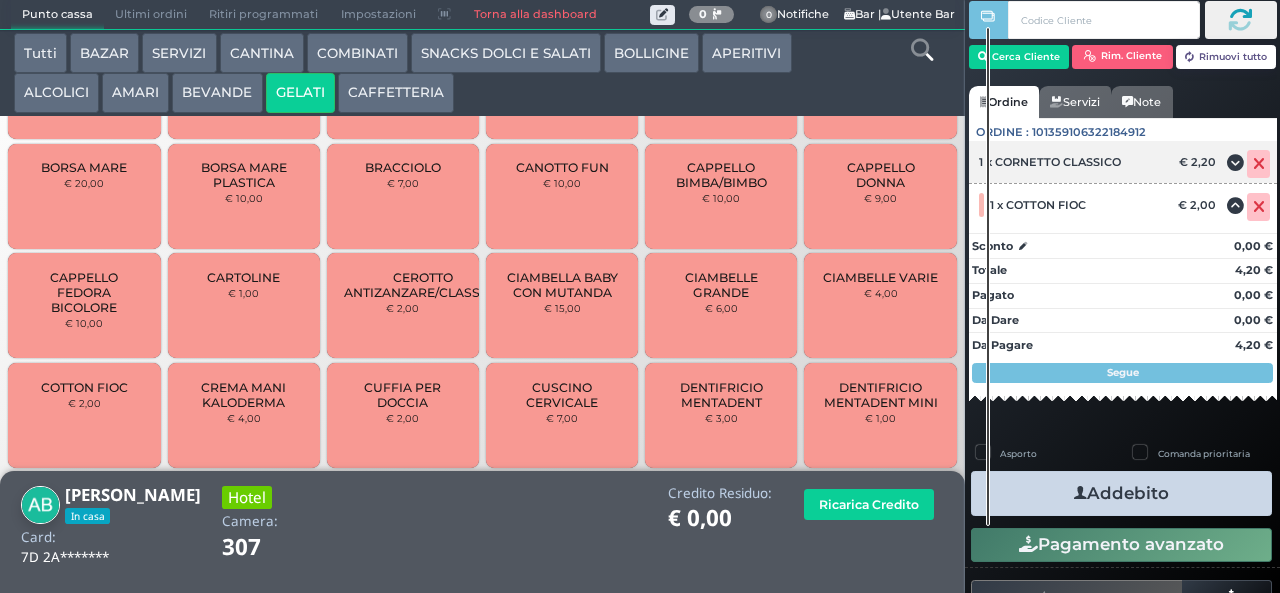 click at bounding box center [1259, 164] 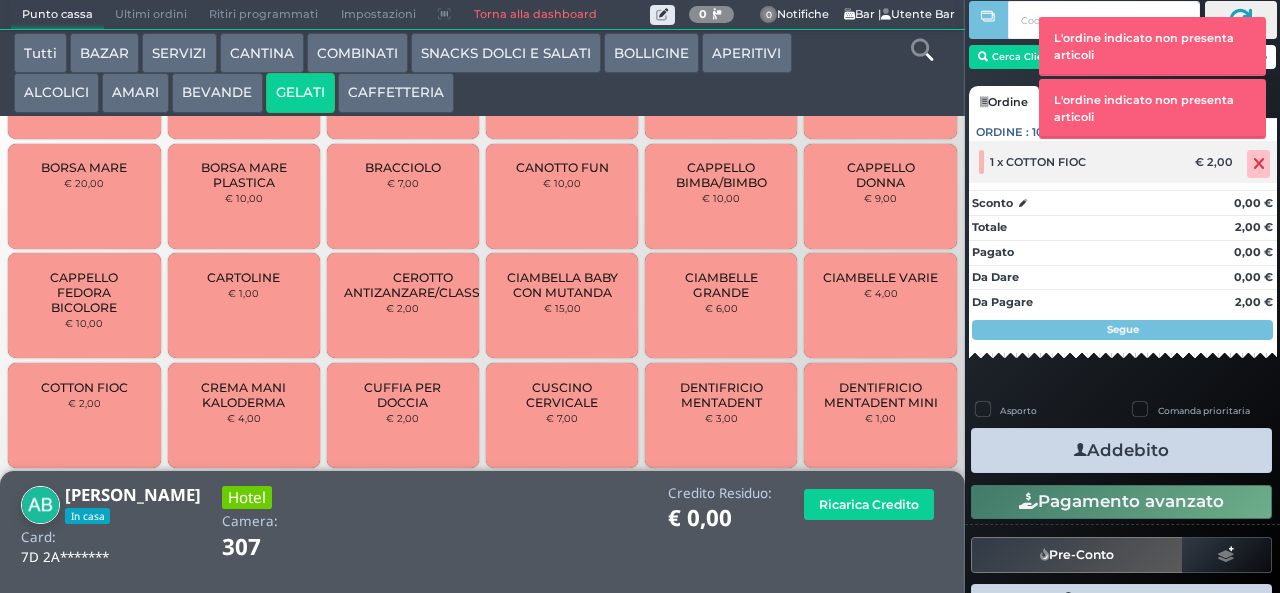 click at bounding box center [1259, 164] 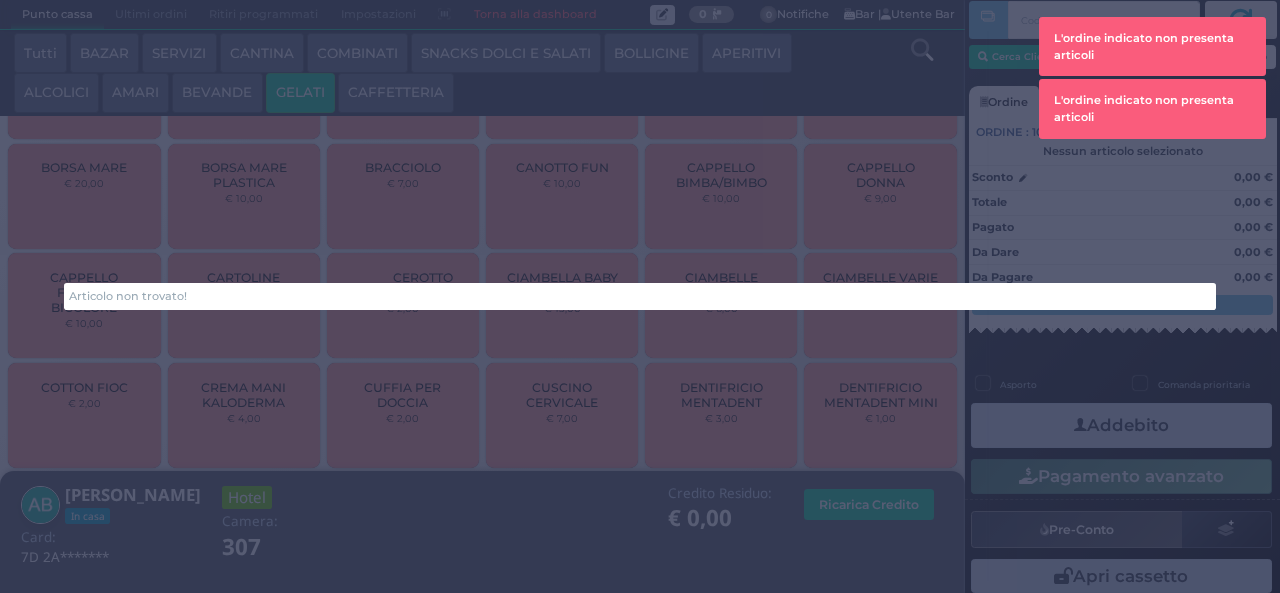 click on "Articolo non trovato!" at bounding box center (640, 296) 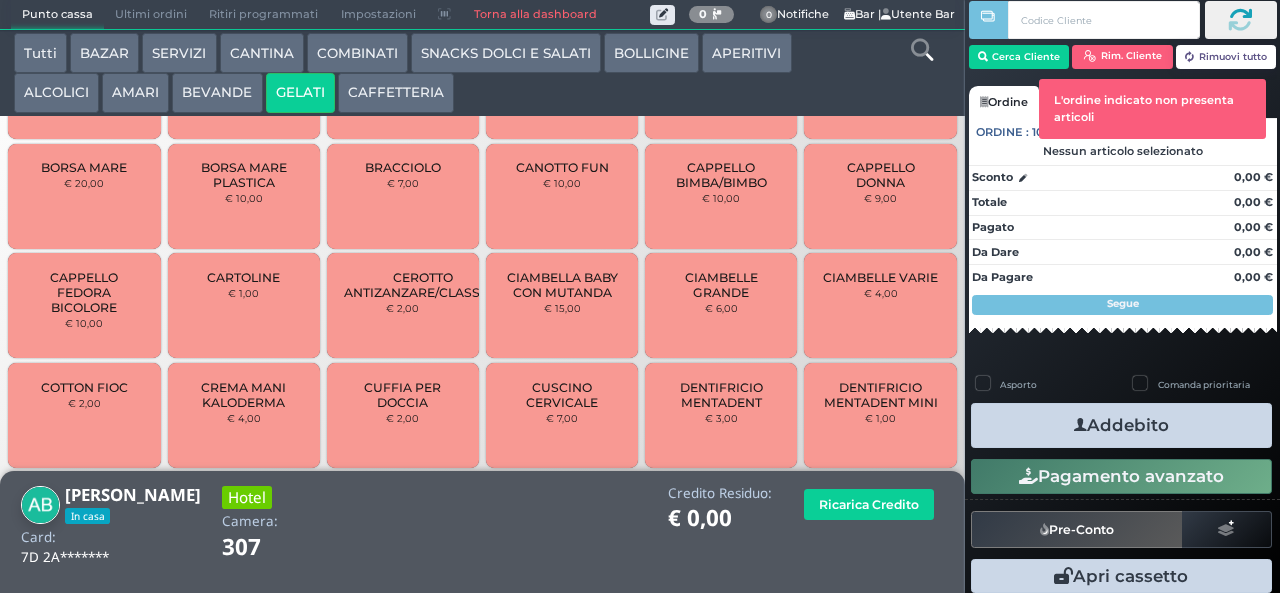 click on "GELATI" at bounding box center [300, 93] 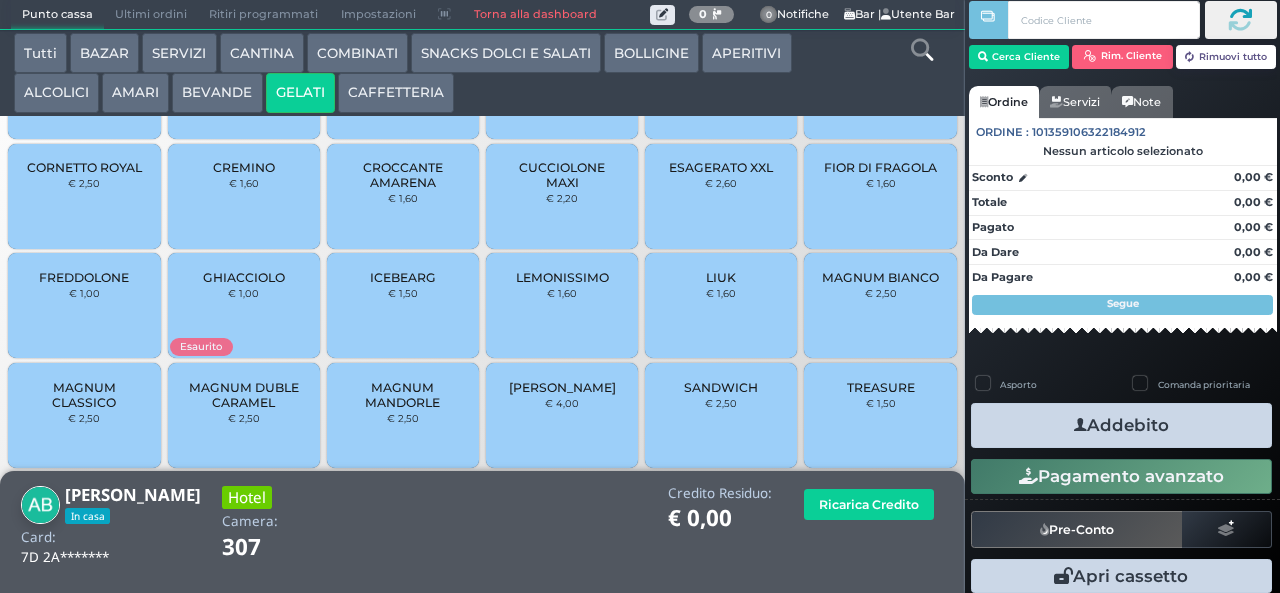 click on "MAGNUM CLASSICO" at bounding box center [84, 395] 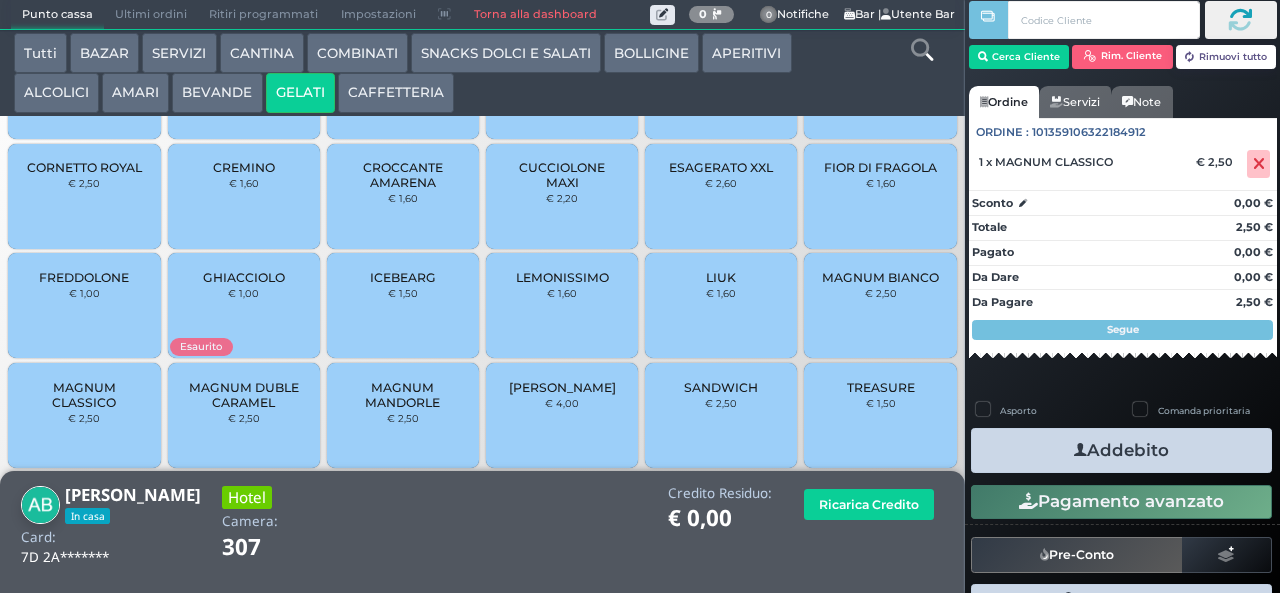 click on "MAGNUM MANDORLE" at bounding box center [403, 395] 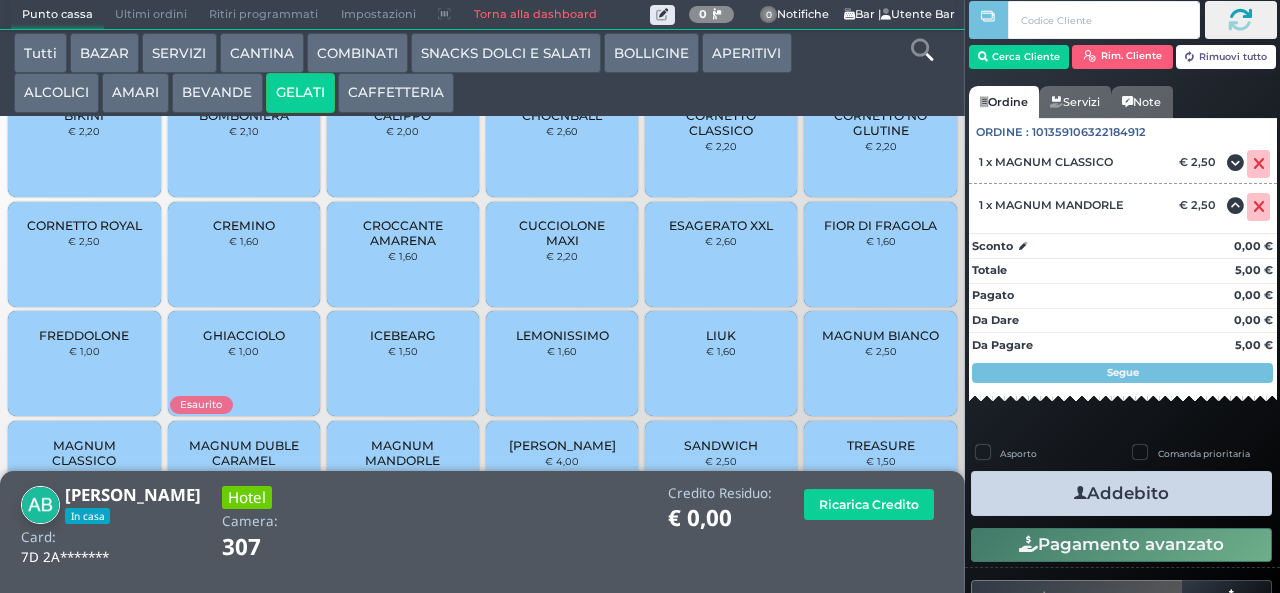 scroll, scrollTop: 0, scrollLeft: 0, axis: both 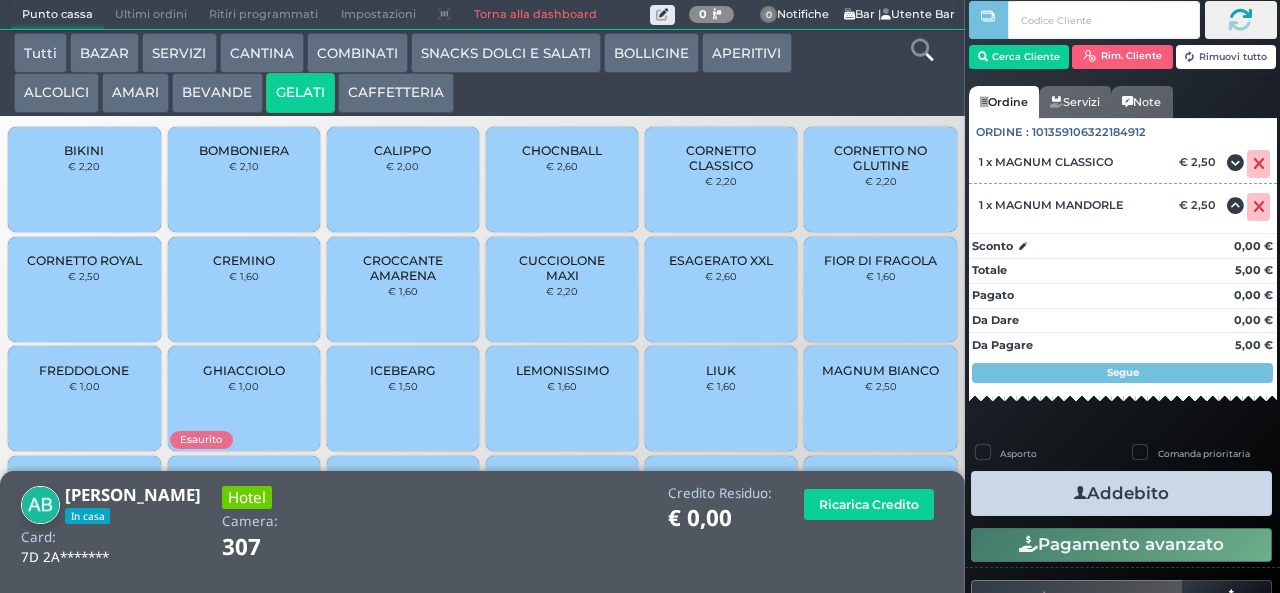 click on "CALIPPO" at bounding box center (402, 150) 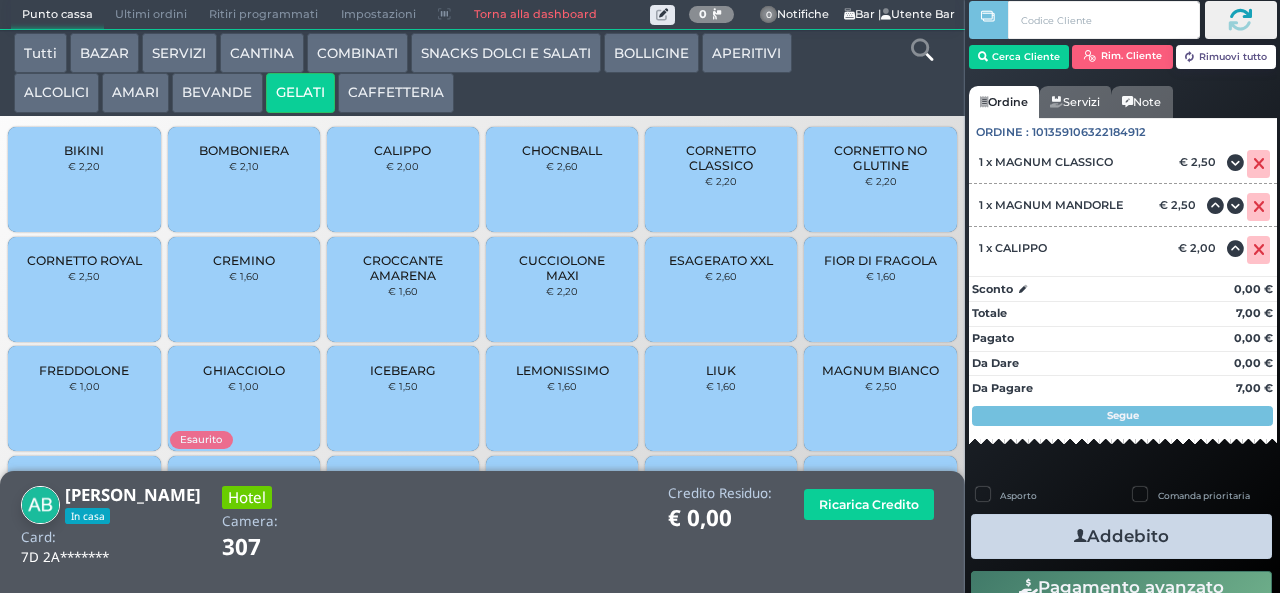 click on "CORNETTO CLASSICO" at bounding box center [721, 158] 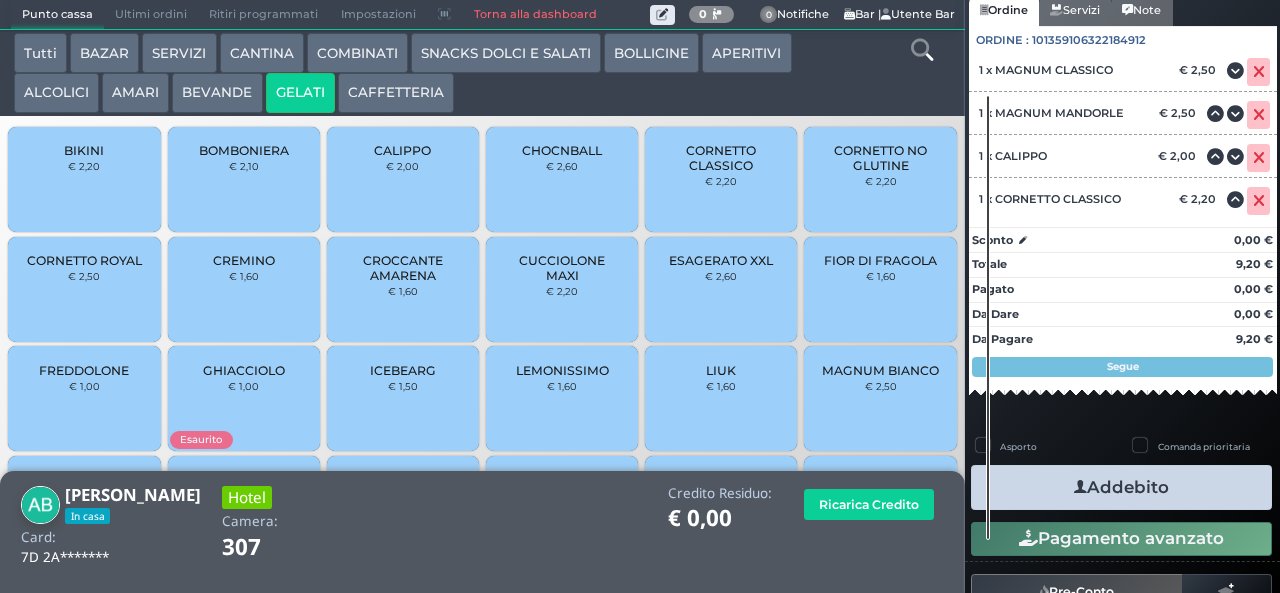 scroll, scrollTop: 180, scrollLeft: 0, axis: vertical 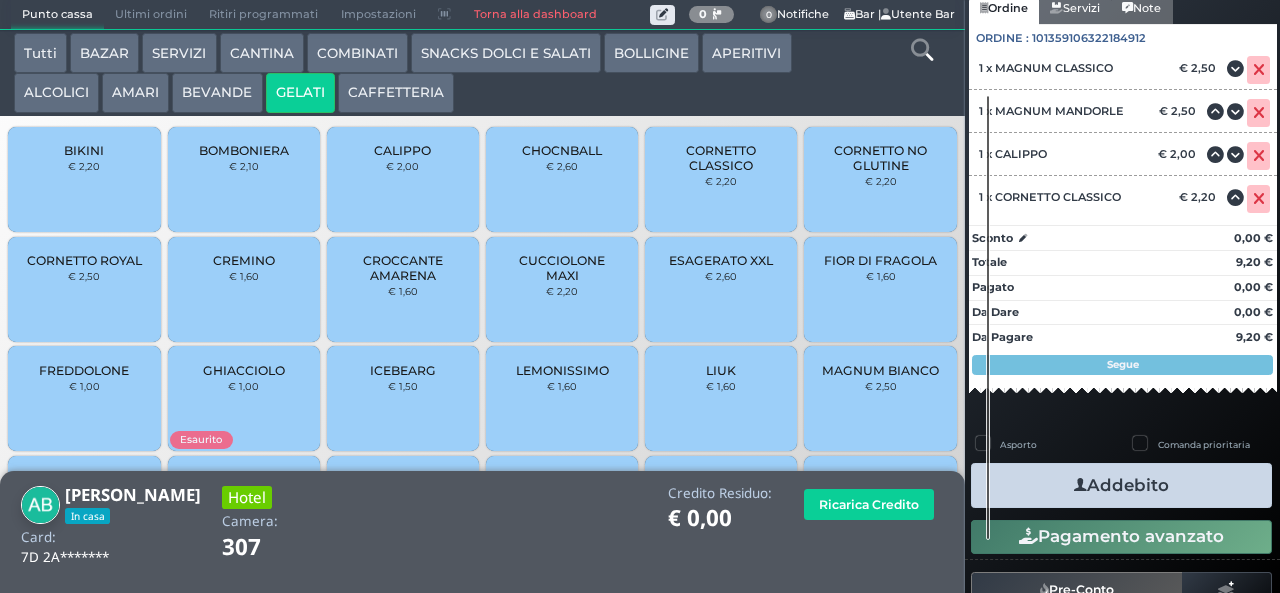 click on "Addebito" at bounding box center (1121, 485) 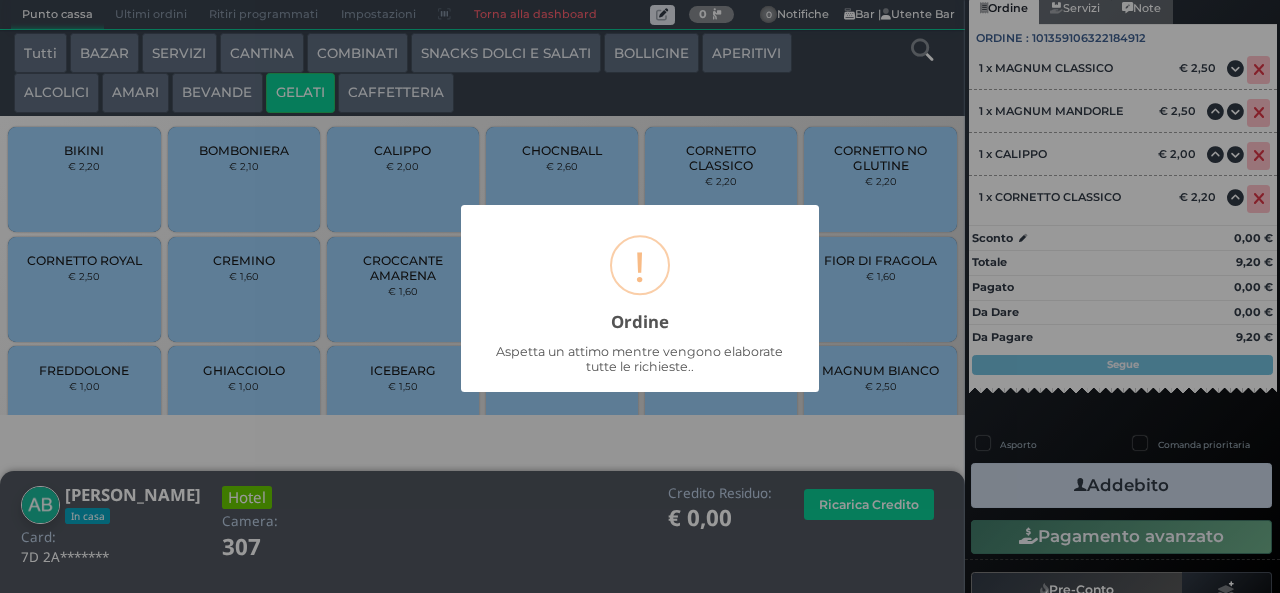 click on "× ! Ordine Aspetta un attimo mentre vengono elaborate tutte le richieste.. OK No Cancel" at bounding box center (640, 296) 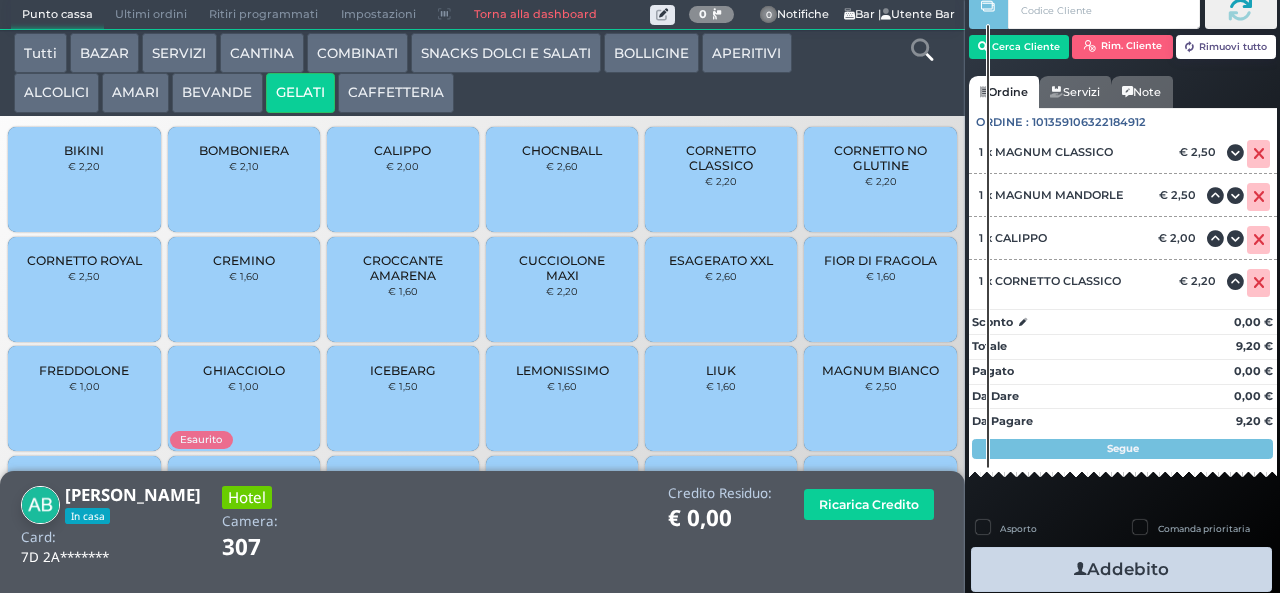scroll, scrollTop: 0, scrollLeft: 0, axis: both 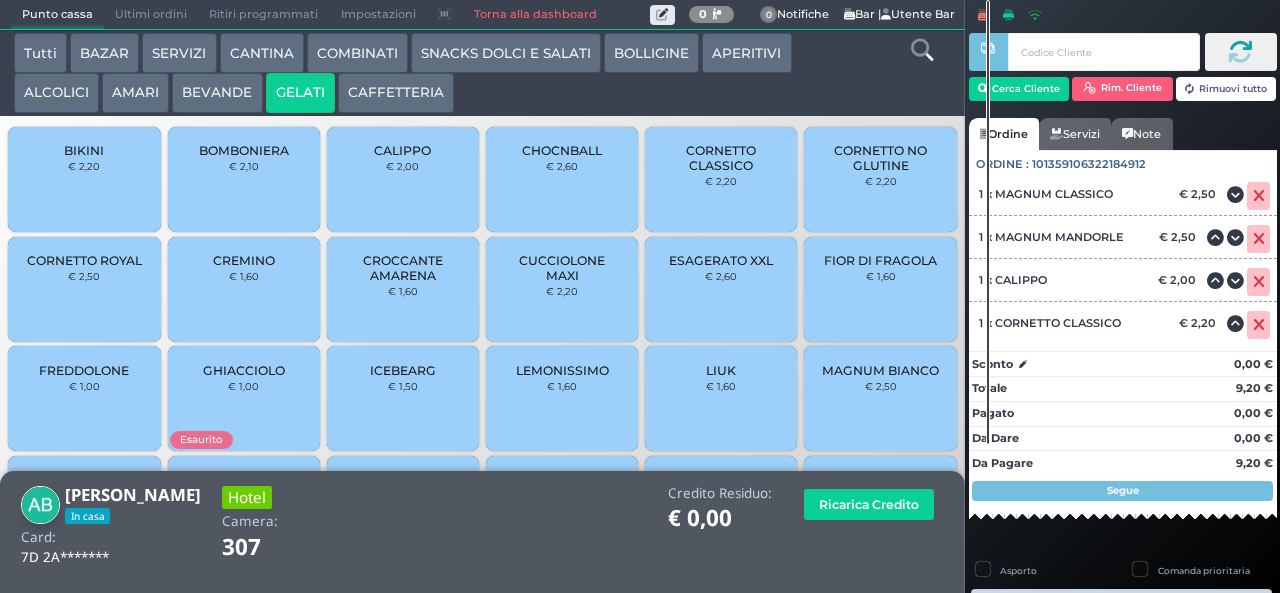 click on "Rimuovi tutto" at bounding box center [1226, 89] 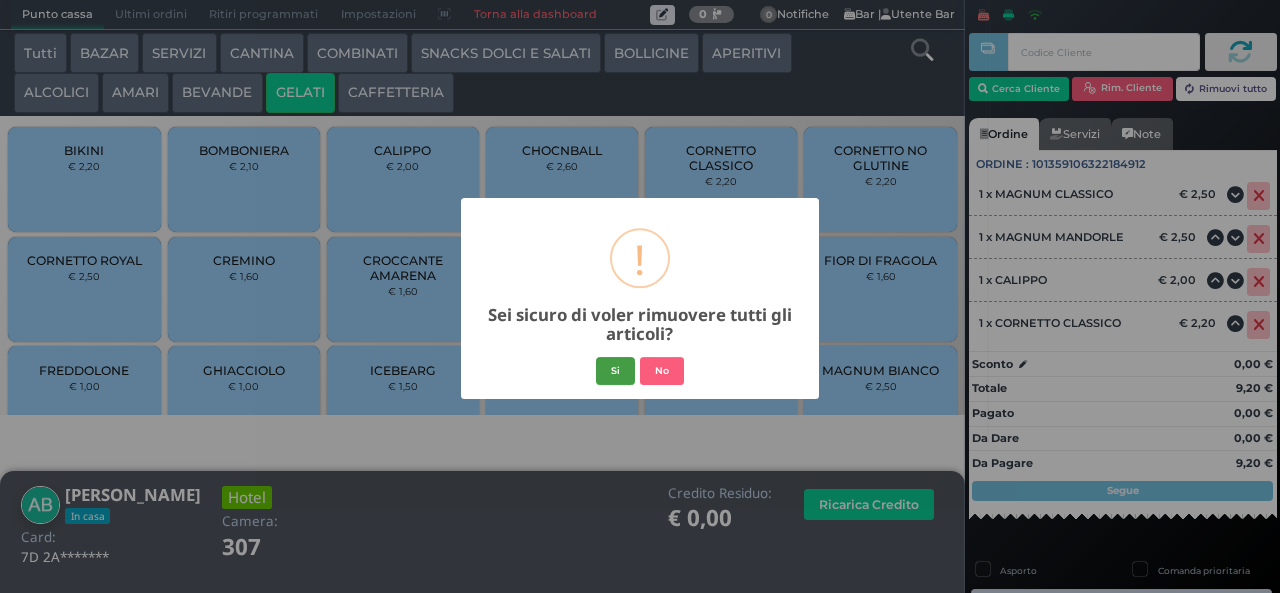click on "Si" at bounding box center (615, 371) 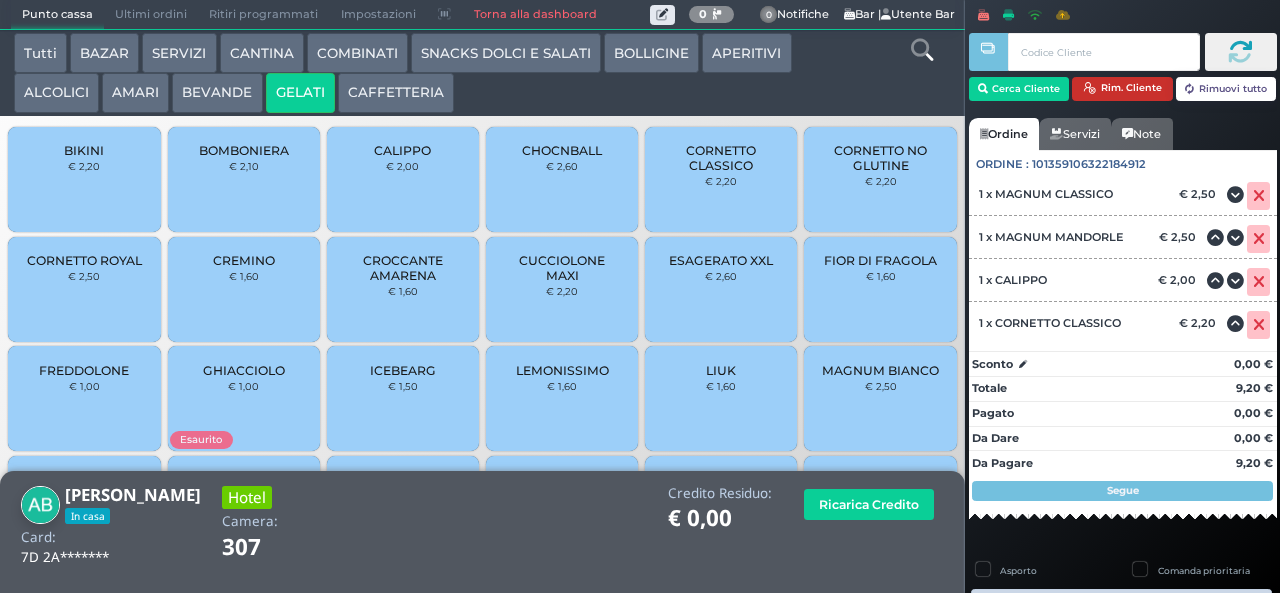 click on "Rim. Cliente" at bounding box center [1122, 89] 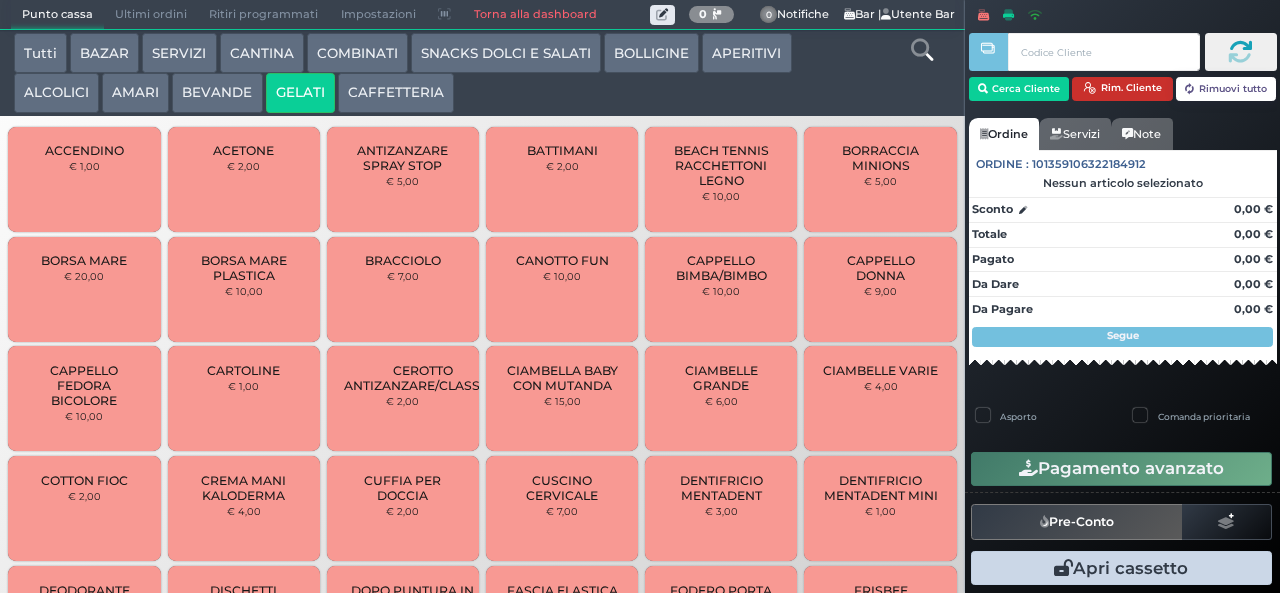 type 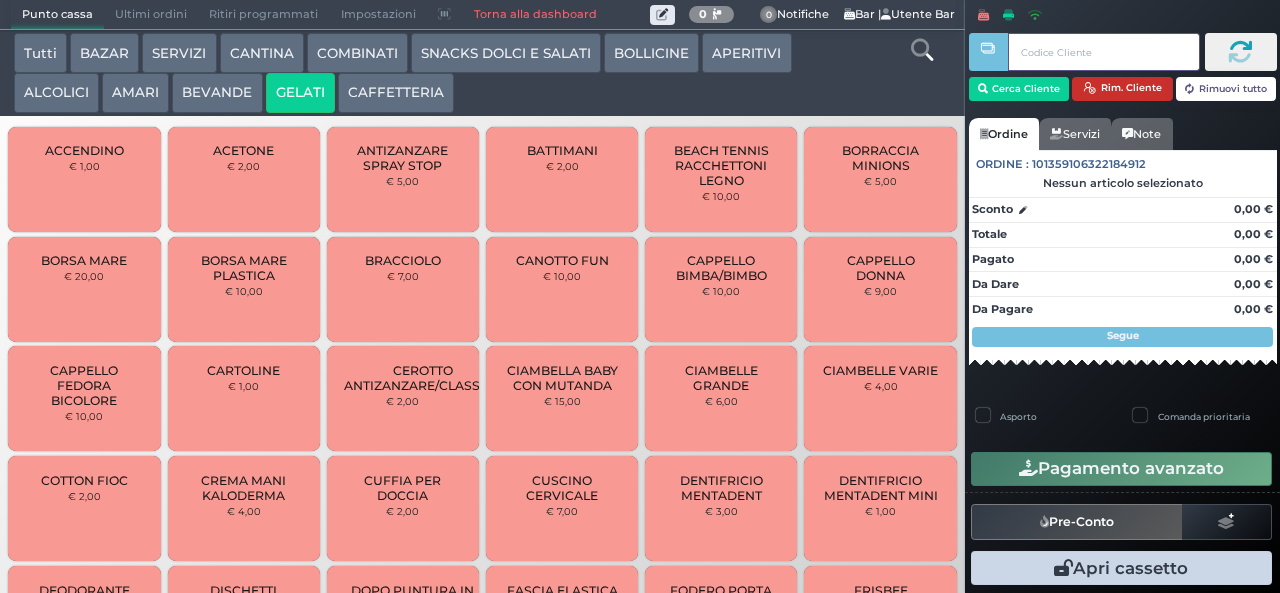 type 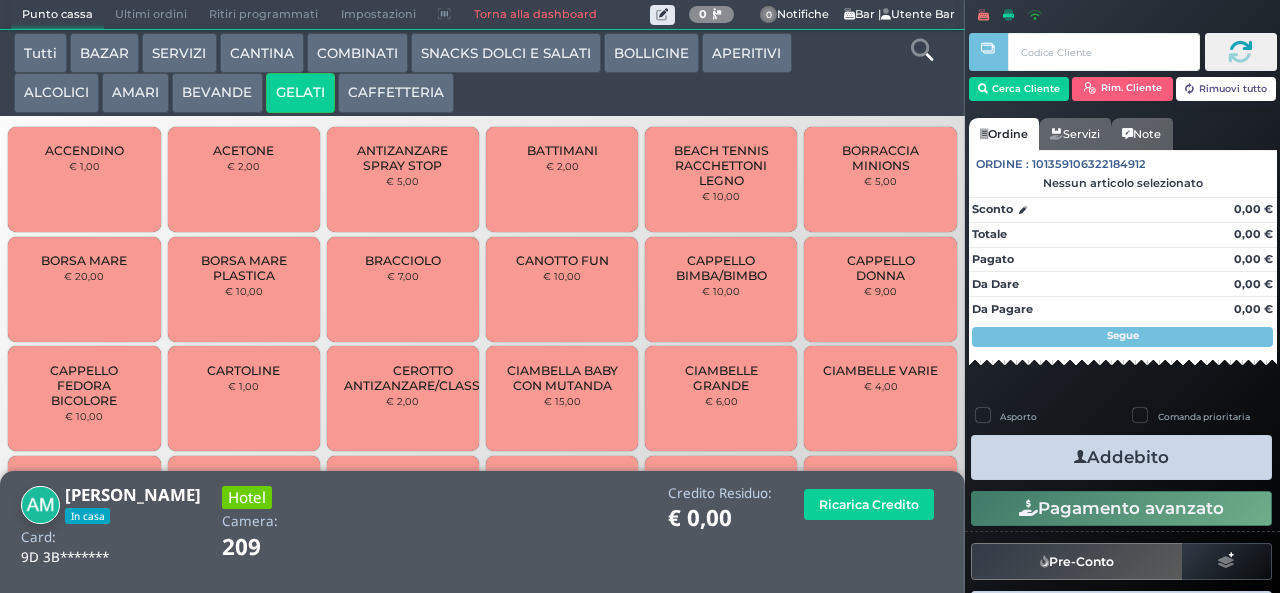 click on "SNACKS DOLCI E SALATI" at bounding box center (506, 53) 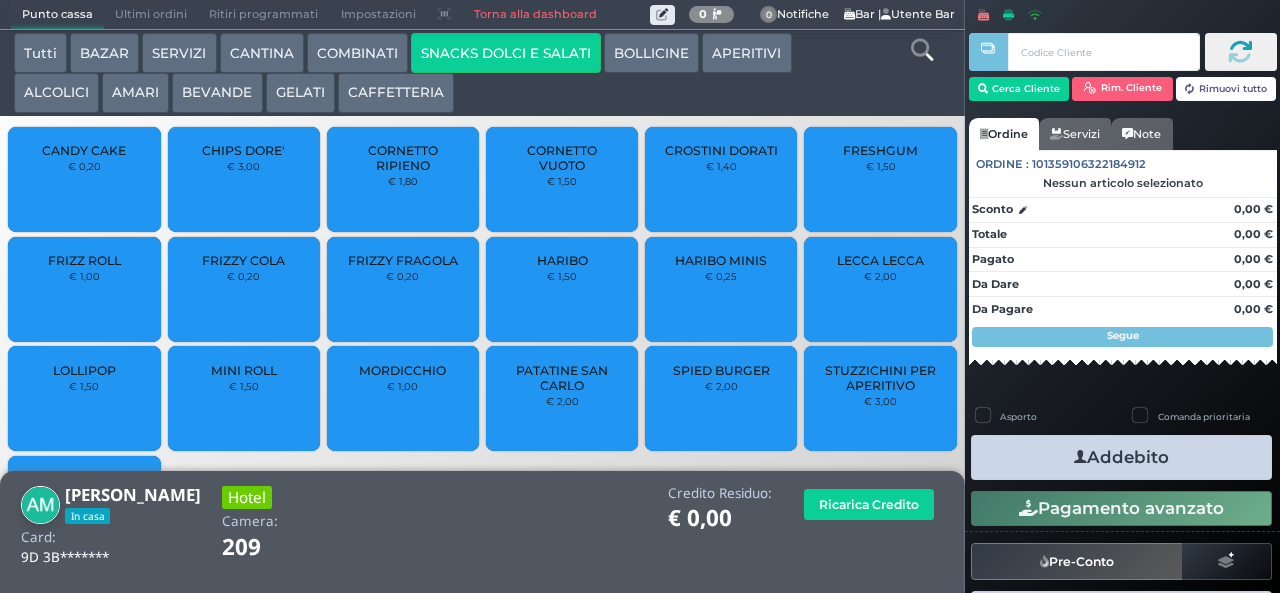 type 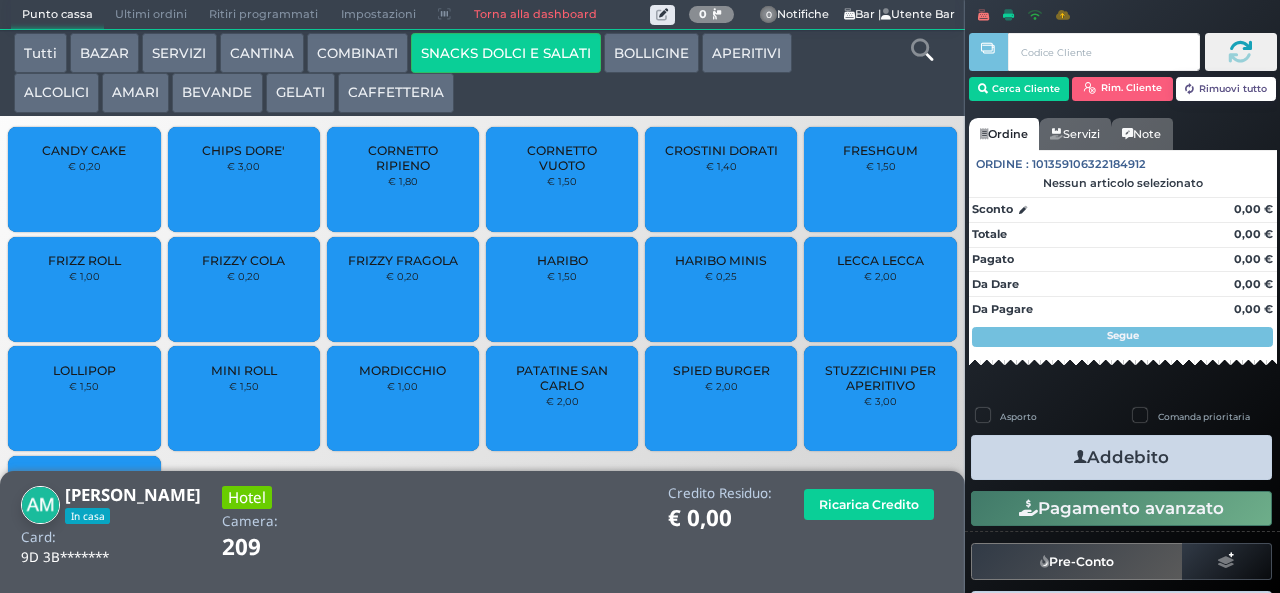 click on "SNACKS DOLCI E SALATI" at bounding box center (506, 53) 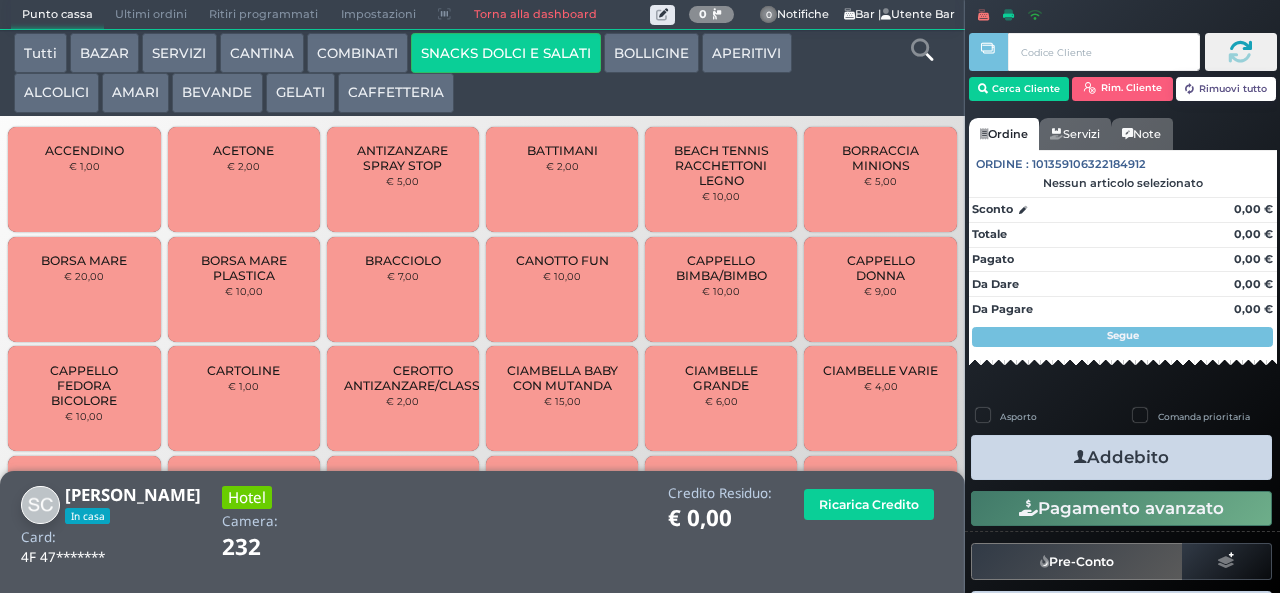 click on "SNACKS DOLCI E SALATI" at bounding box center (506, 53) 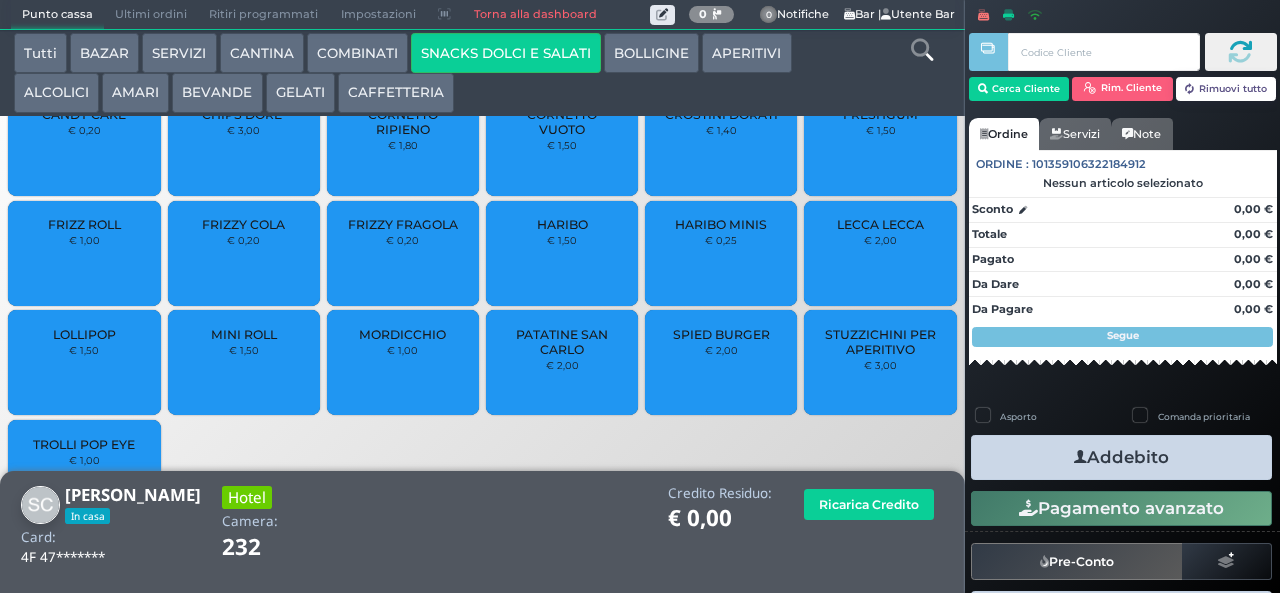 scroll, scrollTop: 133, scrollLeft: 0, axis: vertical 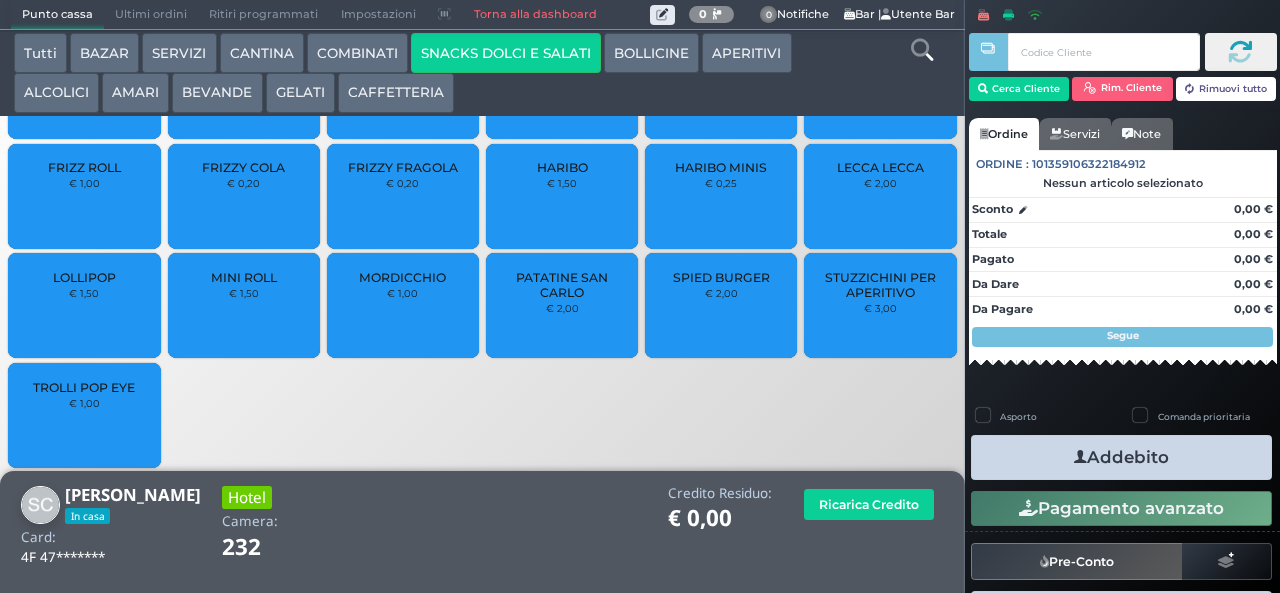 click on "PATATINE SAN CARLO
€ 2,00" at bounding box center (562, 305) 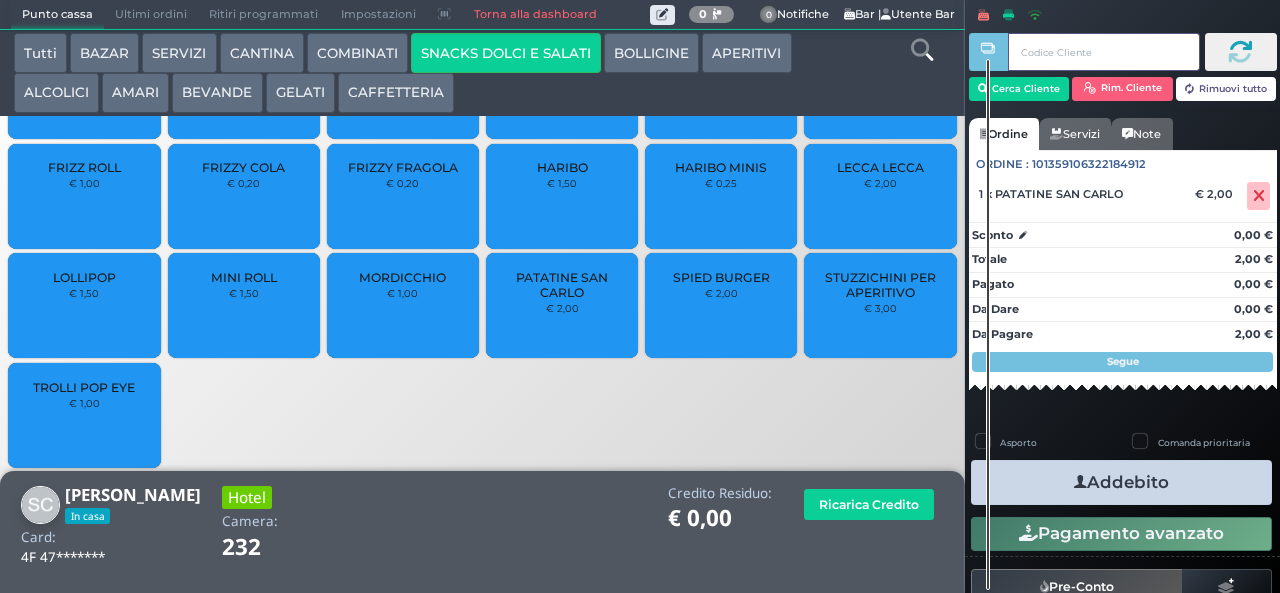 scroll, scrollTop: 100, scrollLeft: 0, axis: vertical 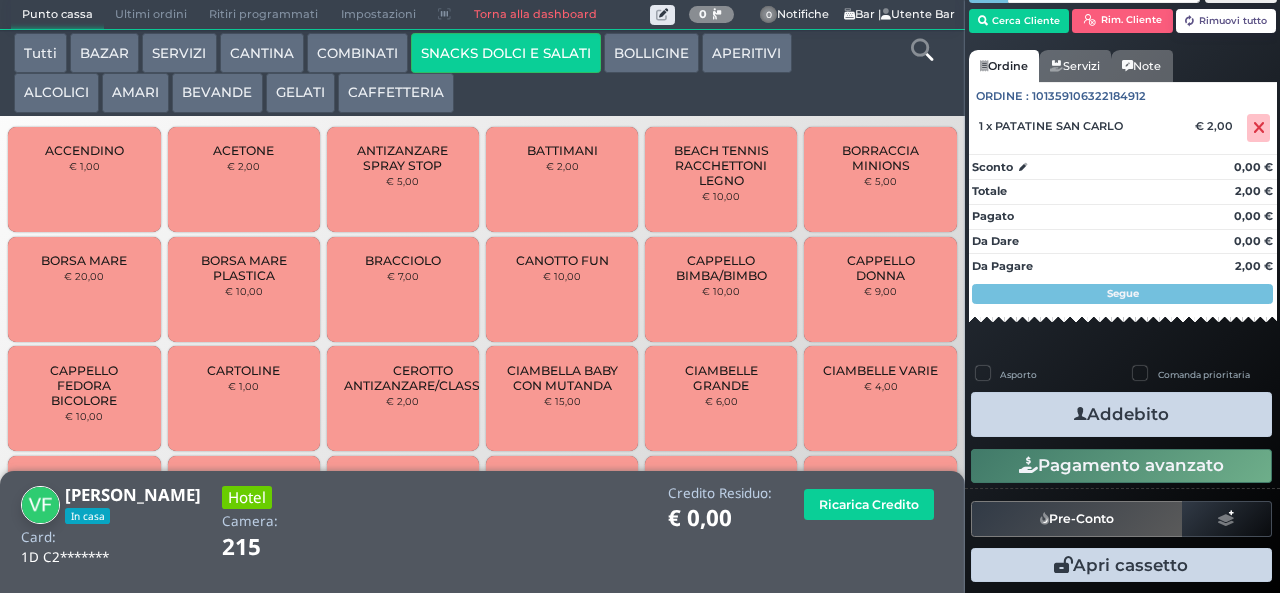 click on "SNACKS DOLCI E SALATI" at bounding box center [506, 53] 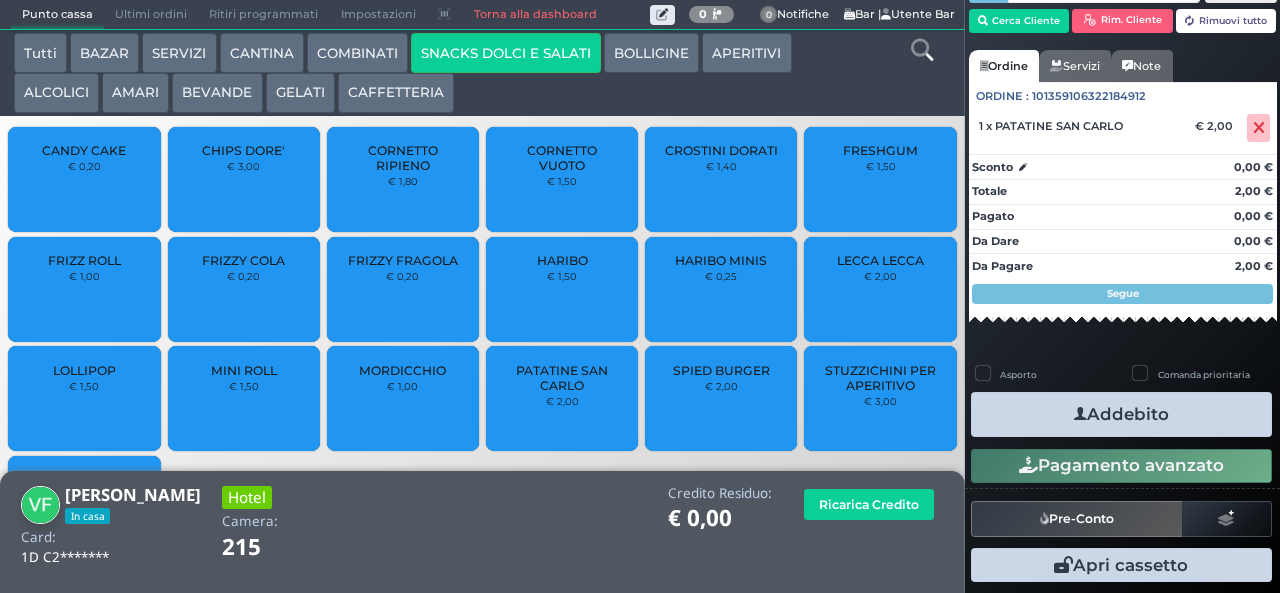 click on "CROSTINI DORATI" at bounding box center [721, 150] 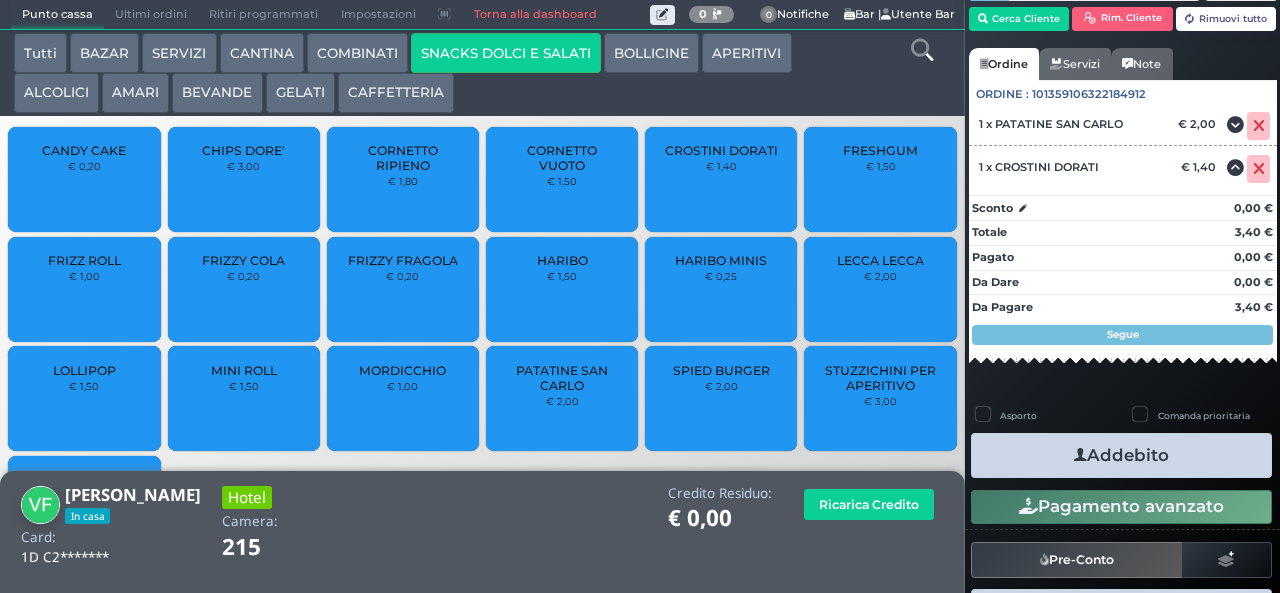 click at bounding box center (1080, 455) 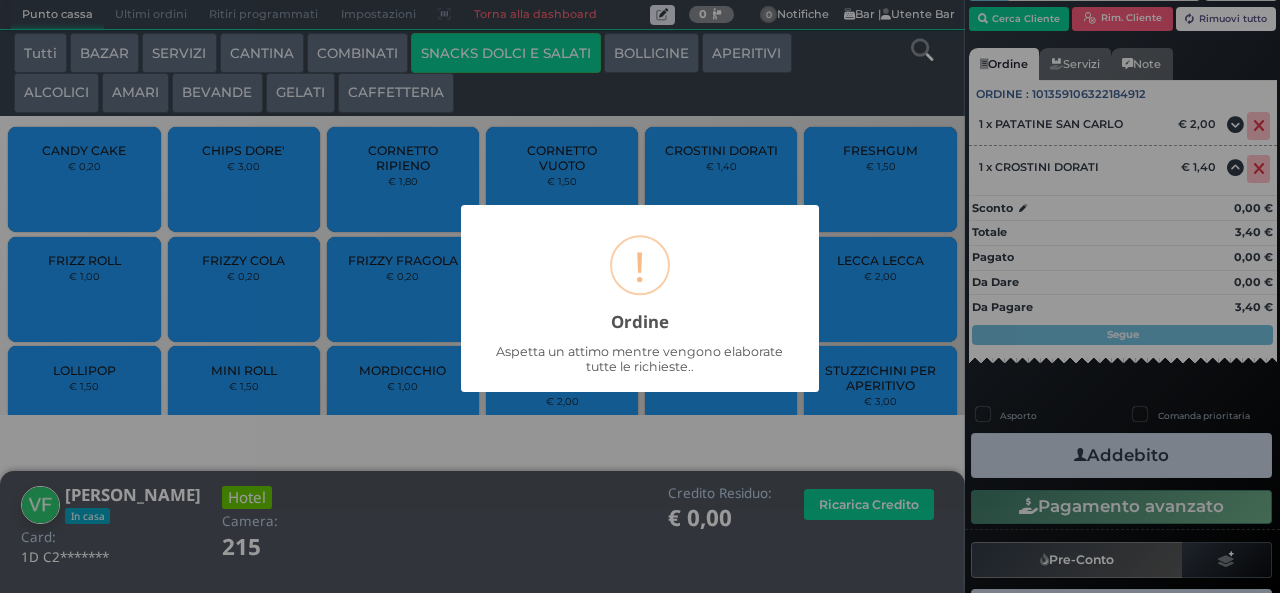 click on "× ! Ordine Aspetta un attimo mentre vengono elaborate tutte le richieste.. OK No Cancel" at bounding box center [640, 296] 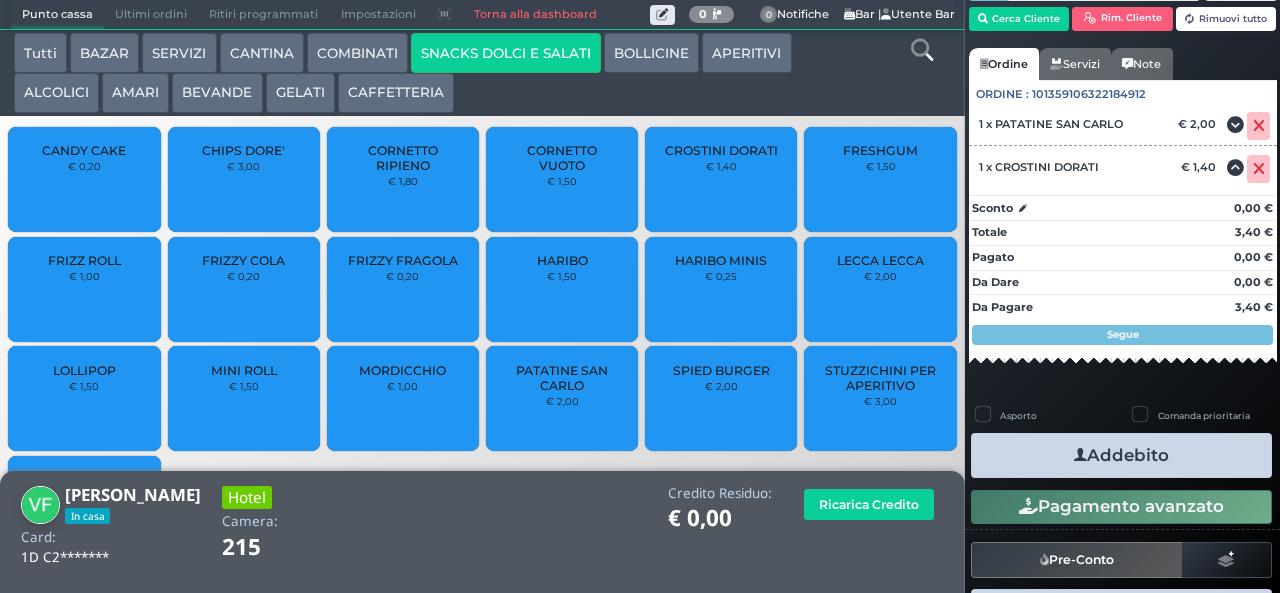 click at bounding box center (1080, 455) 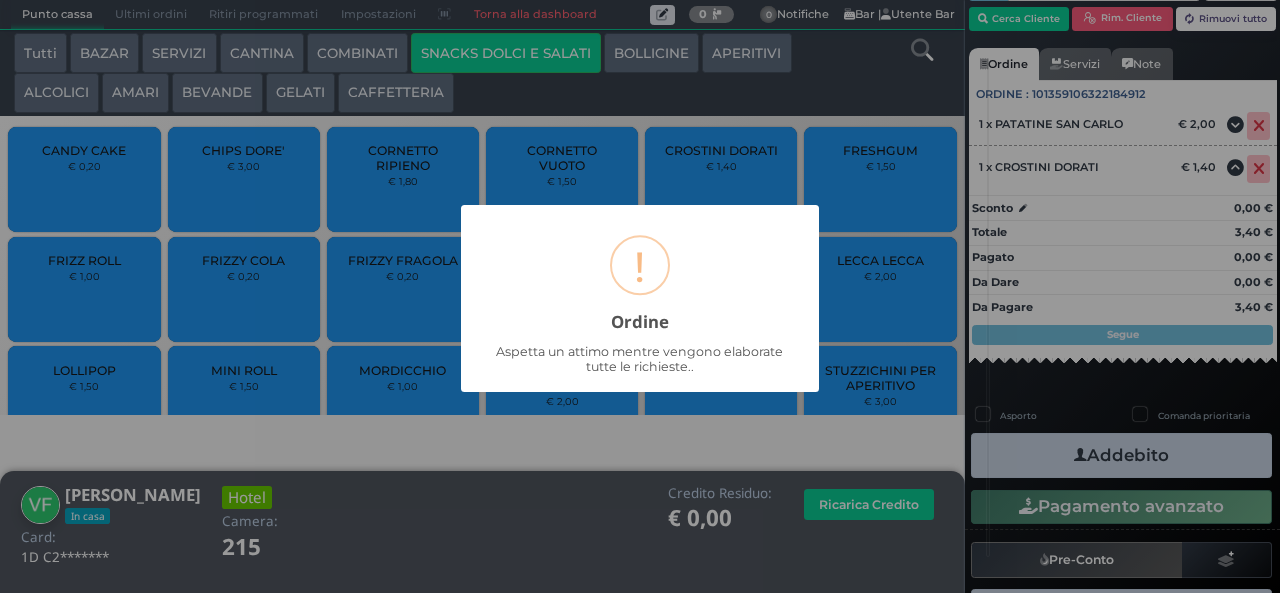 click on "× ! Ordine Aspetta un attimo mentre vengono elaborate tutte le richieste.. OK No Cancel" at bounding box center [640, 296] 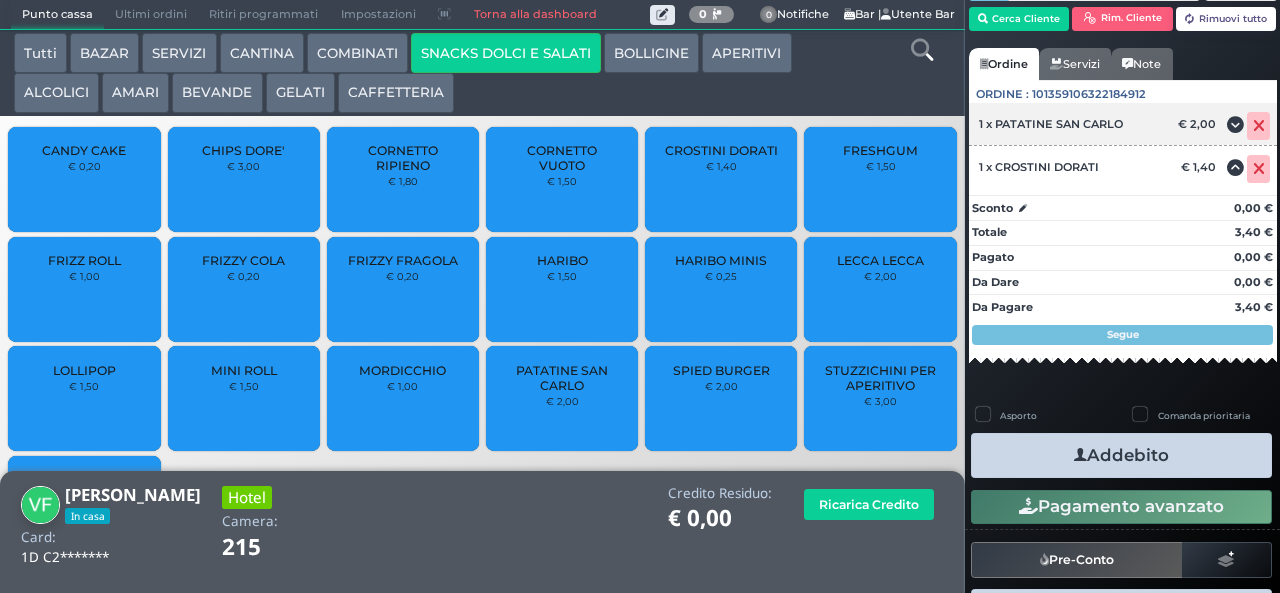 click at bounding box center (1259, 126) 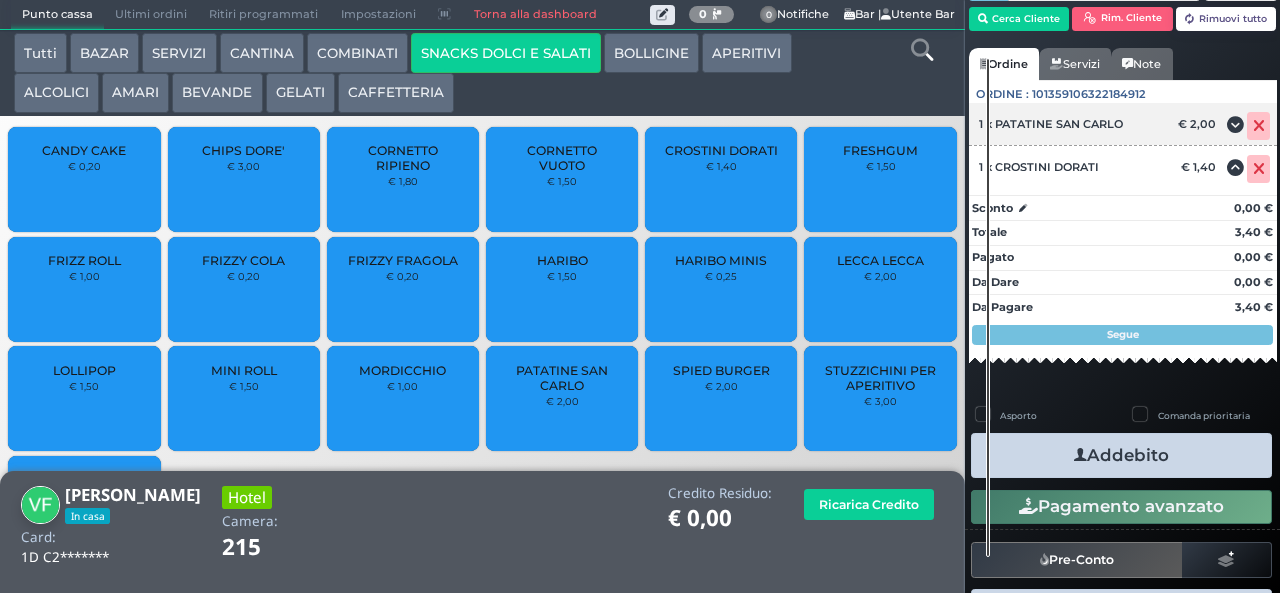 click at bounding box center (1259, 126) 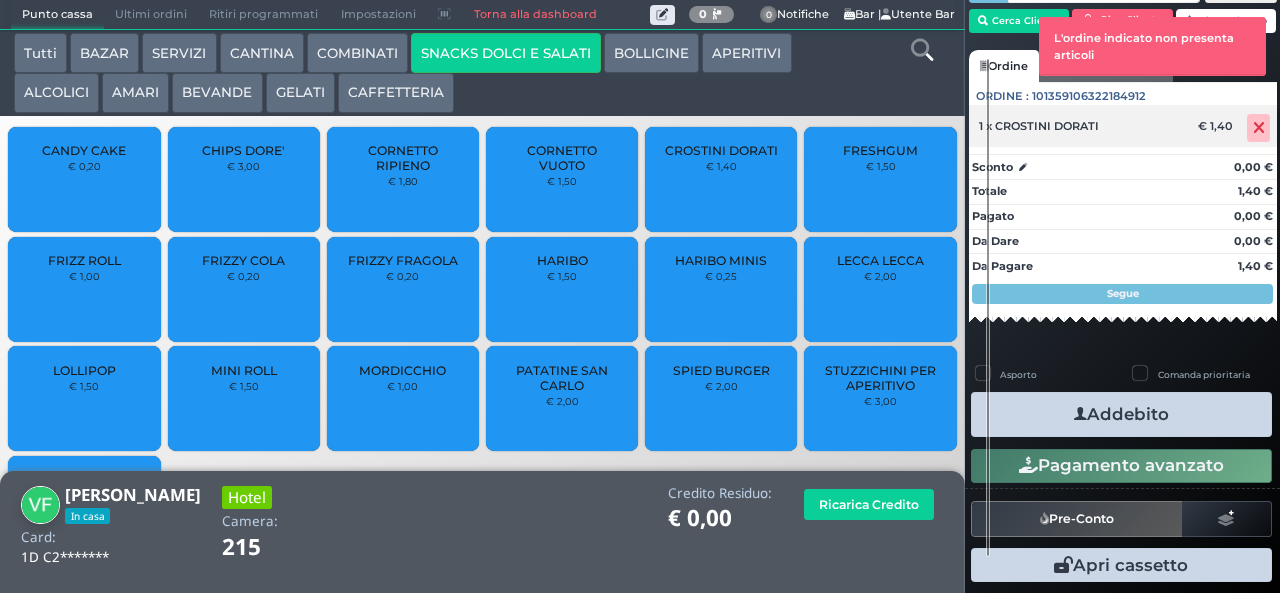 click at bounding box center [1259, 128] 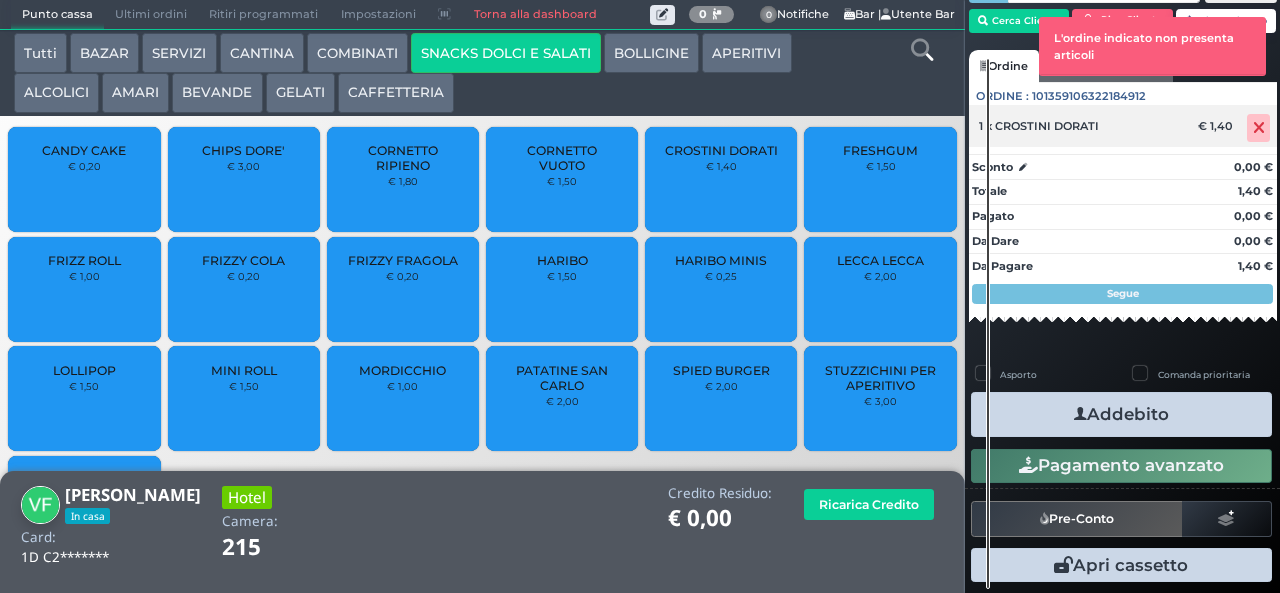 scroll, scrollTop: 63, scrollLeft: 0, axis: vertical 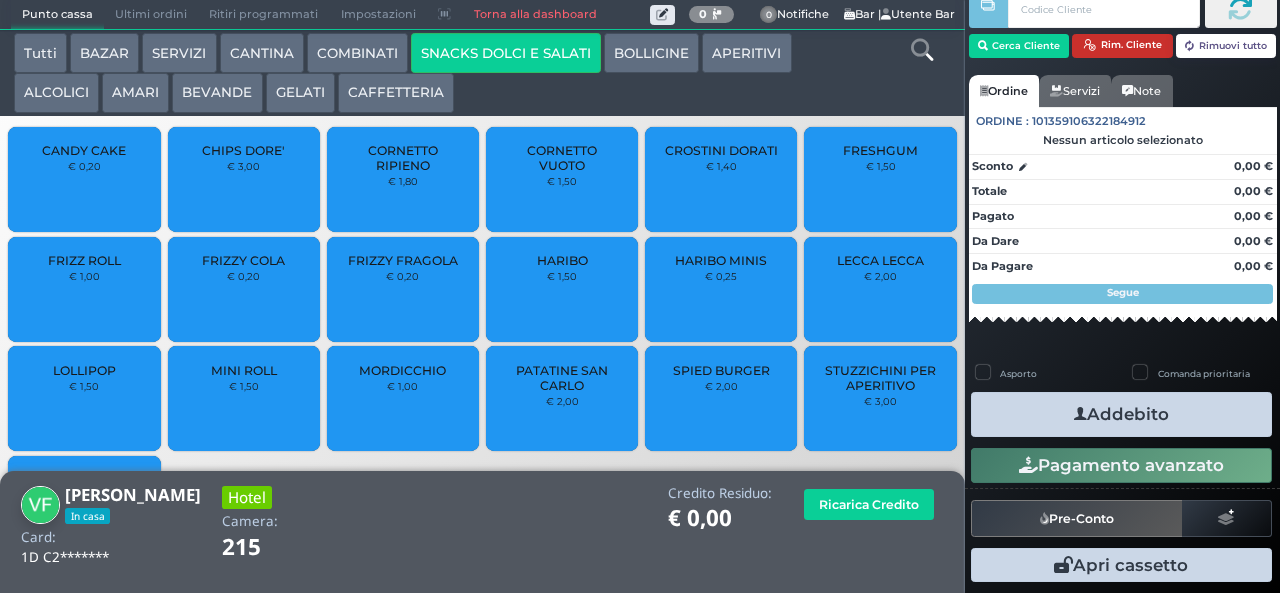 click on "Rim. Cliente" at bounding box center (1122, 46) 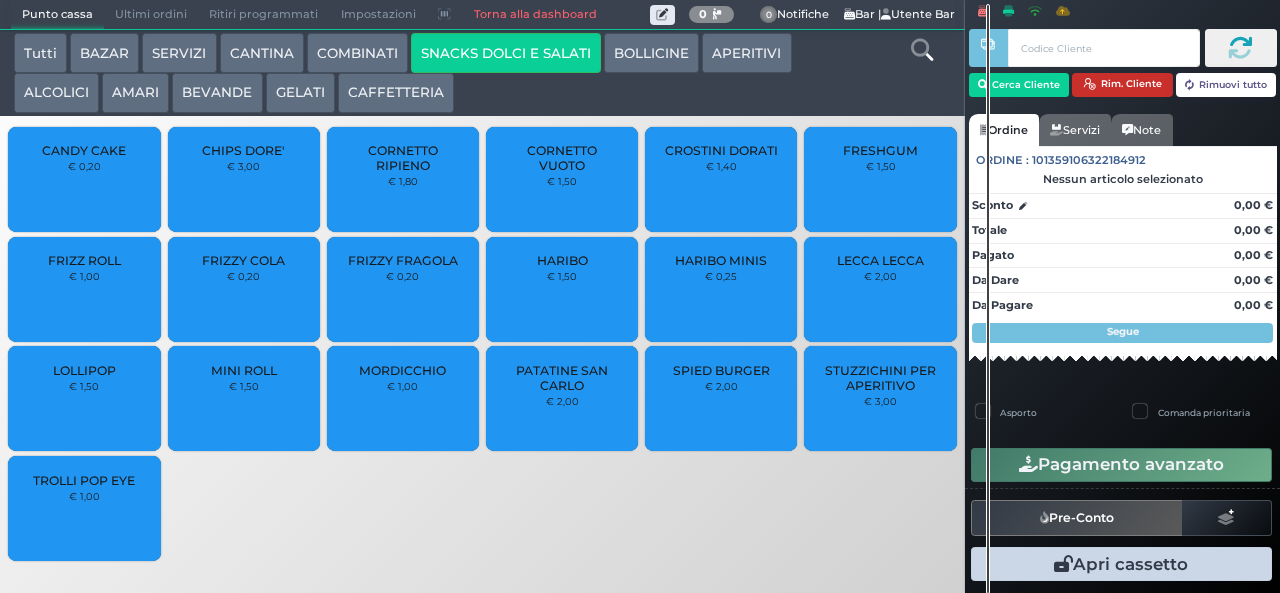 scroll, scrollTop: 5, scrollLeft: 0, axis: vertical 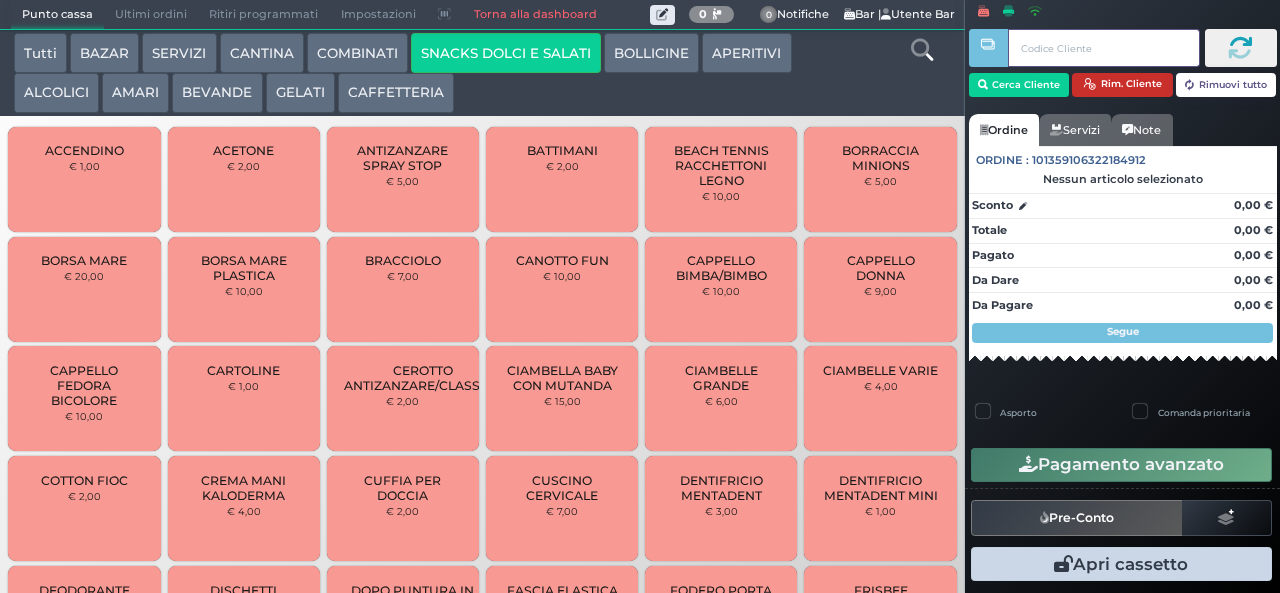 type 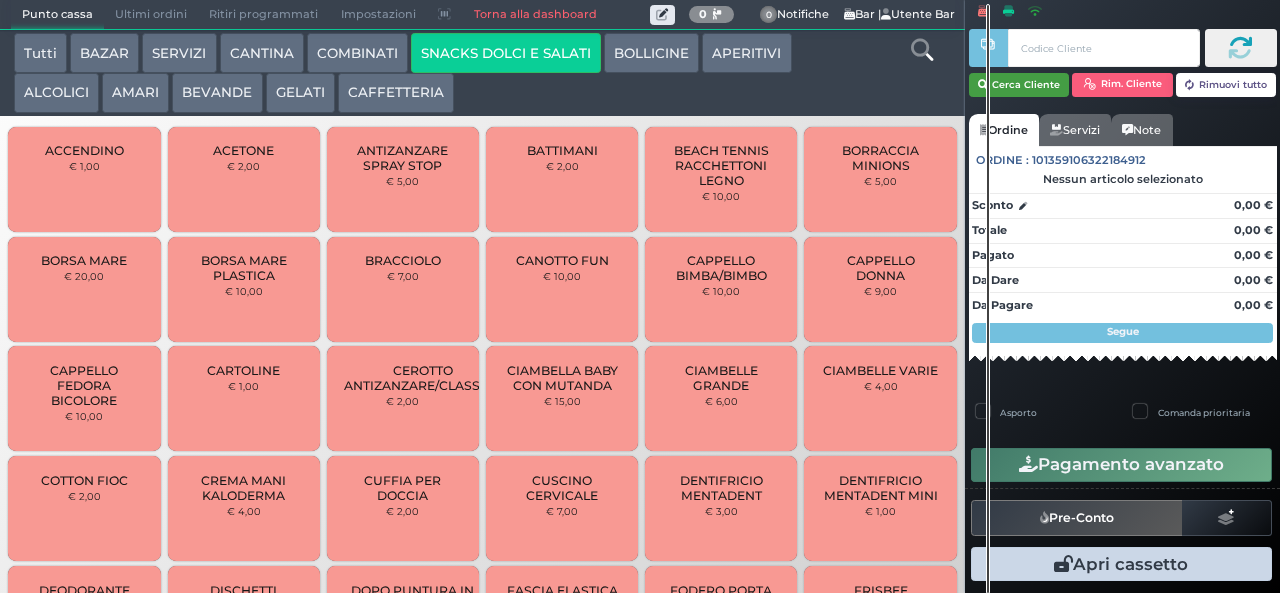 click on "Cerca Cliente" at bounding box center (1019, 85) 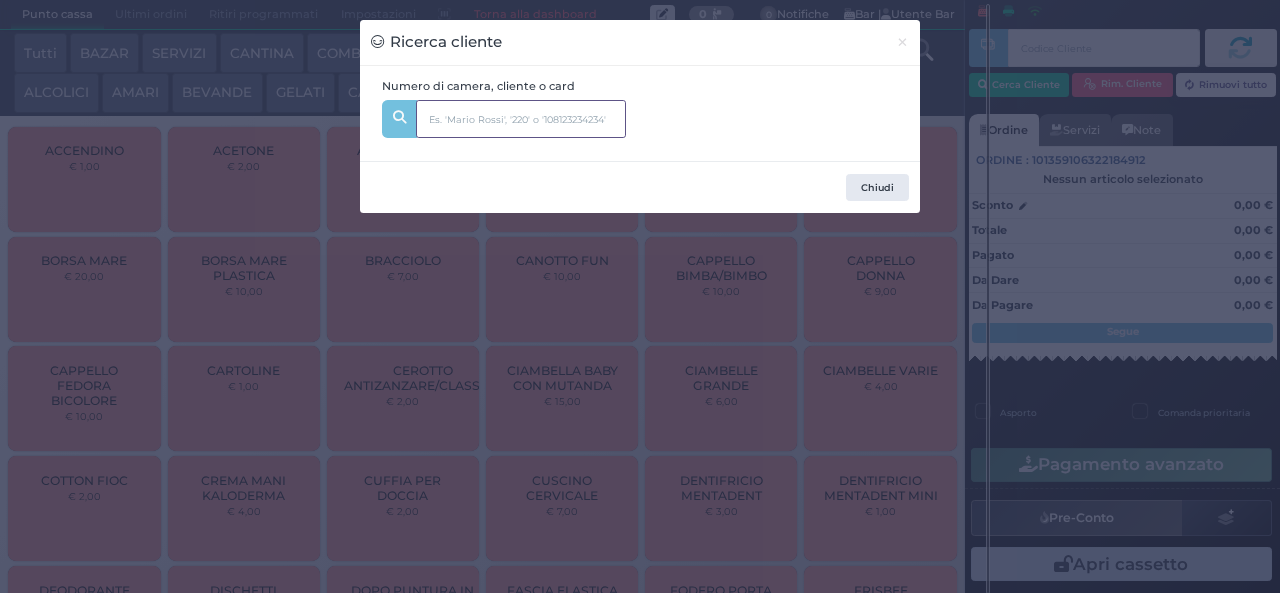 click at bounding box center [521, 119] 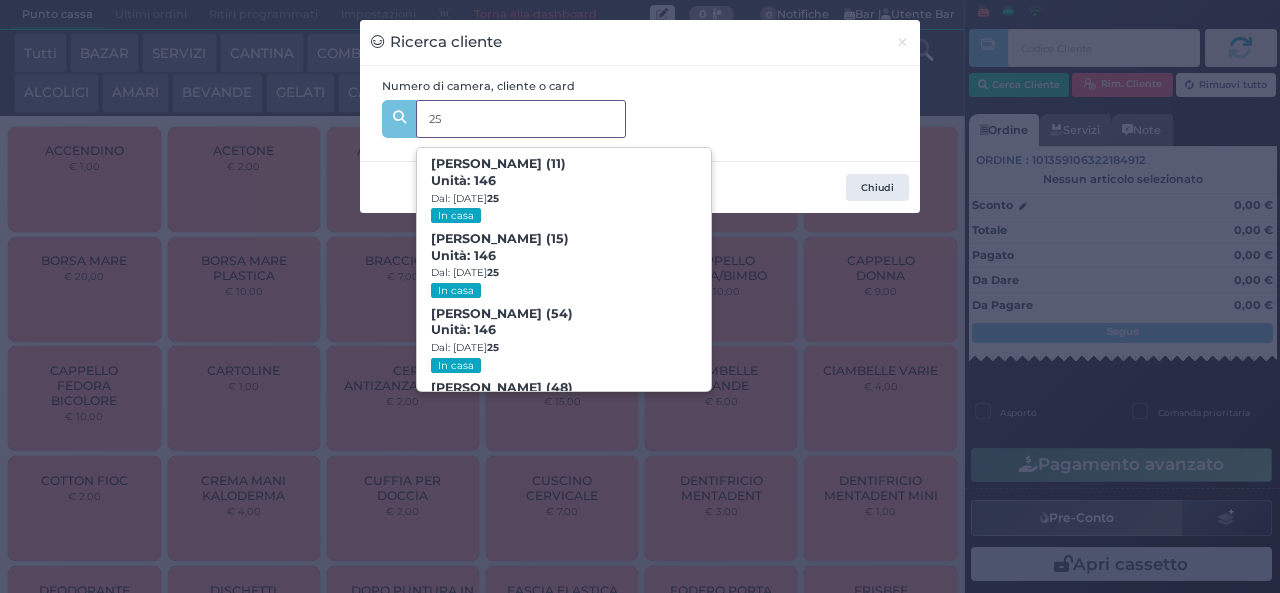 type on "251" 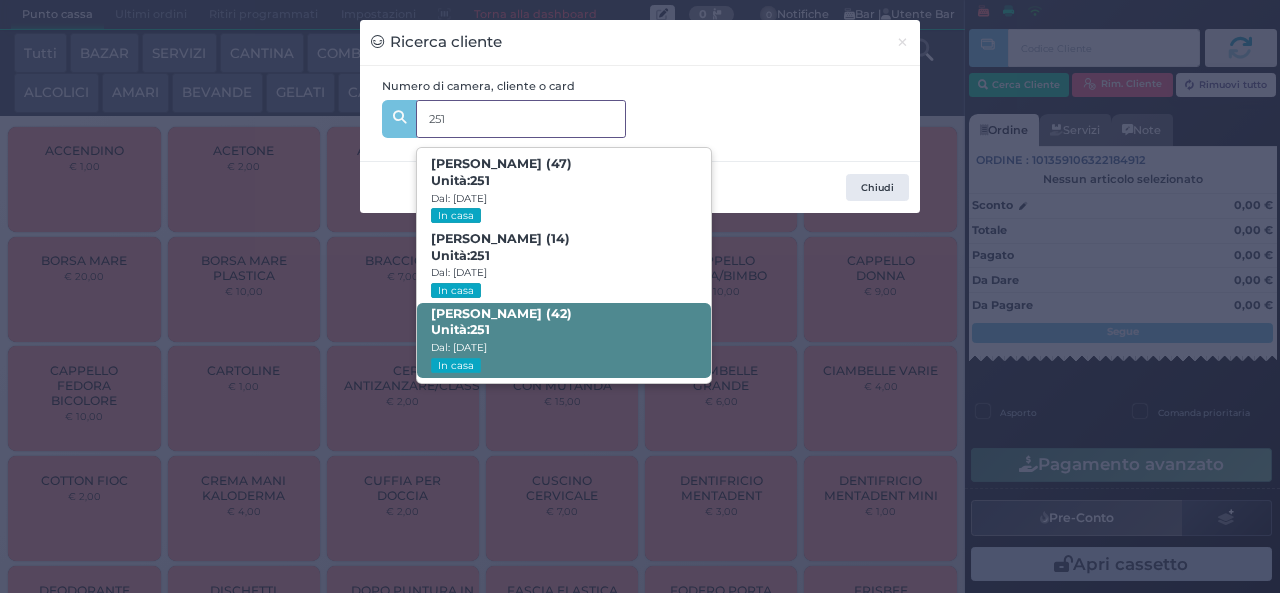 click on "[PERSON_NAME] (42) Unità:  251 Dal: [DATE] In casa" at bounding box center (563, 340) 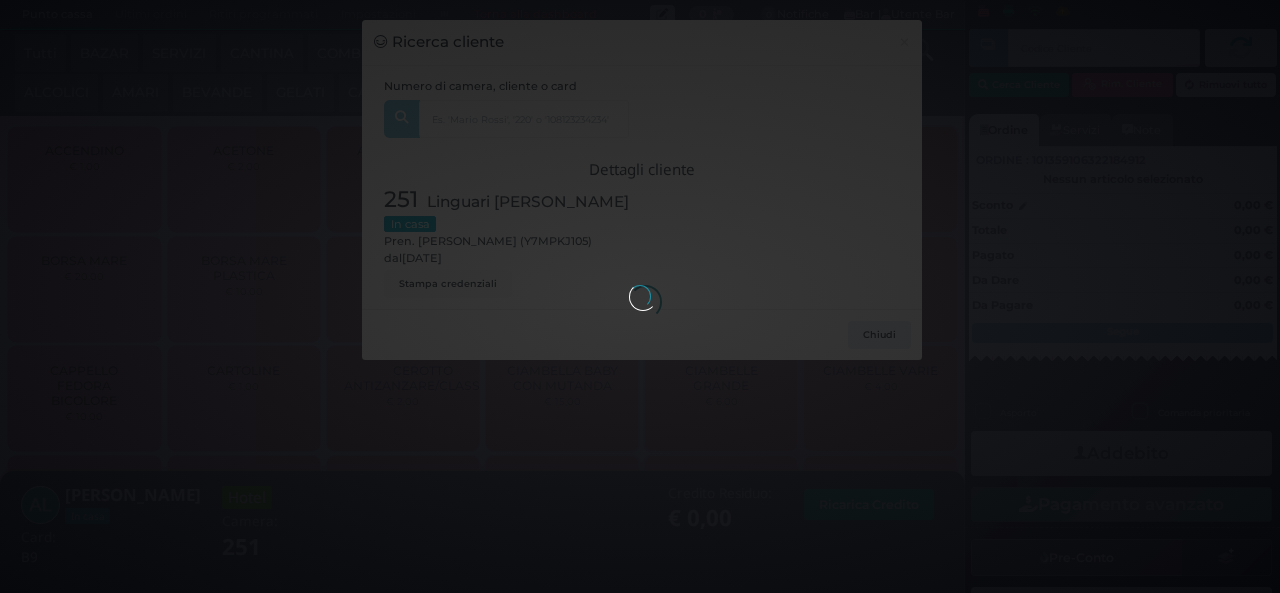 click on "Ricerca cliente
×
Numero di camera, cliente o card
251 [PERSON_NAME]  (47) Unità:  251 Dal: [DATE] In casa [PERSON_NAME]  (14) Unità:  251 Dal: [DATE] In casa [PERSON_NAME] (42) Unità:  251 Dal: [DATE] In casa
Dettagli cliente
251
Linguari [PERSON_NAME]
In [GEOGRAPHIC_DATA]. [PERSON_NAME] (Y7MPKJ105)  dal  [DATE]
Stampa credenziali
[GEOGRAPHIC_DATA]" at bounding box center [640, 296] 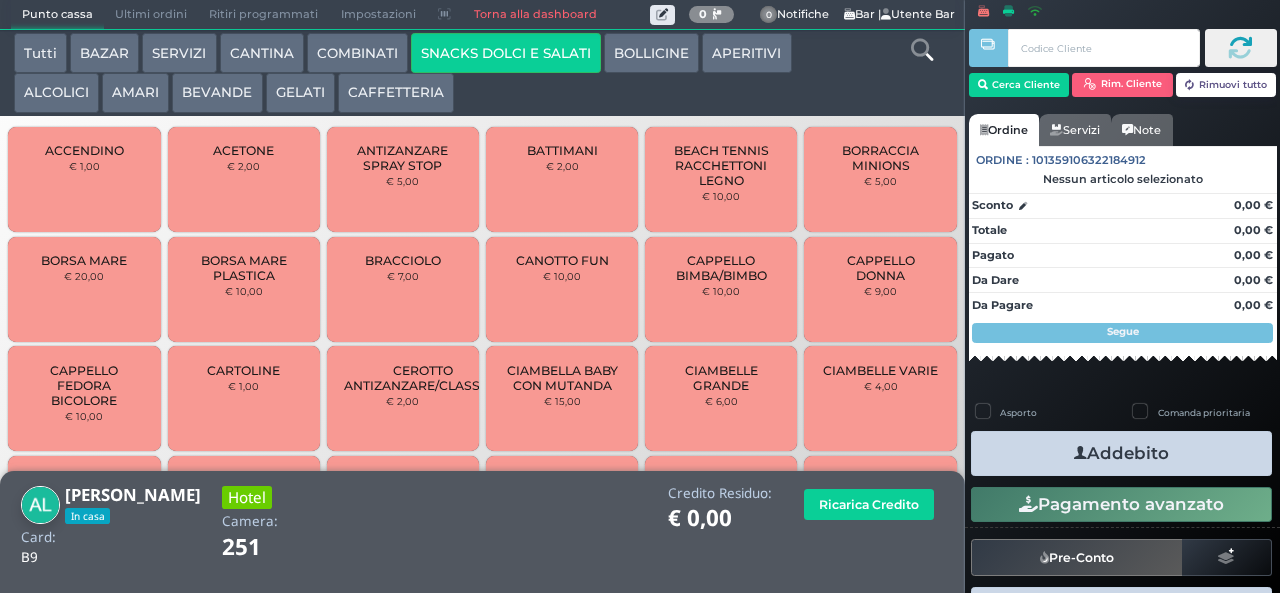 click on "BEVANDE" at bounding box center (217, 93) 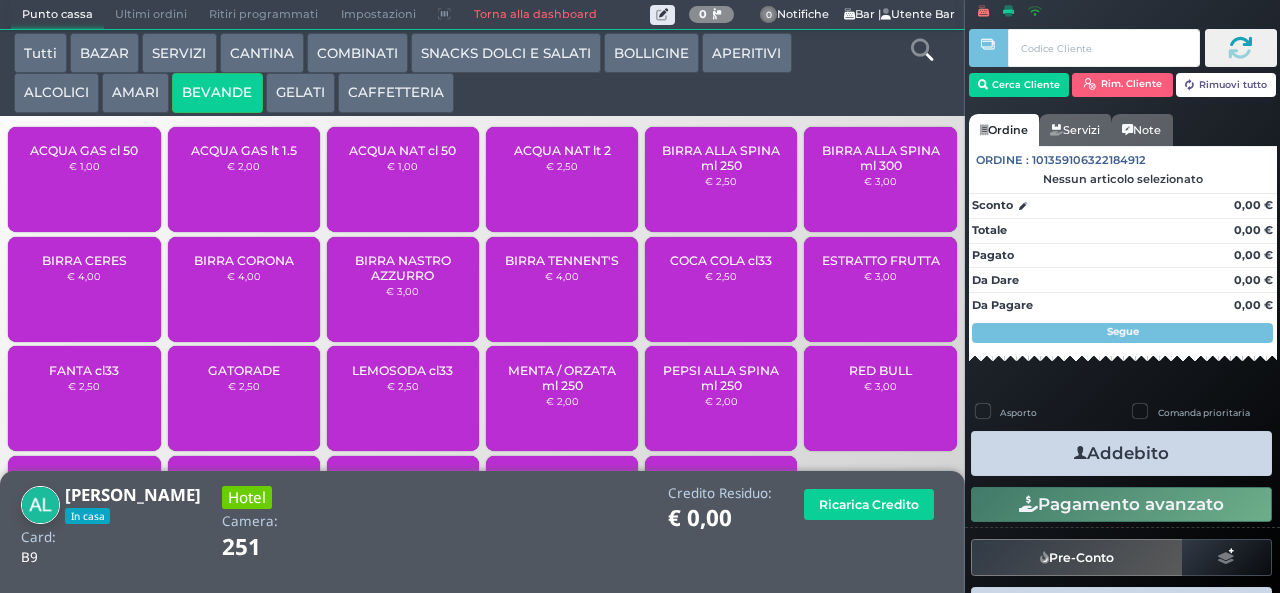 click on "SNACKS DOLCI E SALATI" at bounding box center (506, 53) 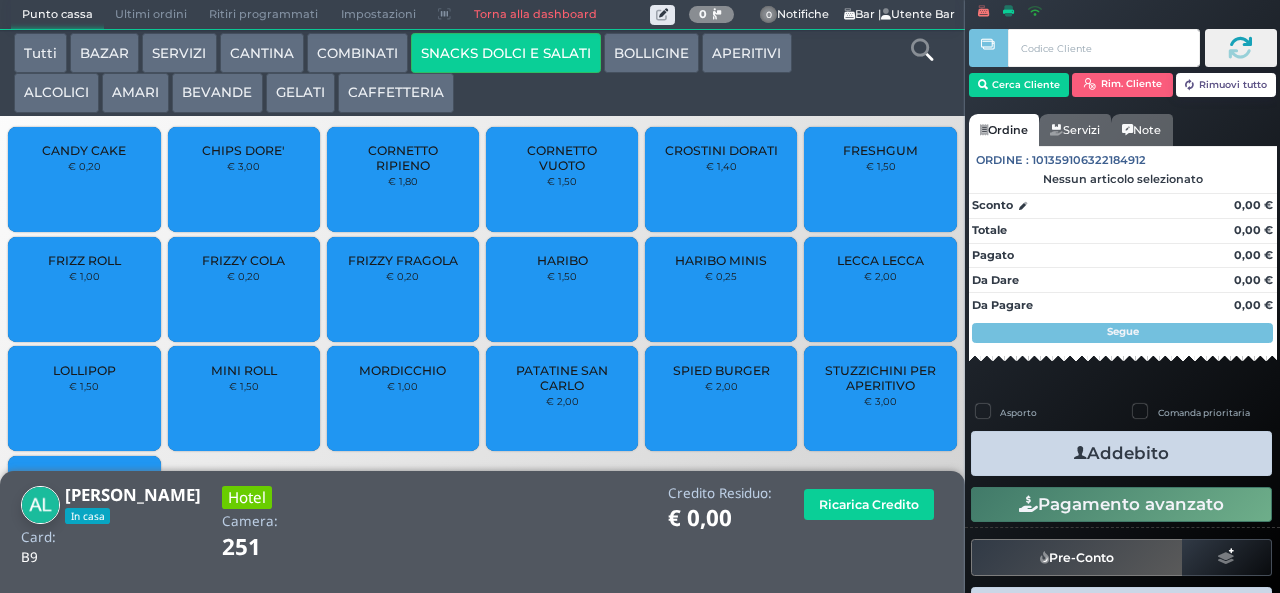 click on "CROSTINI DORATI" at bounding box center (721, 150) 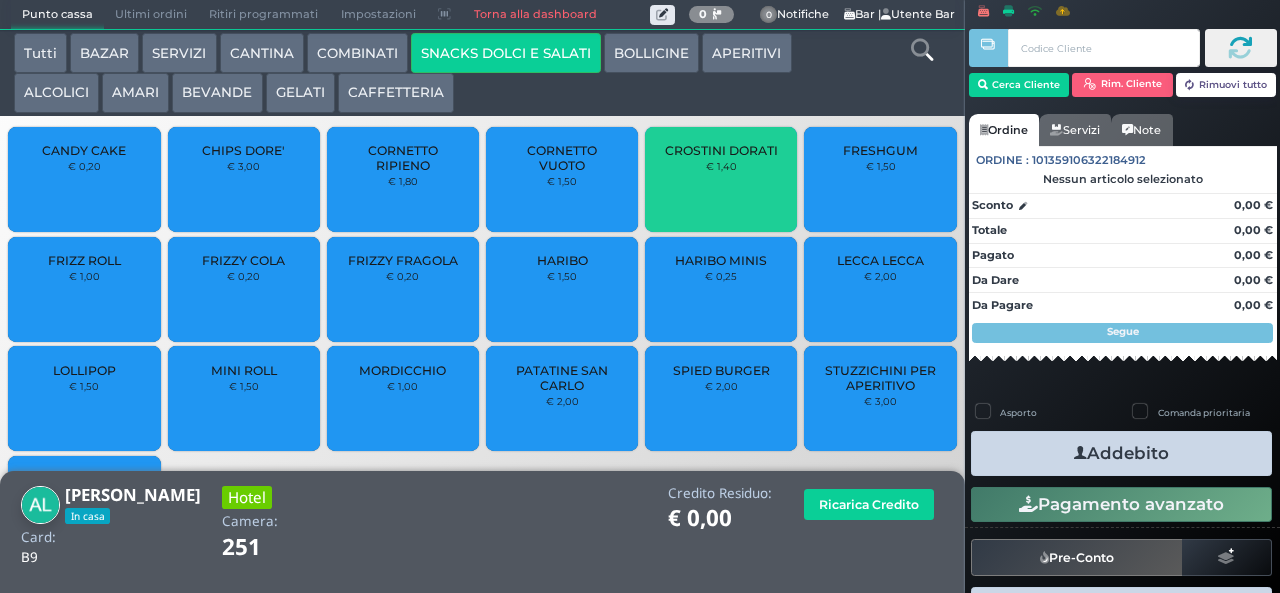 click on "CROSTINI DORATI" at bounding box center (721, 150) 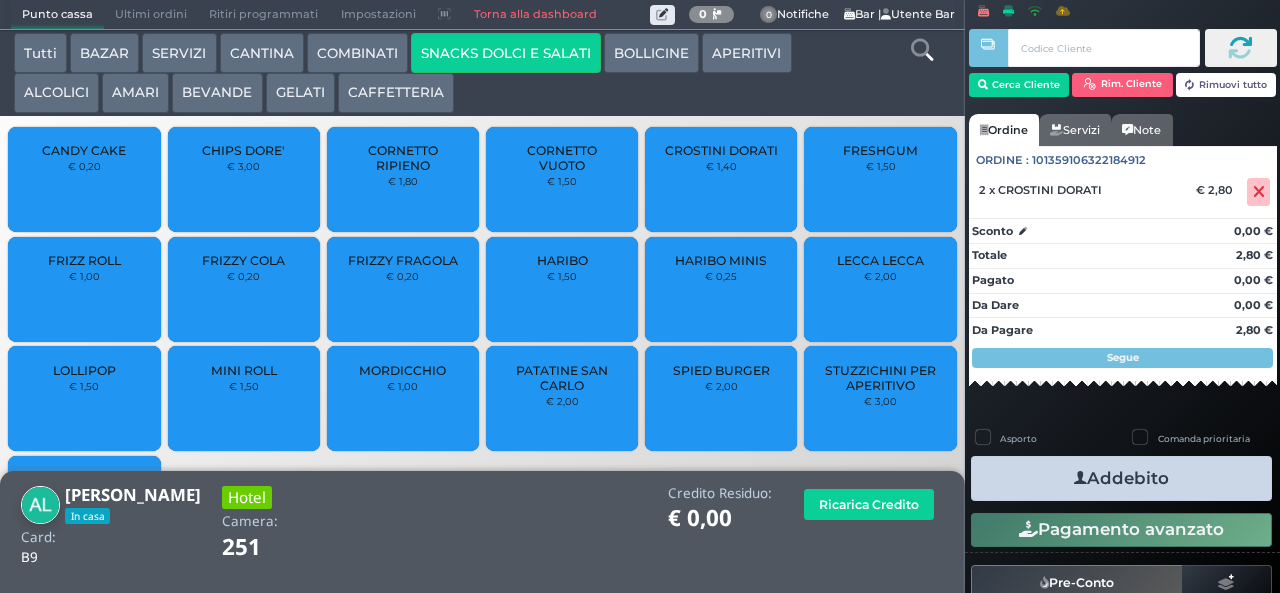 click on "BEVANDE" at bounding box center [217, 93] 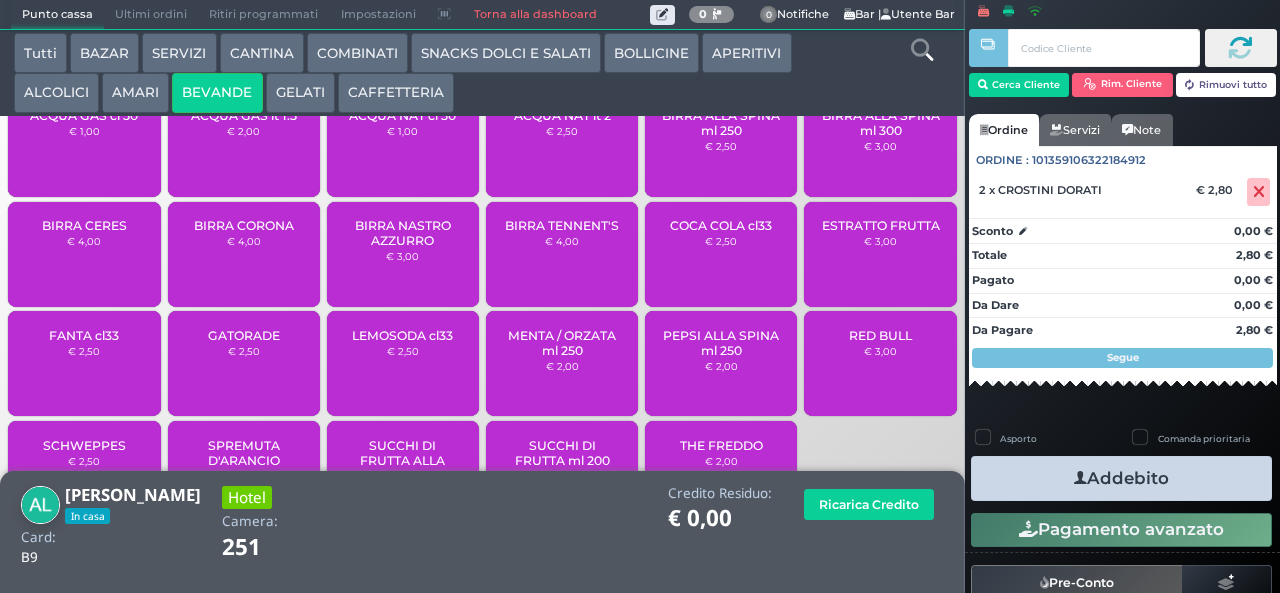 scroll, scrollTop: 60, scrollLeft: 0, axis: vertical 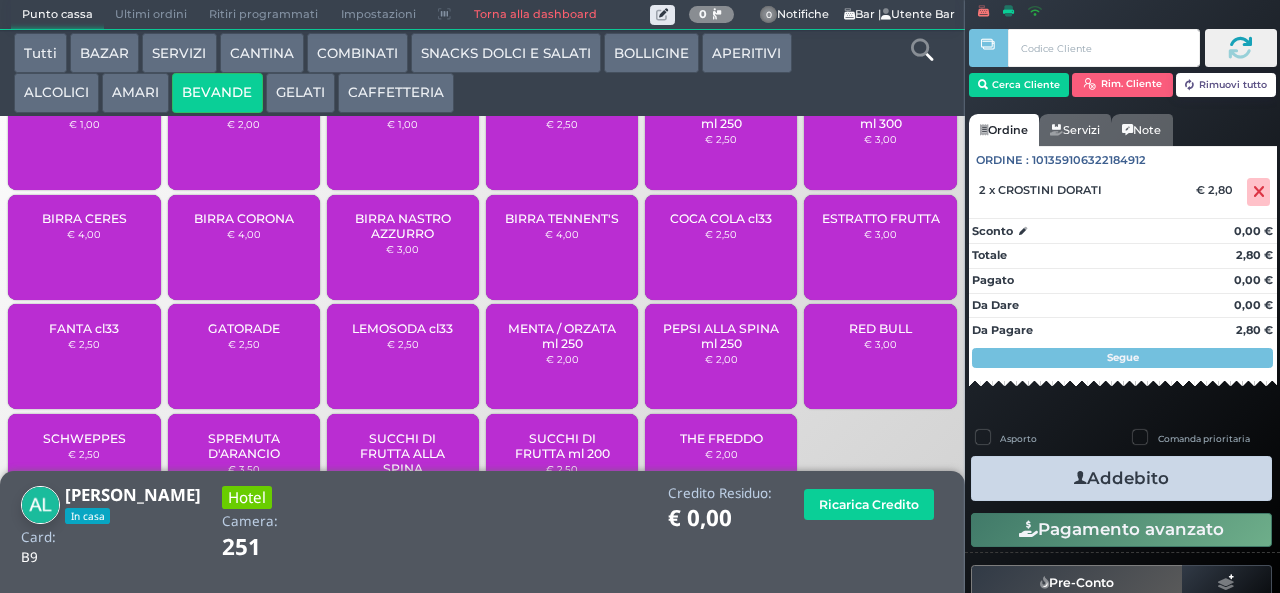 click on "BIRRA TENNENT'S" at bounding box center [562, 218] 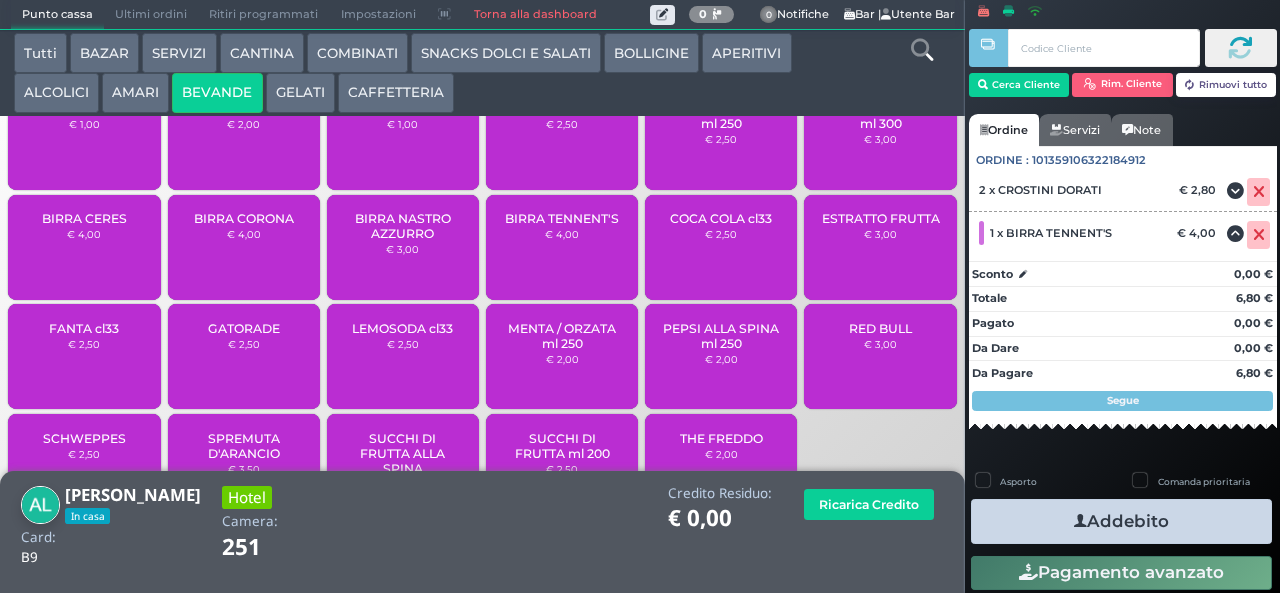 click on "COMBINATI" at bounding box center (357, 53) 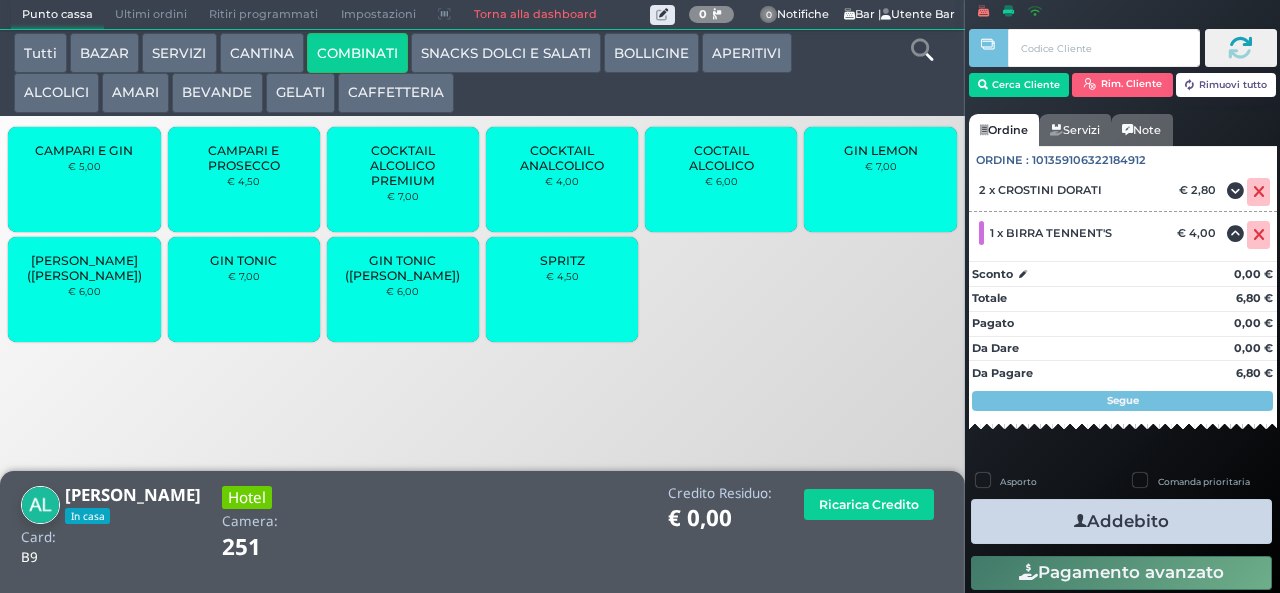 click on "GIN LEMON
€ 7,00" at bounding box center [880, 179] 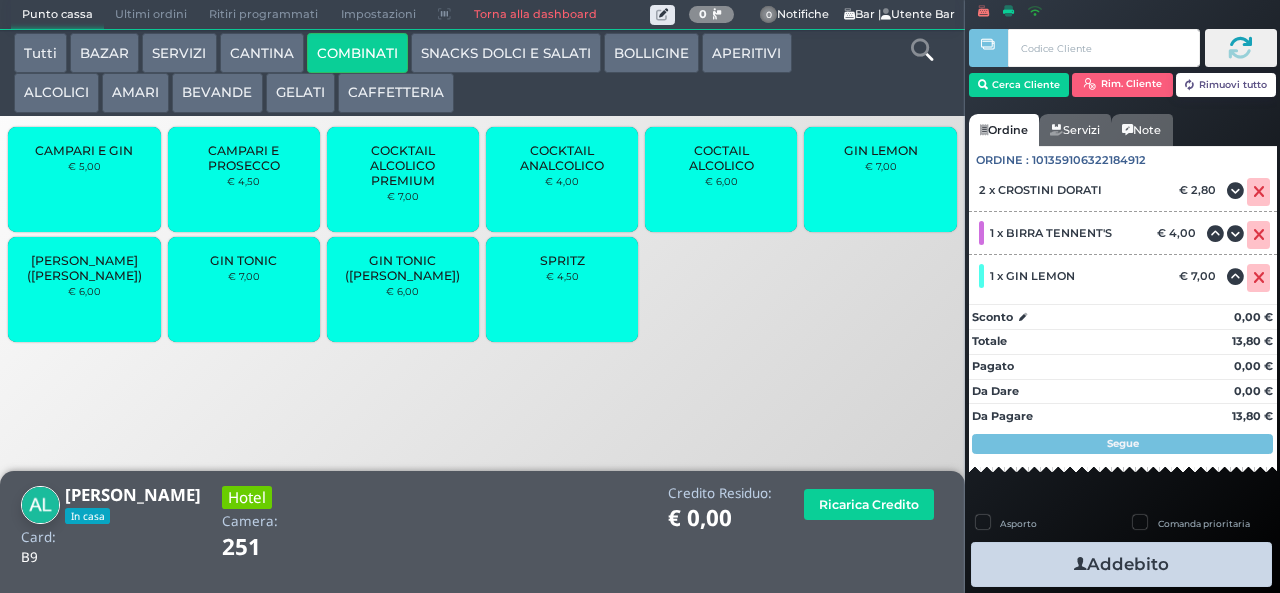 click on "Addebito" at bounding box center [1121, 564] 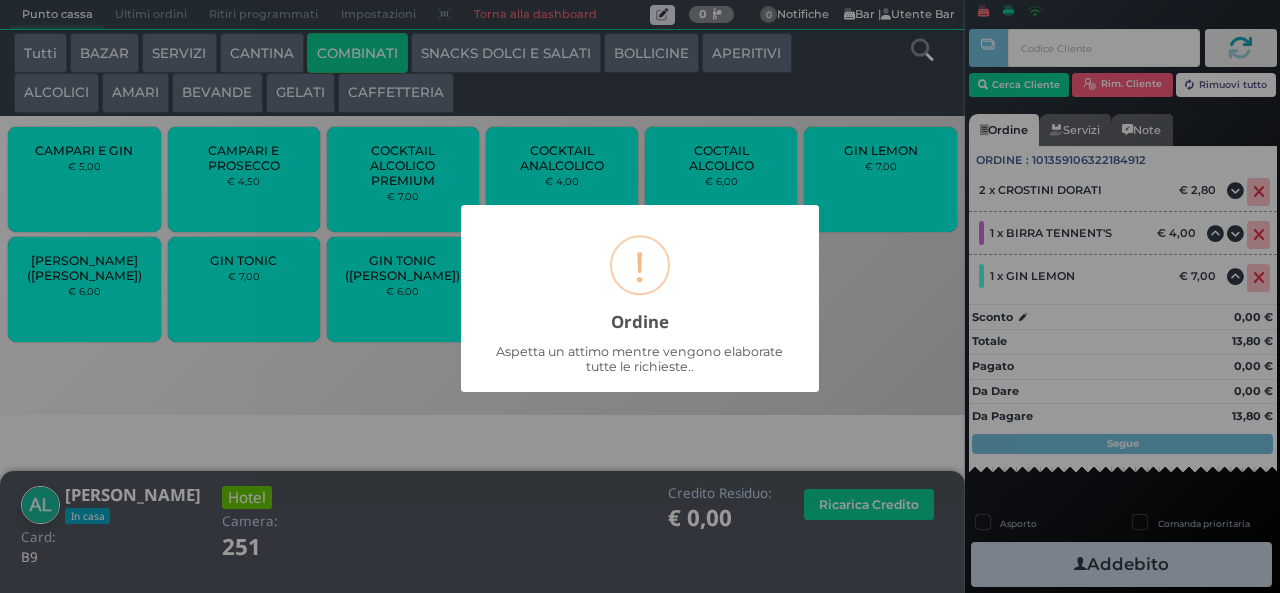 click on "× ! Ordine Aspetta un attimo mentre vengono elaborate tutte le richieste.. OK No Cancel" at bounding box center [640, 296] 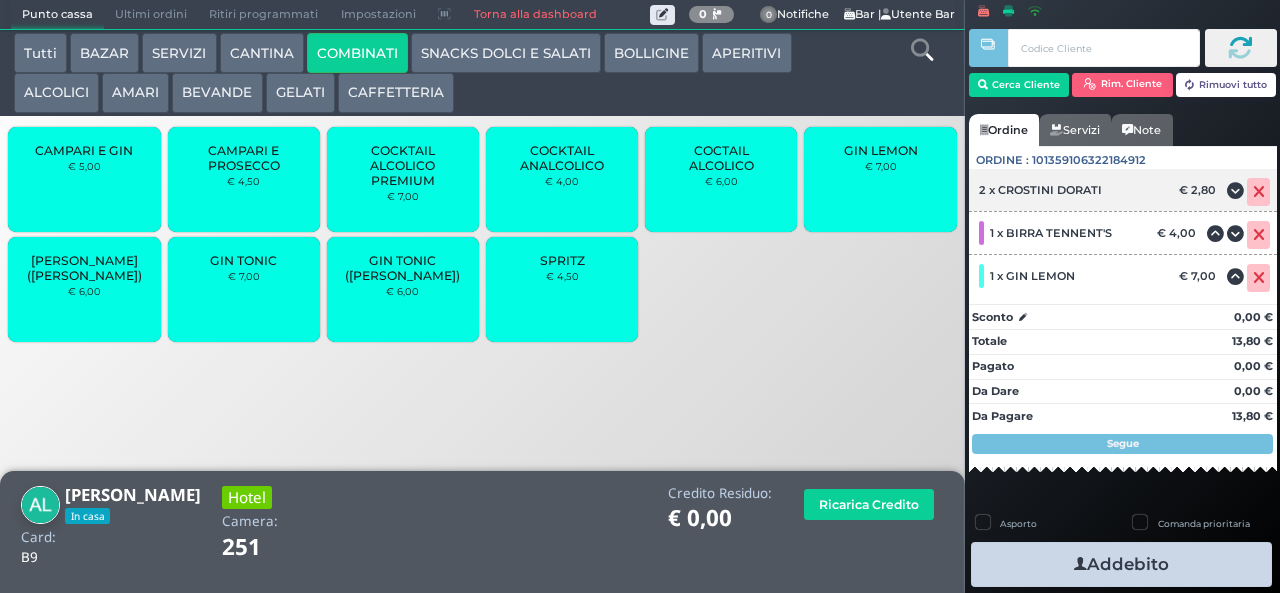 click at bounding box center [1259, 192] 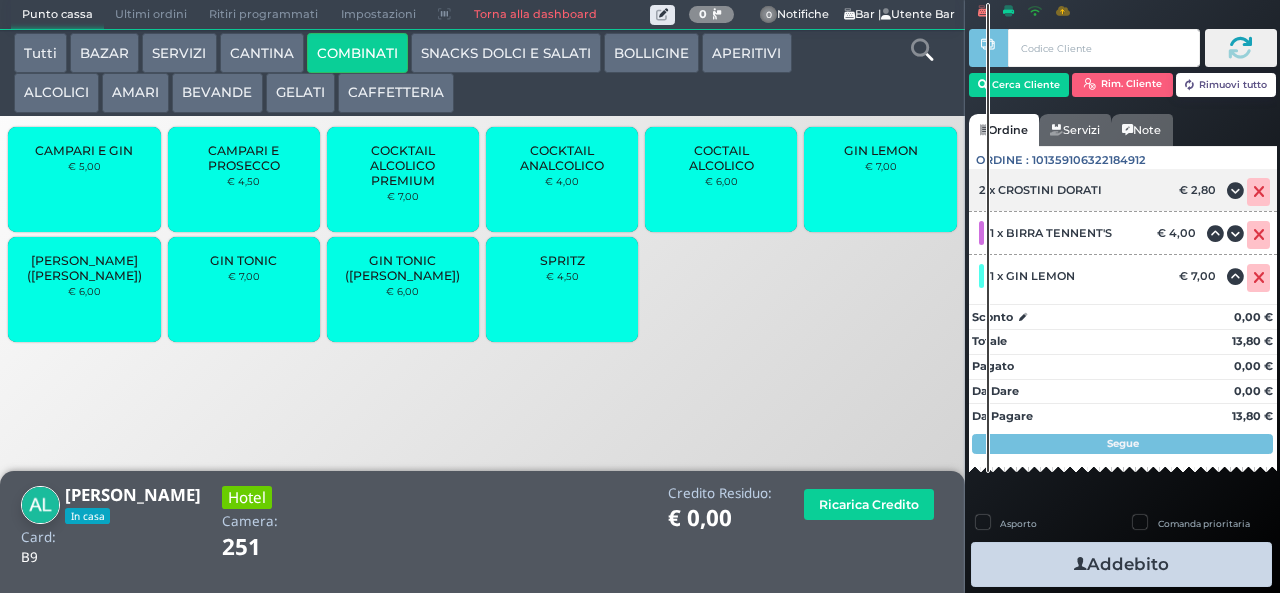 click at bounding box center [1259, 192] 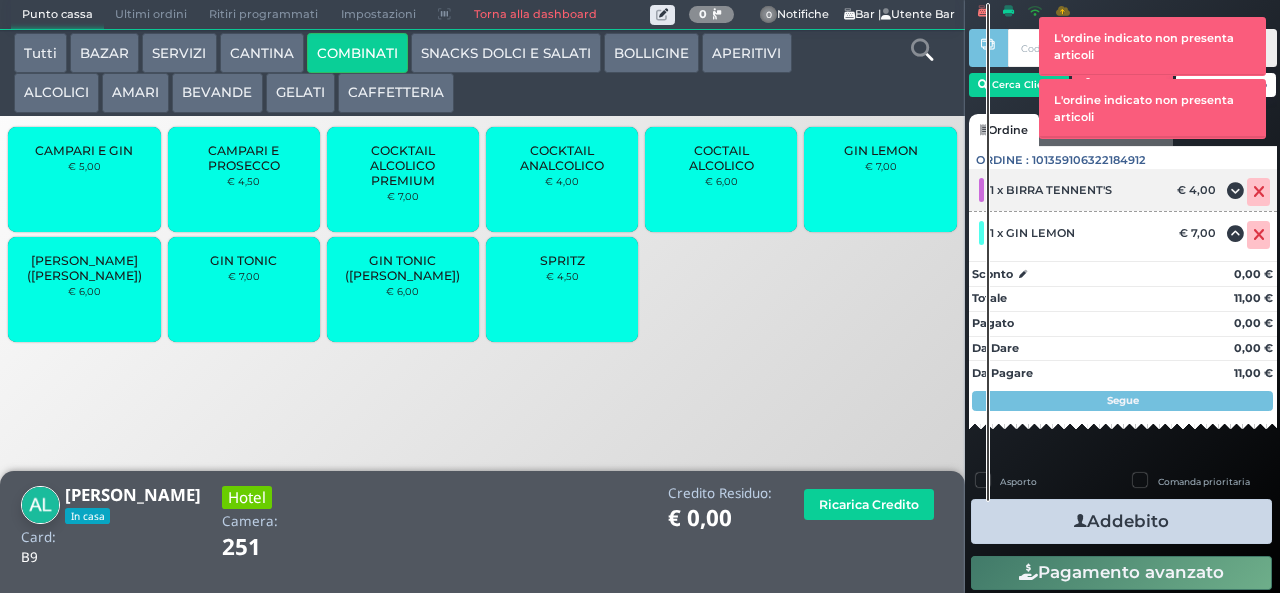 click at bounding box center [1259, 192] 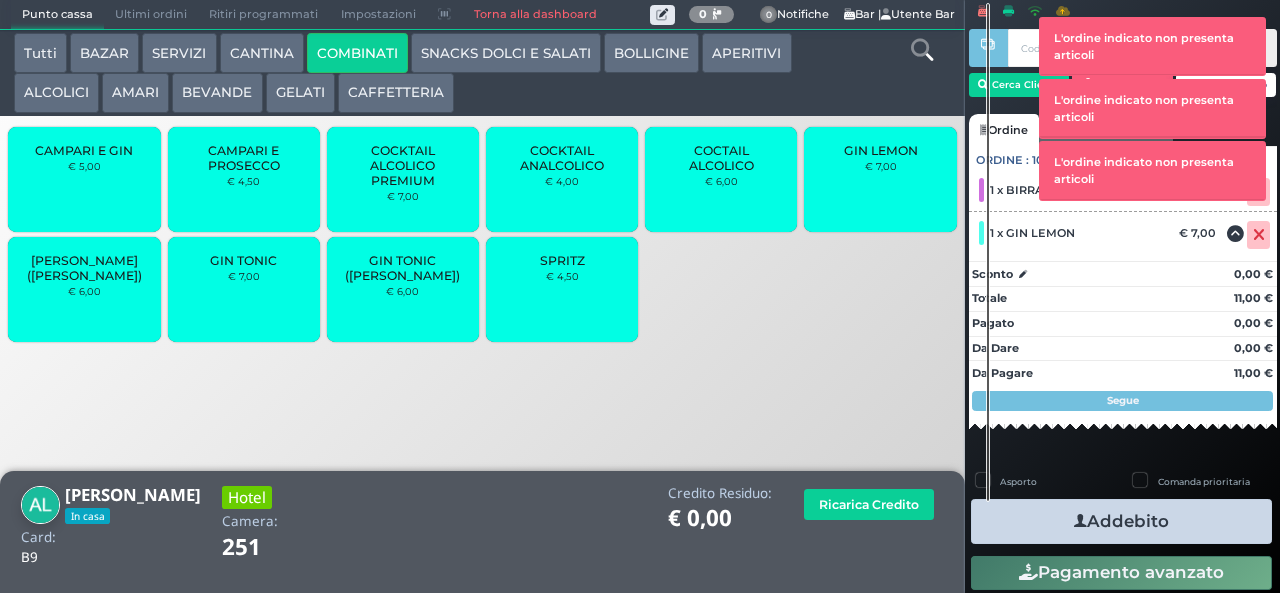click on "L'ordine indicato non presenta articoli L'ordine indicato non presenta articoli L'ordine indicato non presenta articoli" at bounding box center (1153, 109) 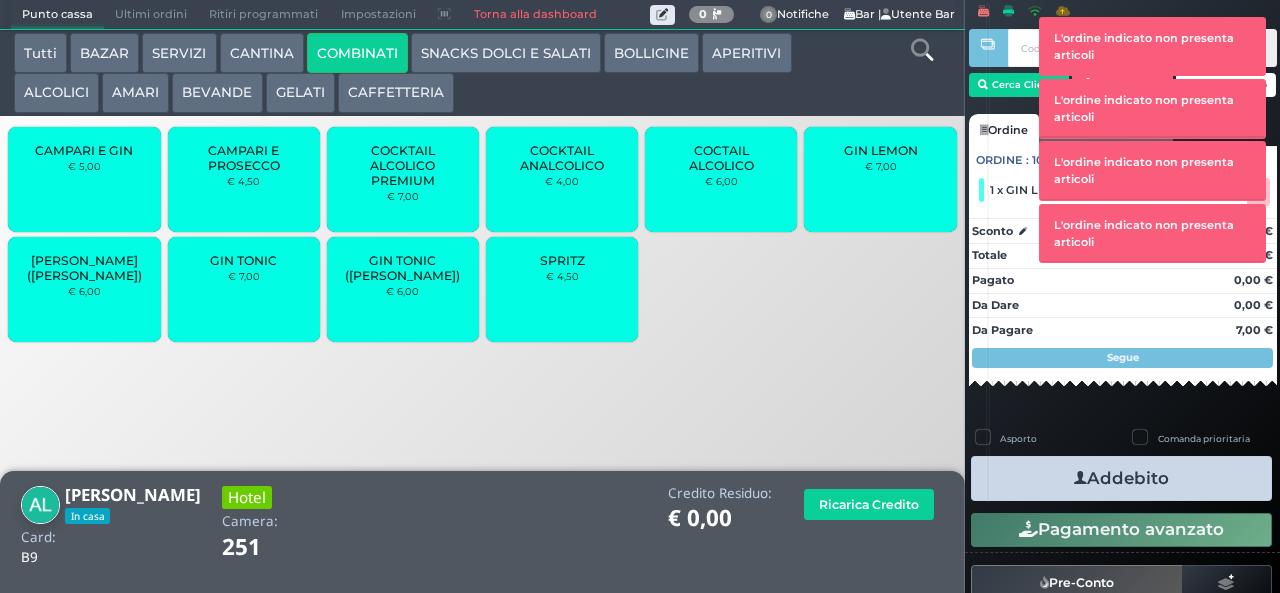 click at bounding box center [1153, 199] 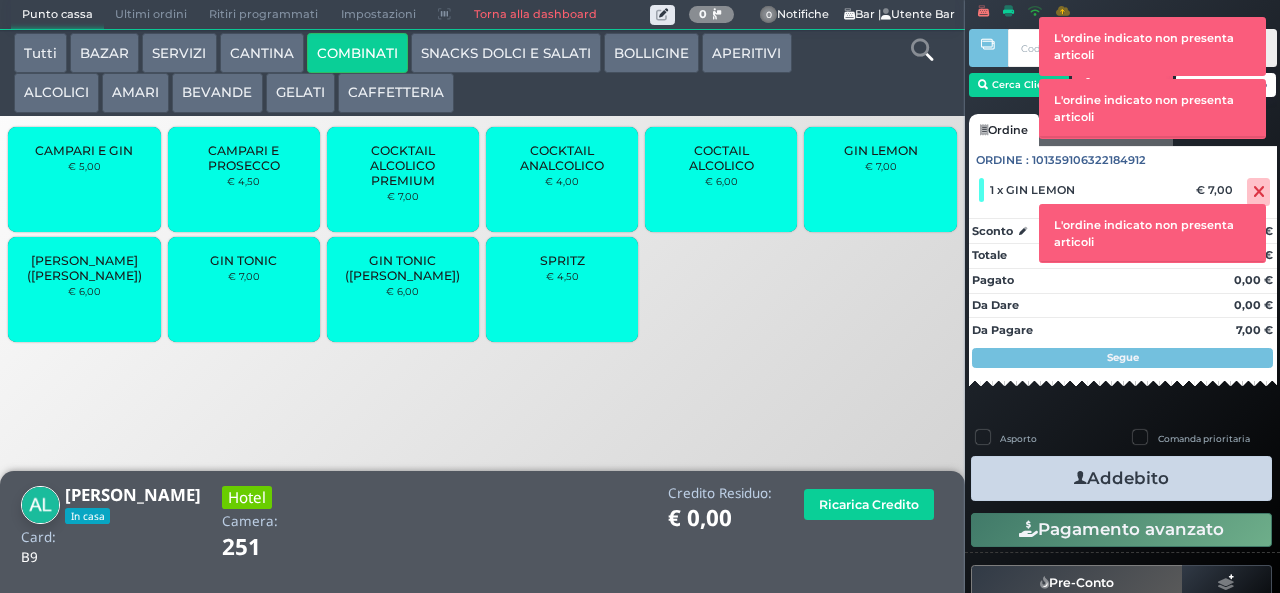 click on "L'ordine indicato non presenta articoli" at bounding box center (1153, 234) 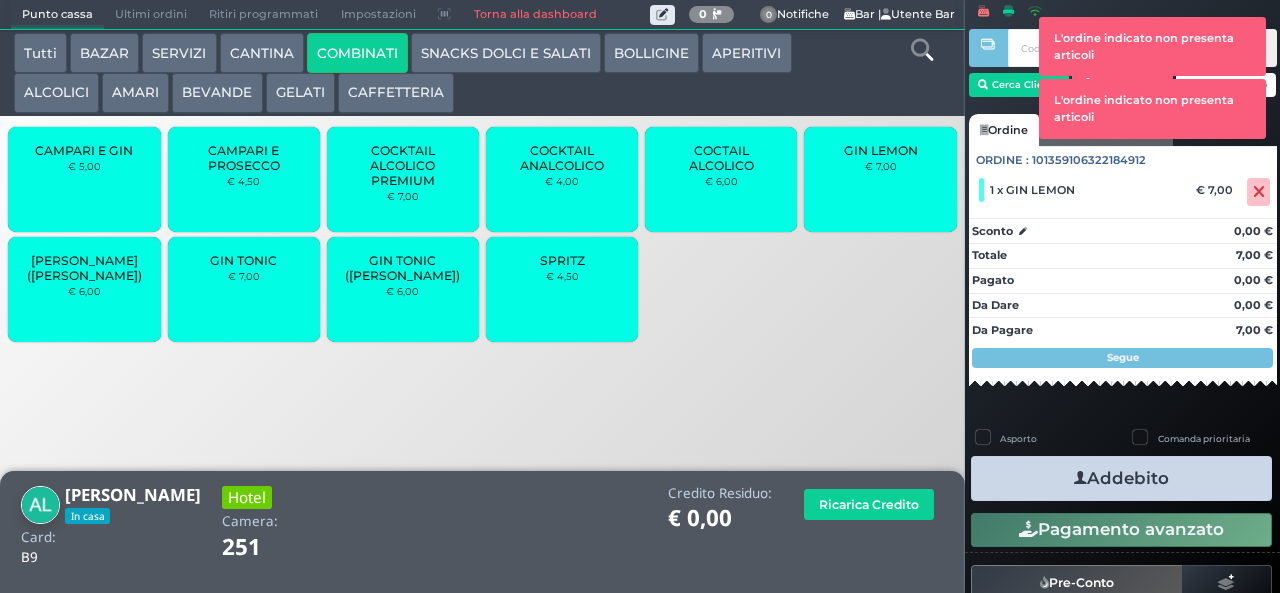 click on "L'ordine indicato non presenta articoli L'ordine indicato non presenta articoli L'ordine indicato non presenta articoli L'ordine indicato non presenta articoli" at bounding box center [1153, 140] 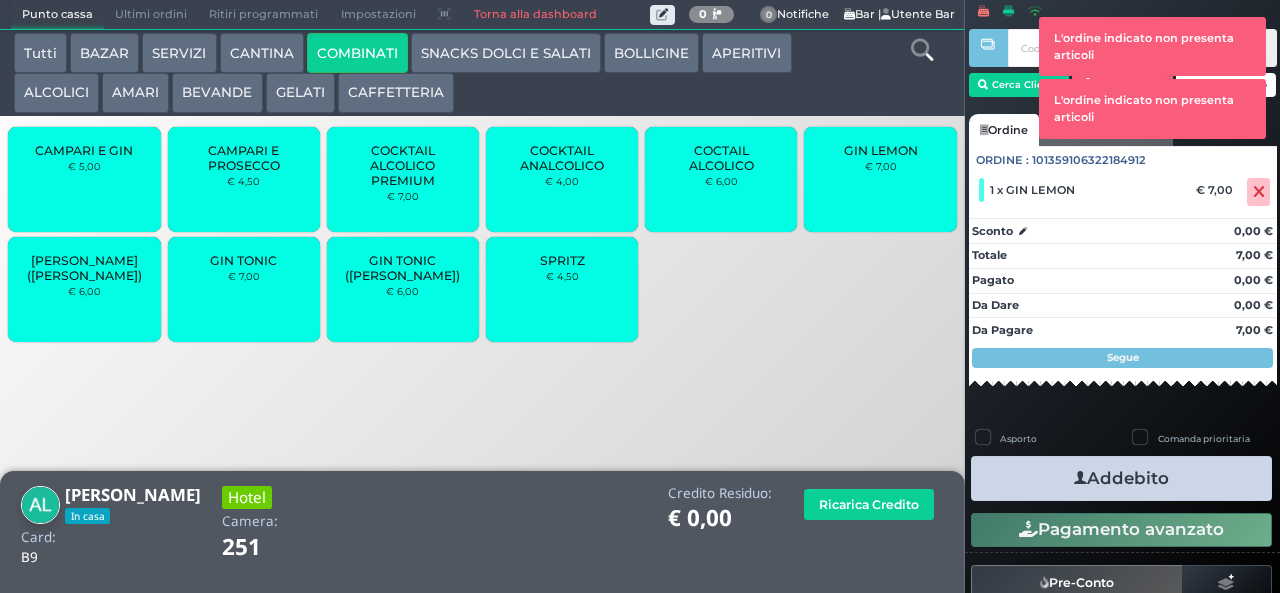 click on "L'ordine indicato non presenta articoli L'ordine indicato non presenta articoli L'ordine indicato non presenta articoli" at bounding box center (1153, 109) 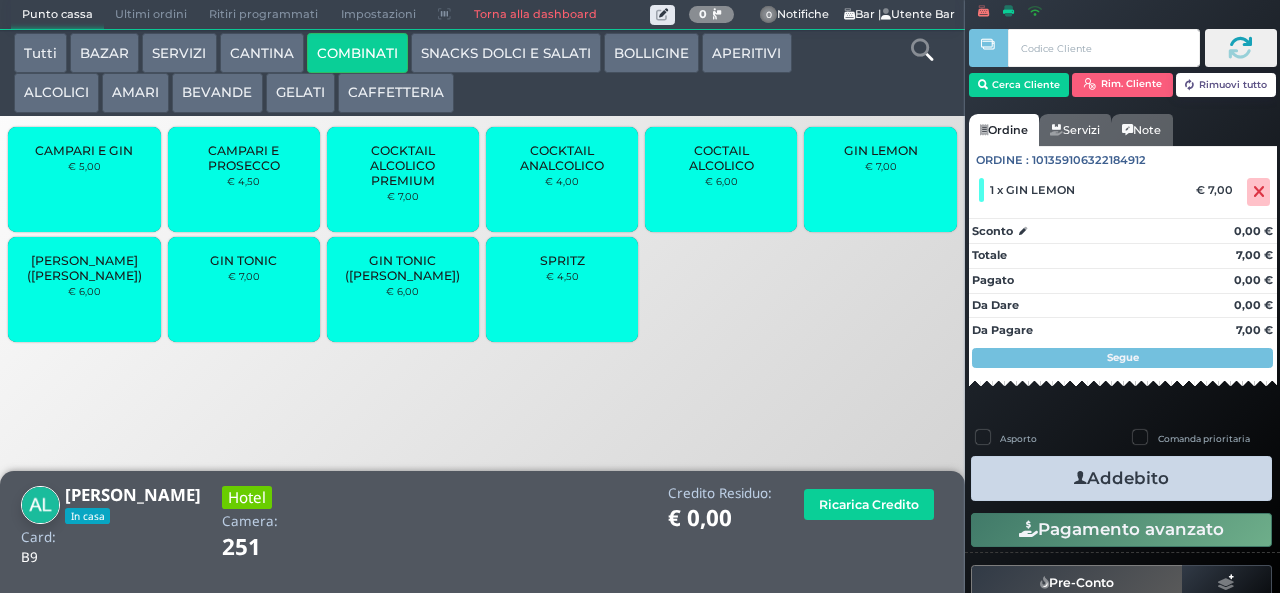 click on "GIN TONIC
€ 7,00" at bounding box center [244, 289] 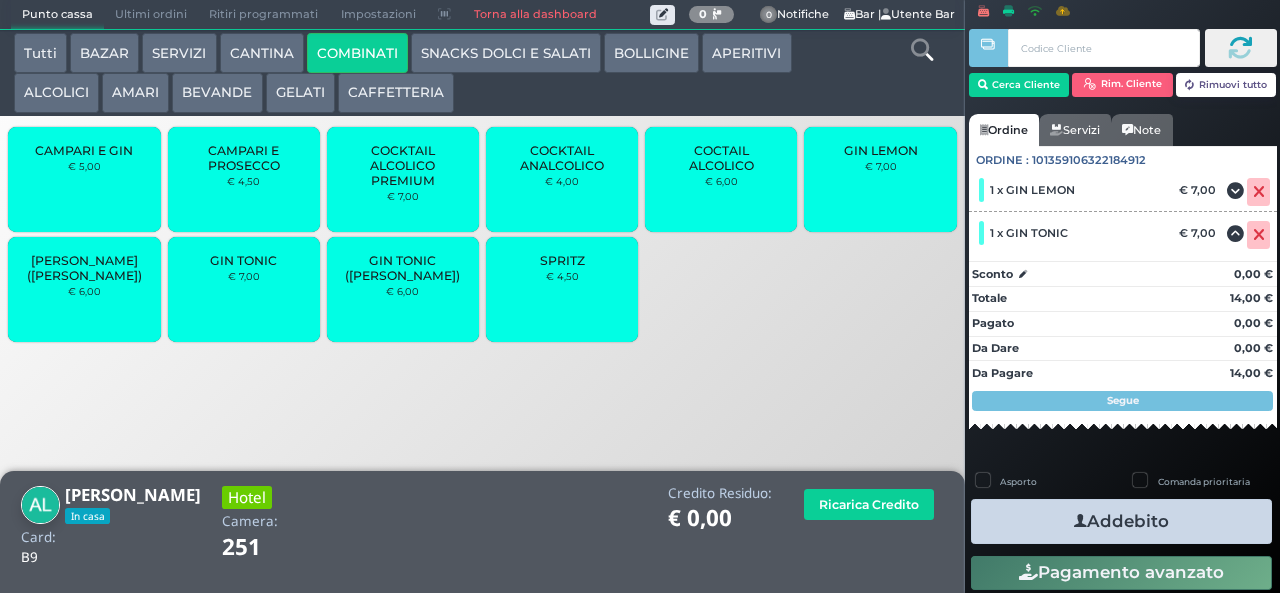click on "SNACKS DOLCI E SALATI" at bounding box center [506, 53] 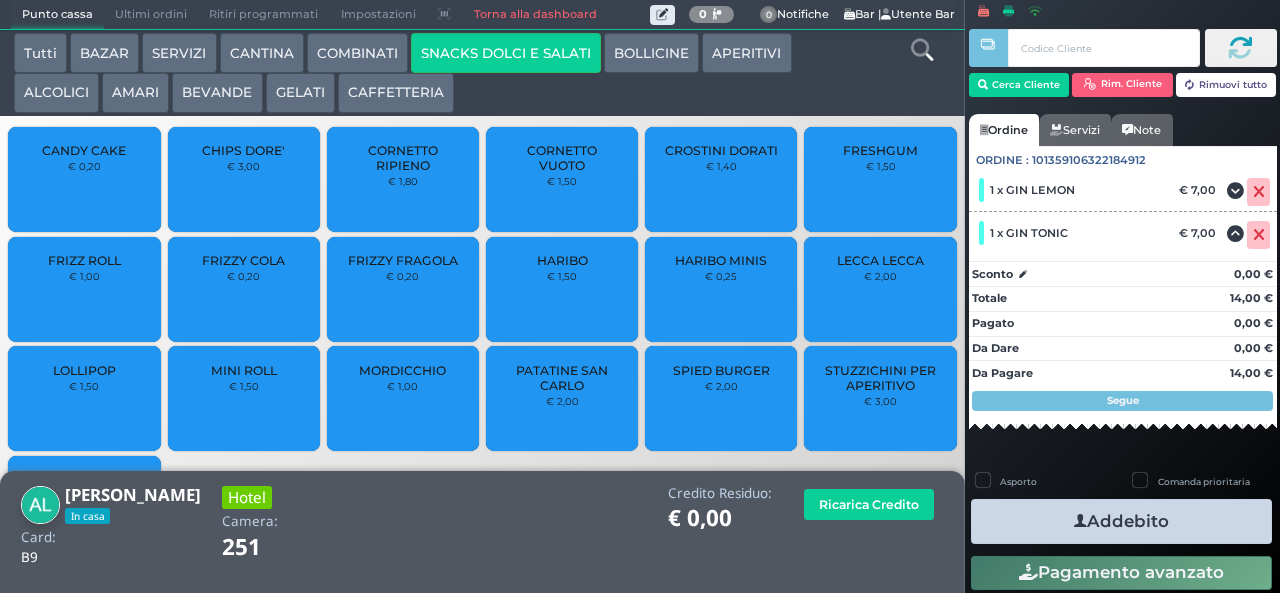 click on "SNACKS DOLCI E SALATI" at bounding box center [506, 53] 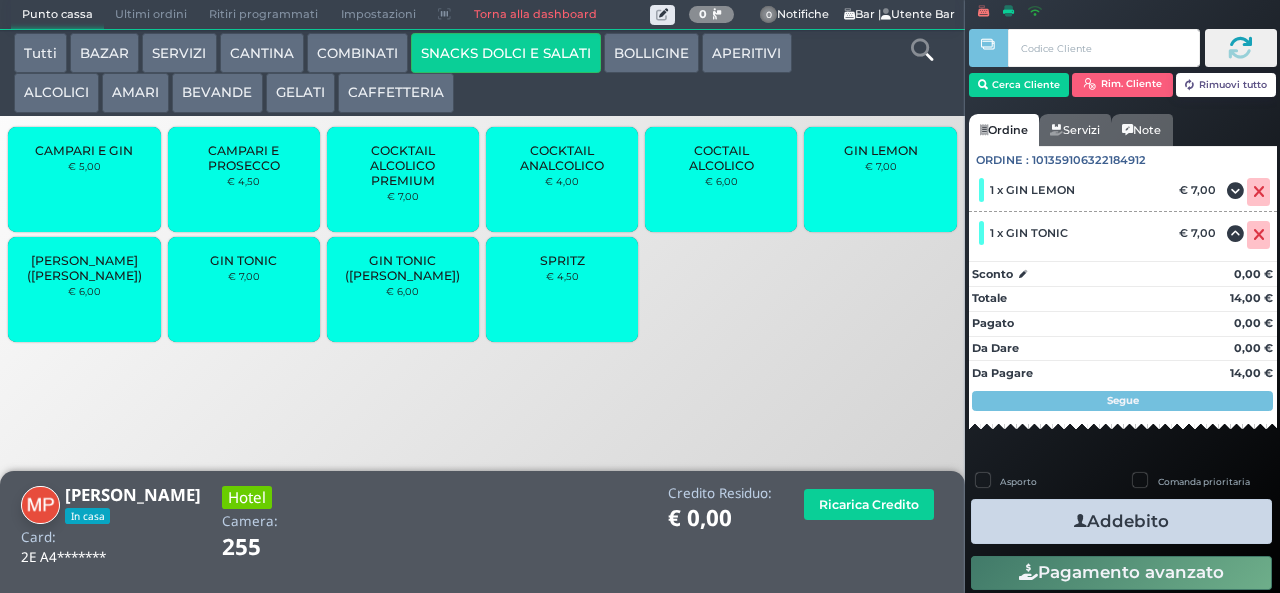 click on "SNACKS DOLCI E SALATI" at bounding box center [506, 53] 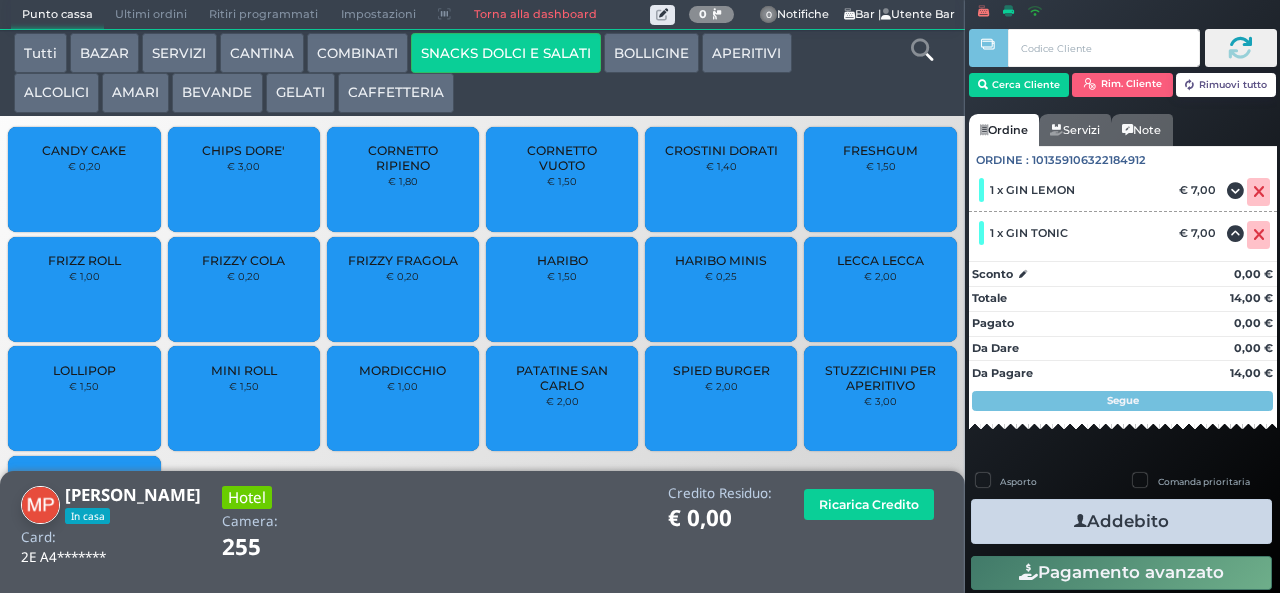 click on "PATATINE SAN CARLO" at bounding box center [562, 378] 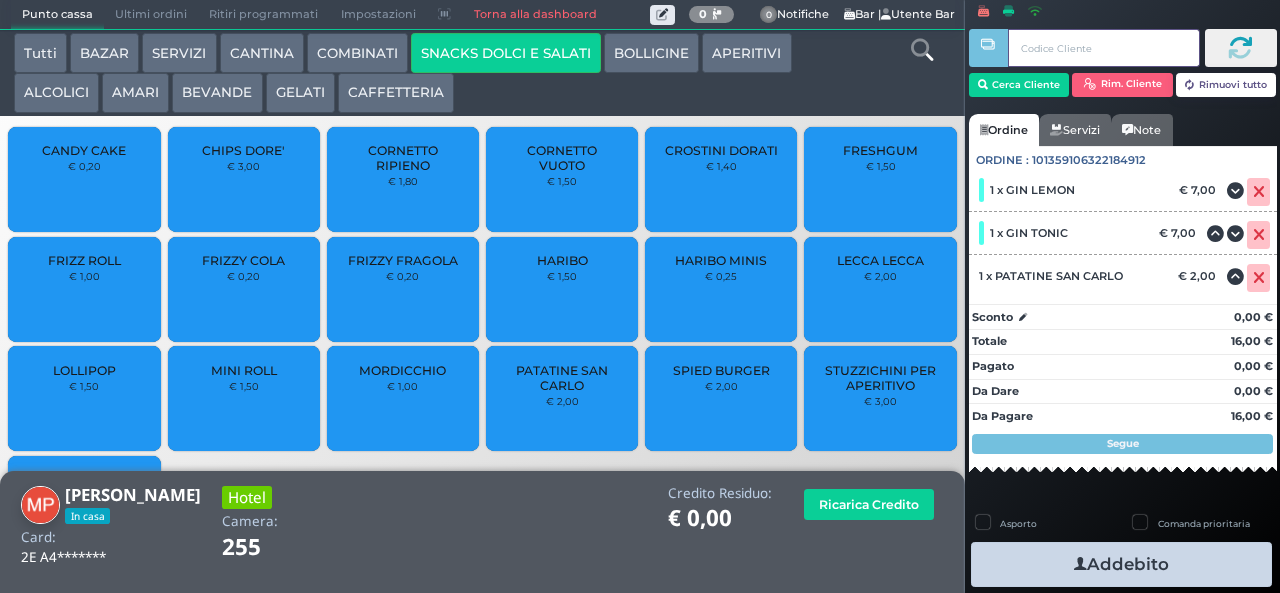 type 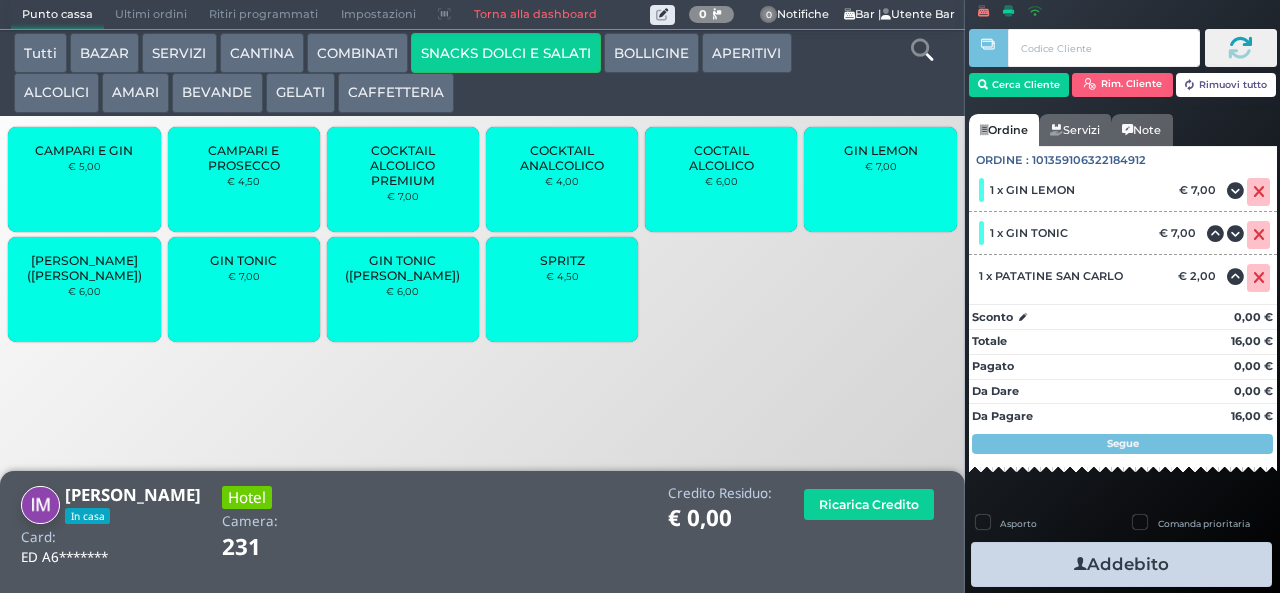 click on "APERITIVI" at bounding box center [746, 53] 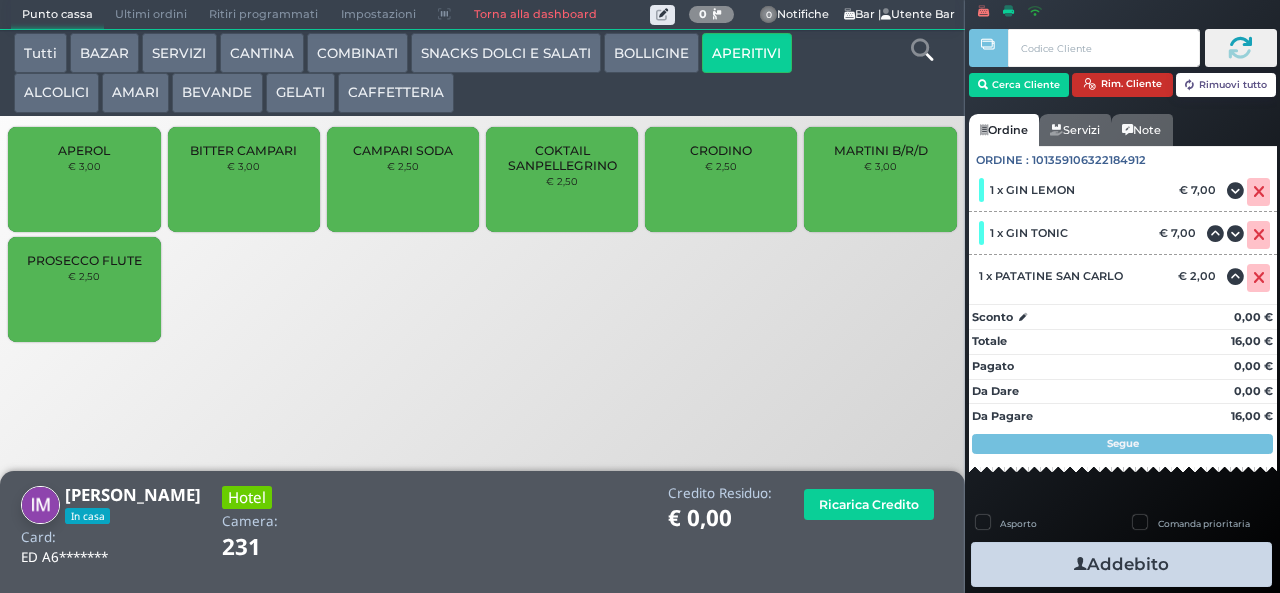 click on "Rim. Cliente" at bounding box center (1122, 85) 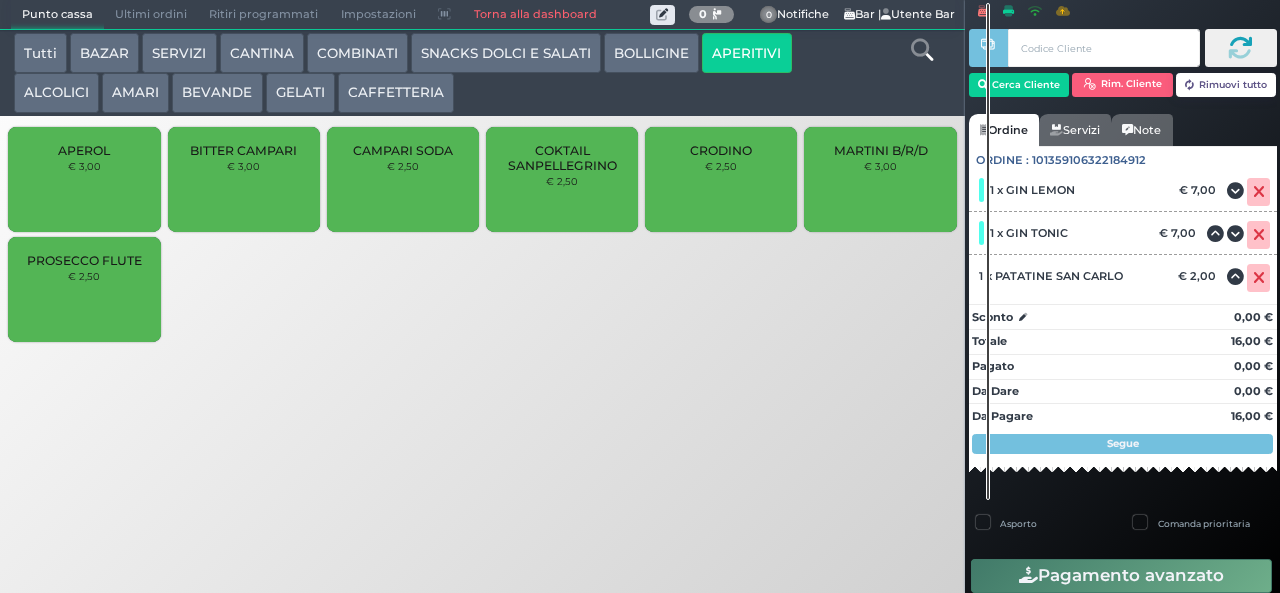 click on "Rimuovi tutto" at bounding box center (1226, 85) 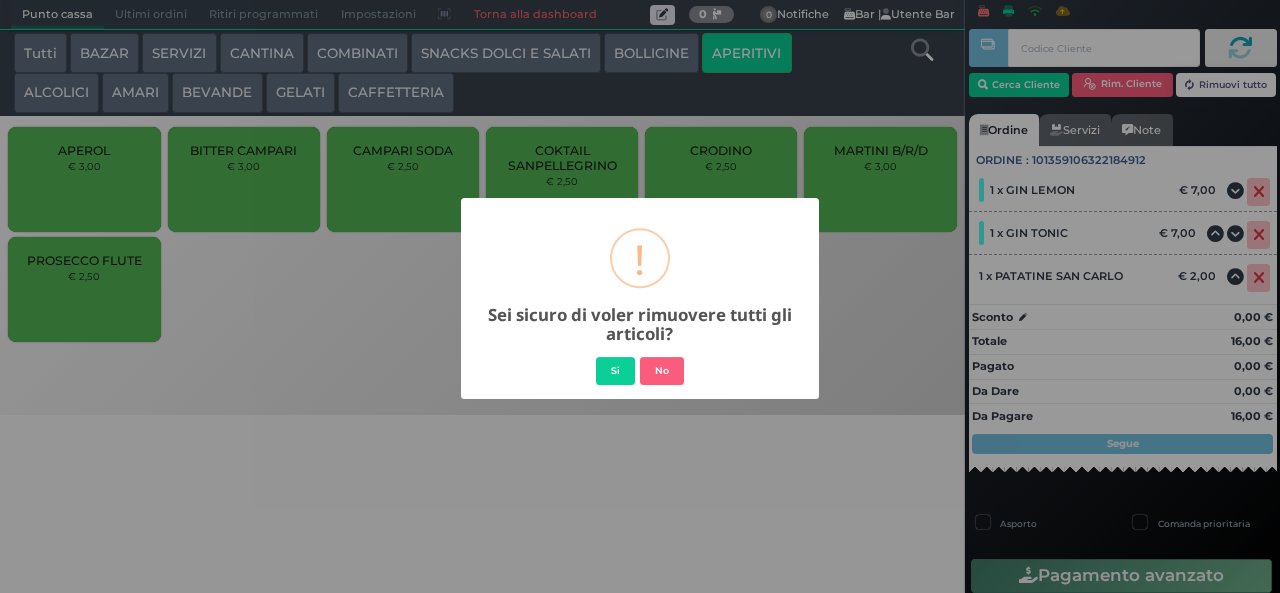click on "Si" at bounding box center (615, 371) 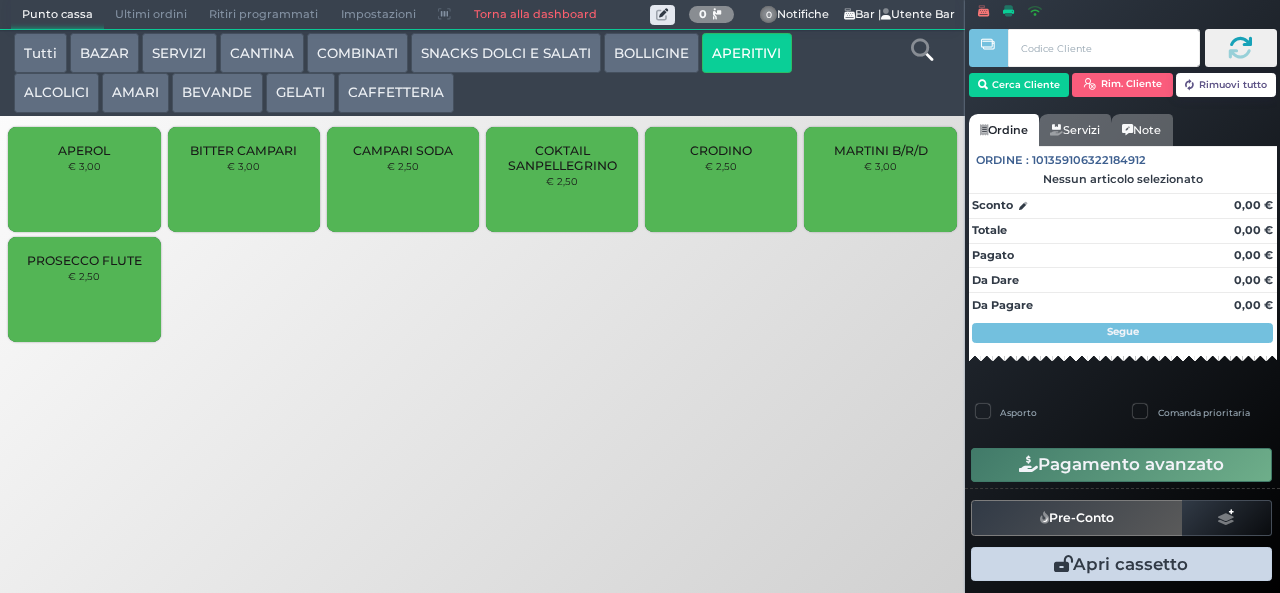 type 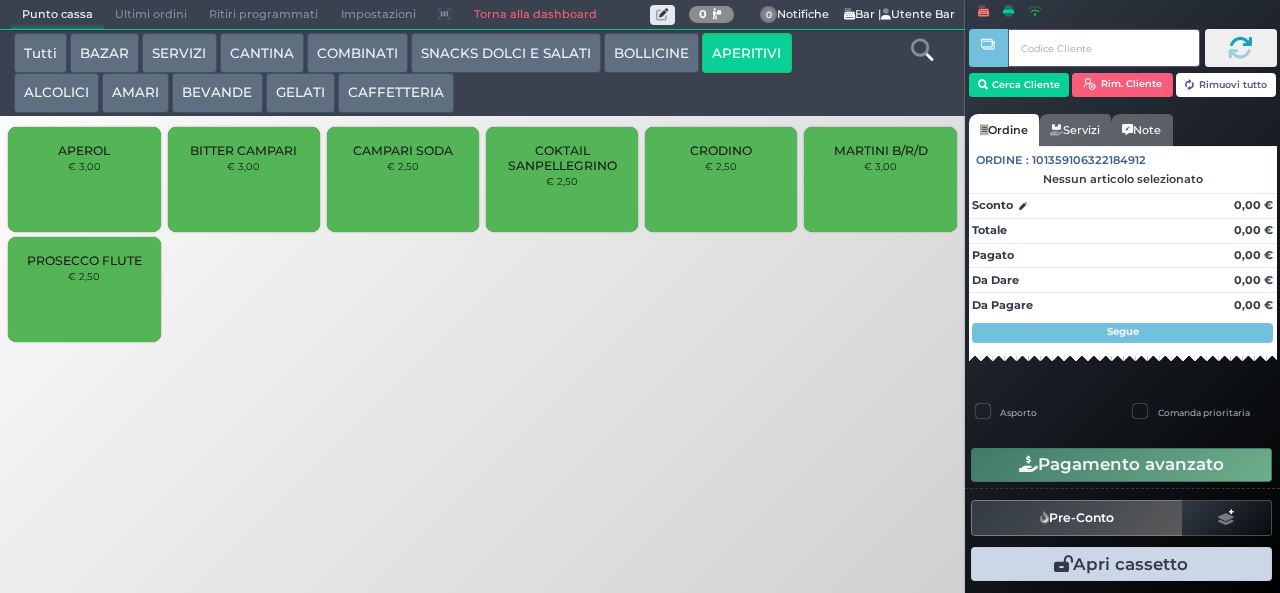 type 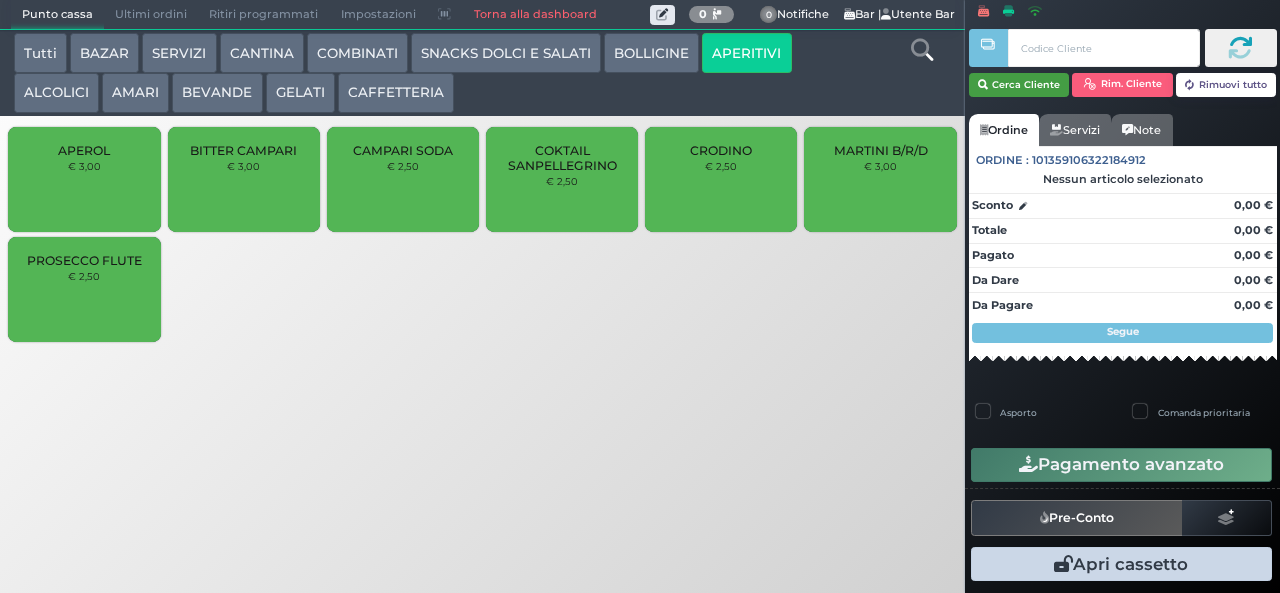 click on "Cerca Cliente" at bounding box center [1019, 85] 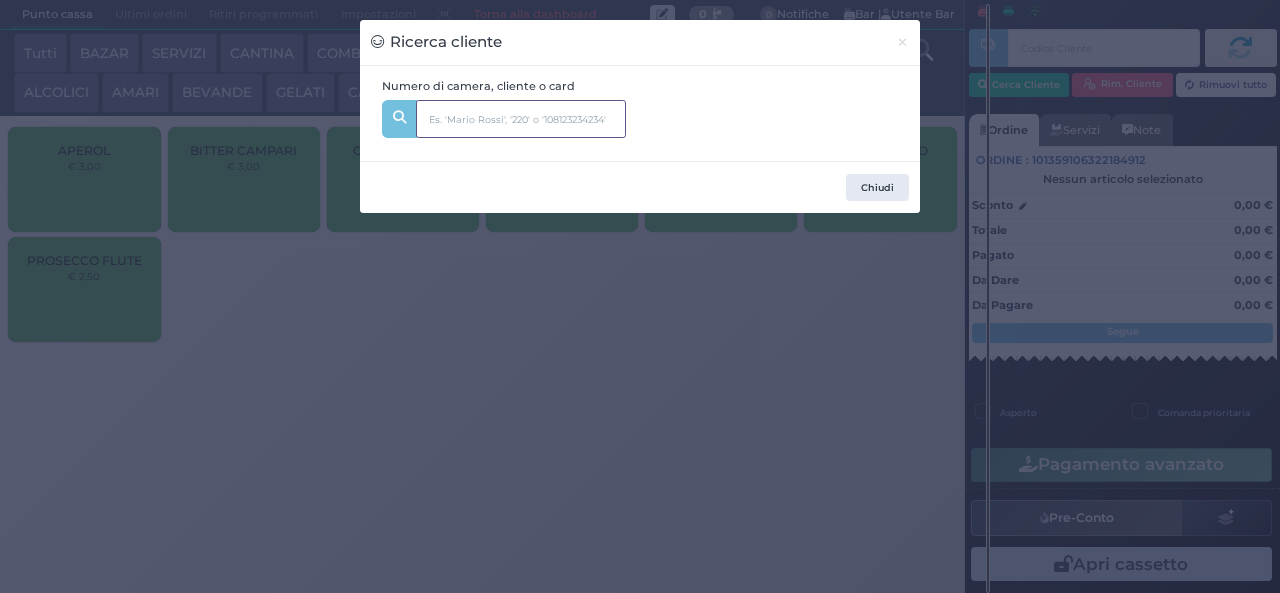 click at bounding box center [521, 119] 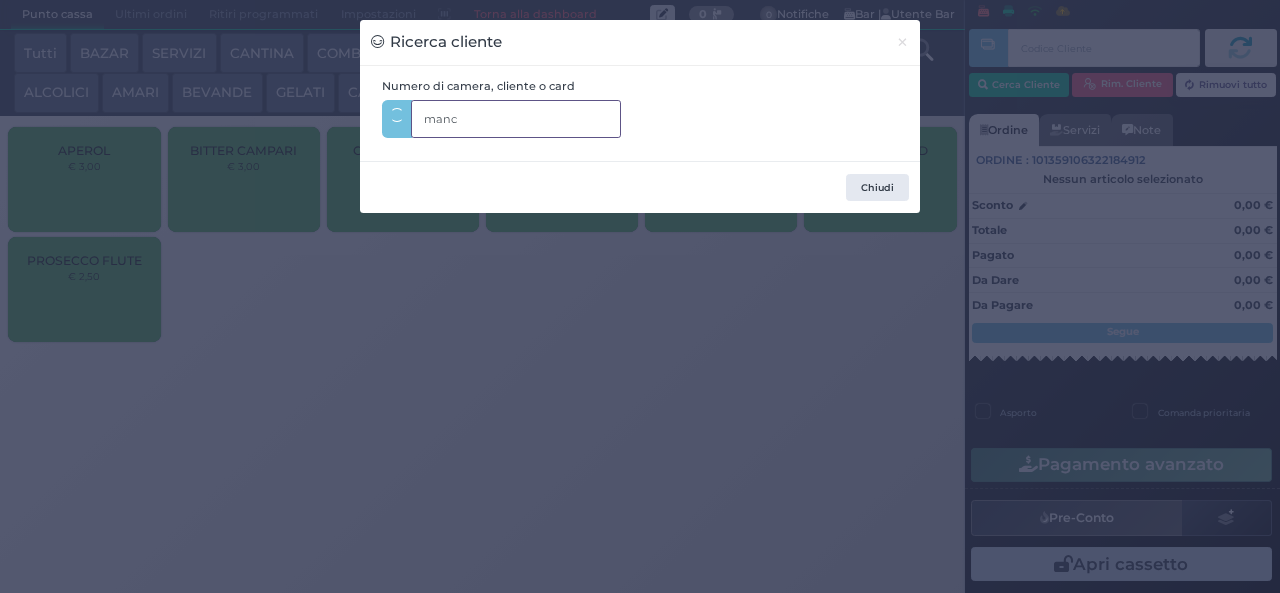 type on "manca" 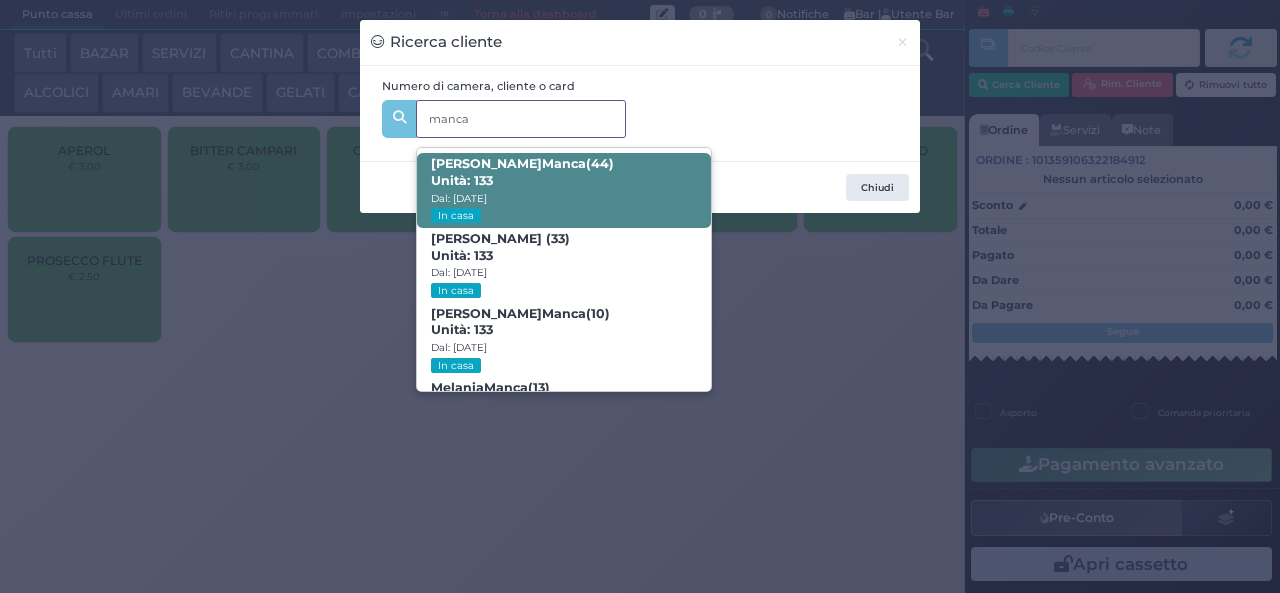 click on "[PERSON_NAME]  (44) Unità: 133 Dal: [DATE] In casa" at bounding box center [563, 190] 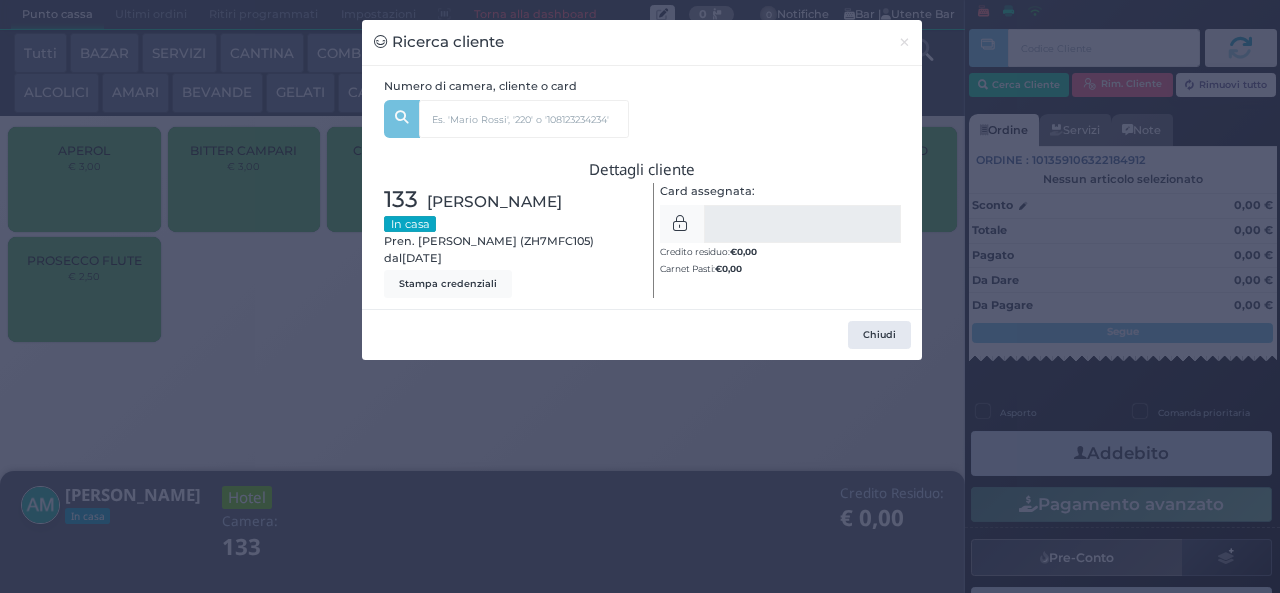 click on "Ricerca cliente
×
Numero di camera, cliente o card
manca [PERSON_NAME]  (44) Unità: 133 Dal: [DATE] In casa [PERSON_NAME] (33) Unità: 133 Dal: [DATE] In casa [PERSON_NAME]  (10) Unità: 133 Dal: [DATE] In casa [PERSON_NAME]  (13) Unità: 133 Dal: [DATE] In casa
Dettagli cliente
133
[PERSON_NAME]
In casa
Pren. [PERSON_NAME] (ZH7MFC105)  dal  [DATE]
Stampa credenziali
Card assegnata:
SALVA
€  0,00 €" at bounding box center [640, 296] 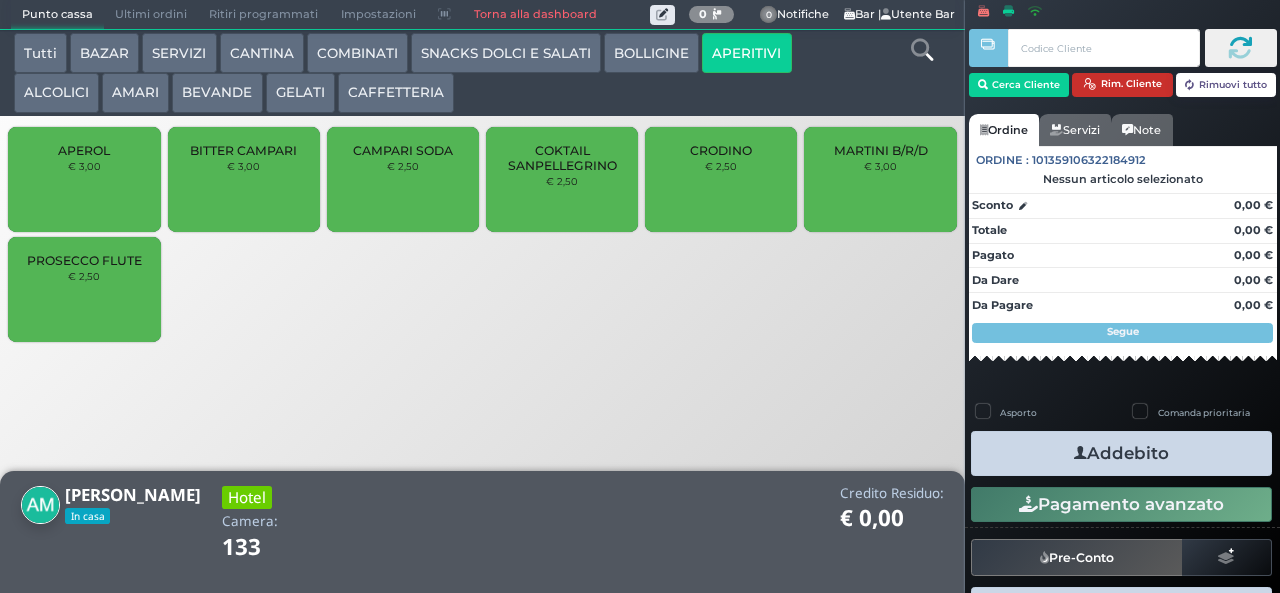 click on "Rim. Cliente" at bounding box center [1122, 85] 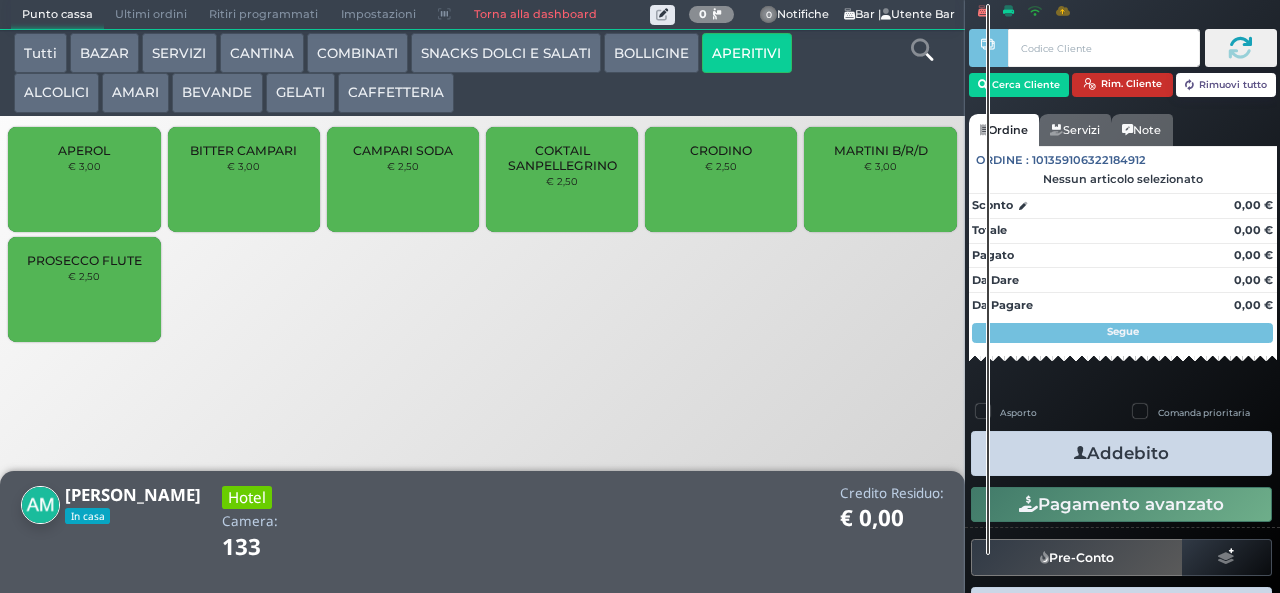 click at bounding box center (1089, 84) 